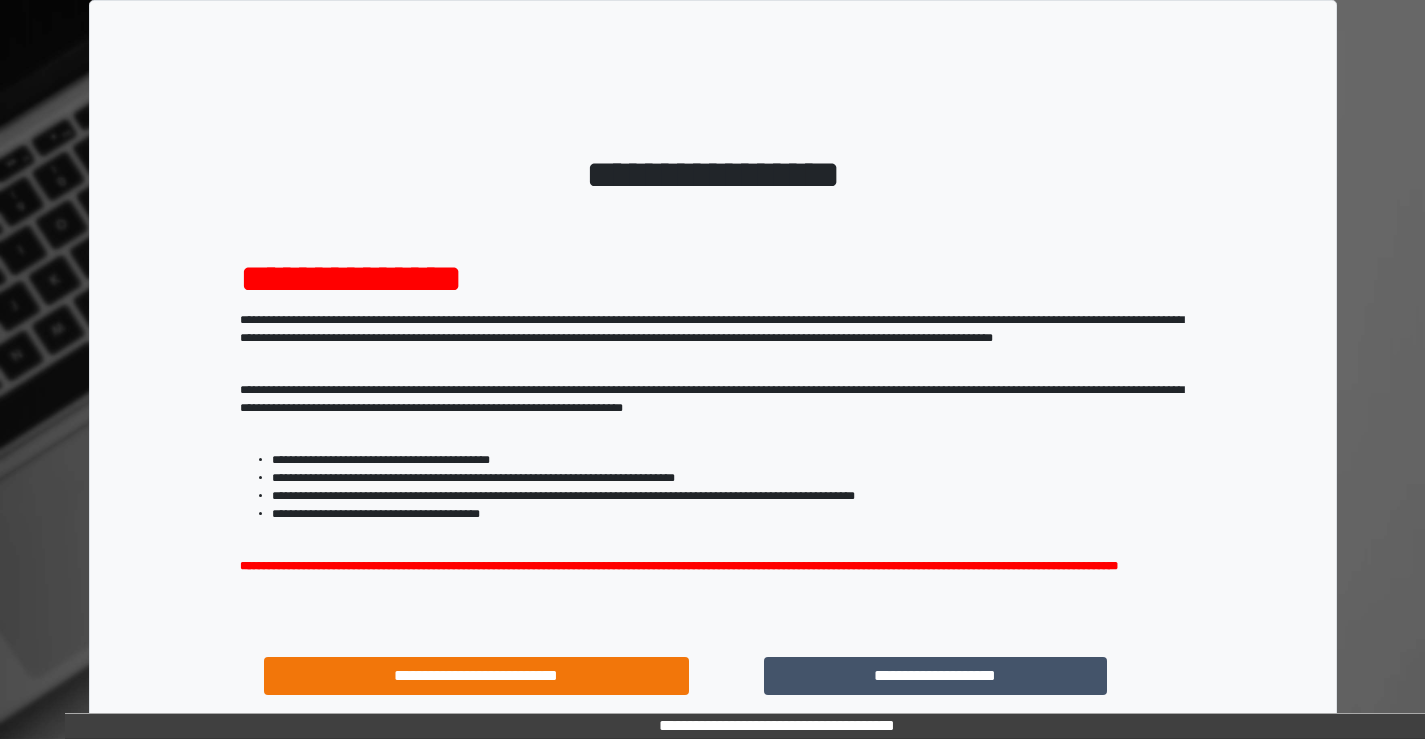 scroll, scrollTop: 0, scrollLeft: 0, axis: both 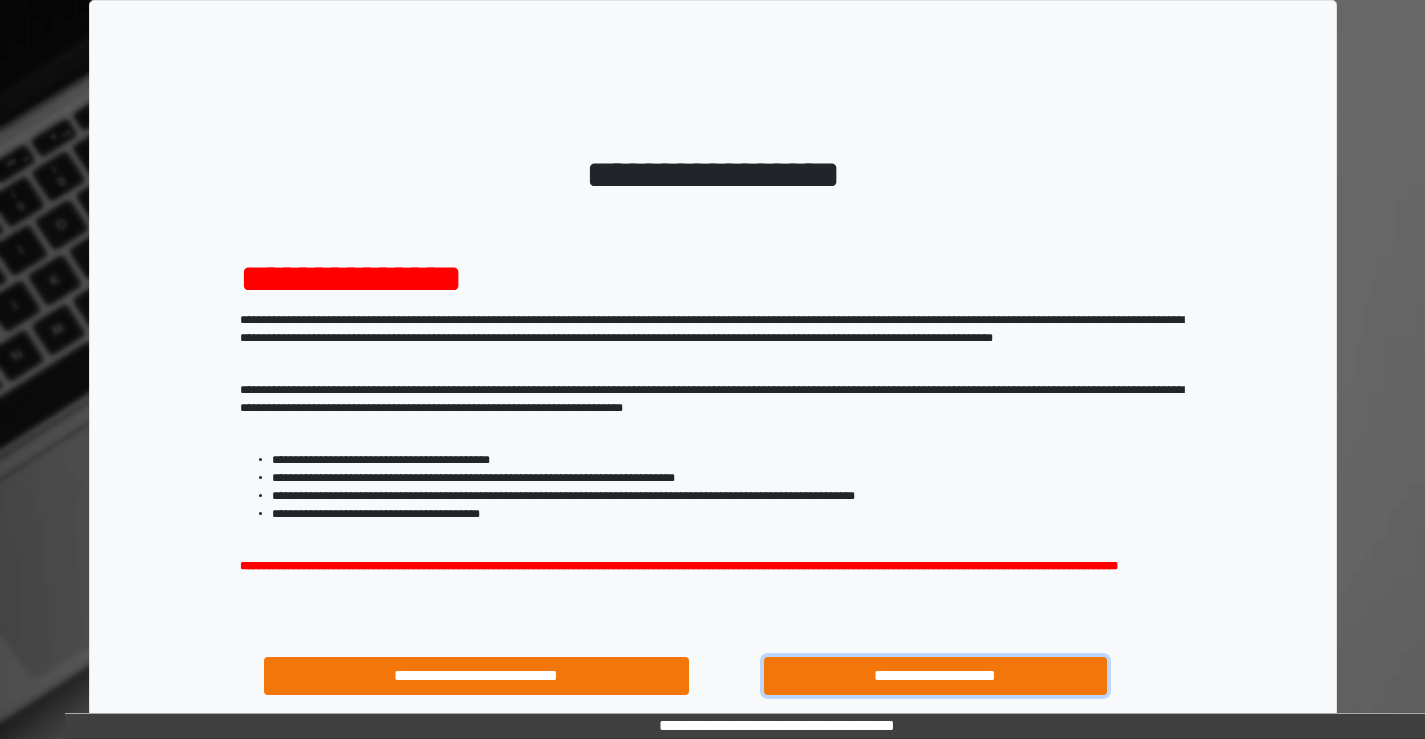 click on "**********" at bounding box center (936, 676) 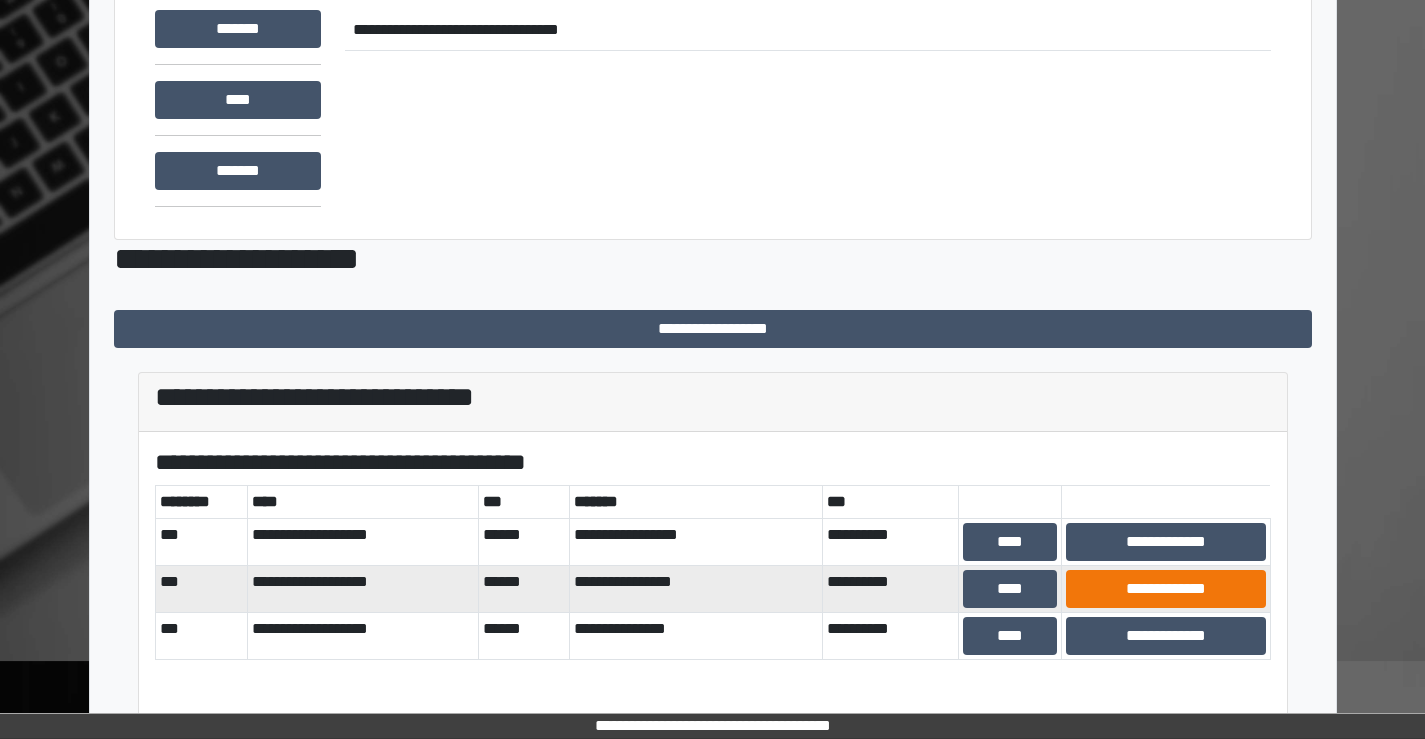 scroll, scrollTop: 207, scrollLeft: 0, axis: vertical 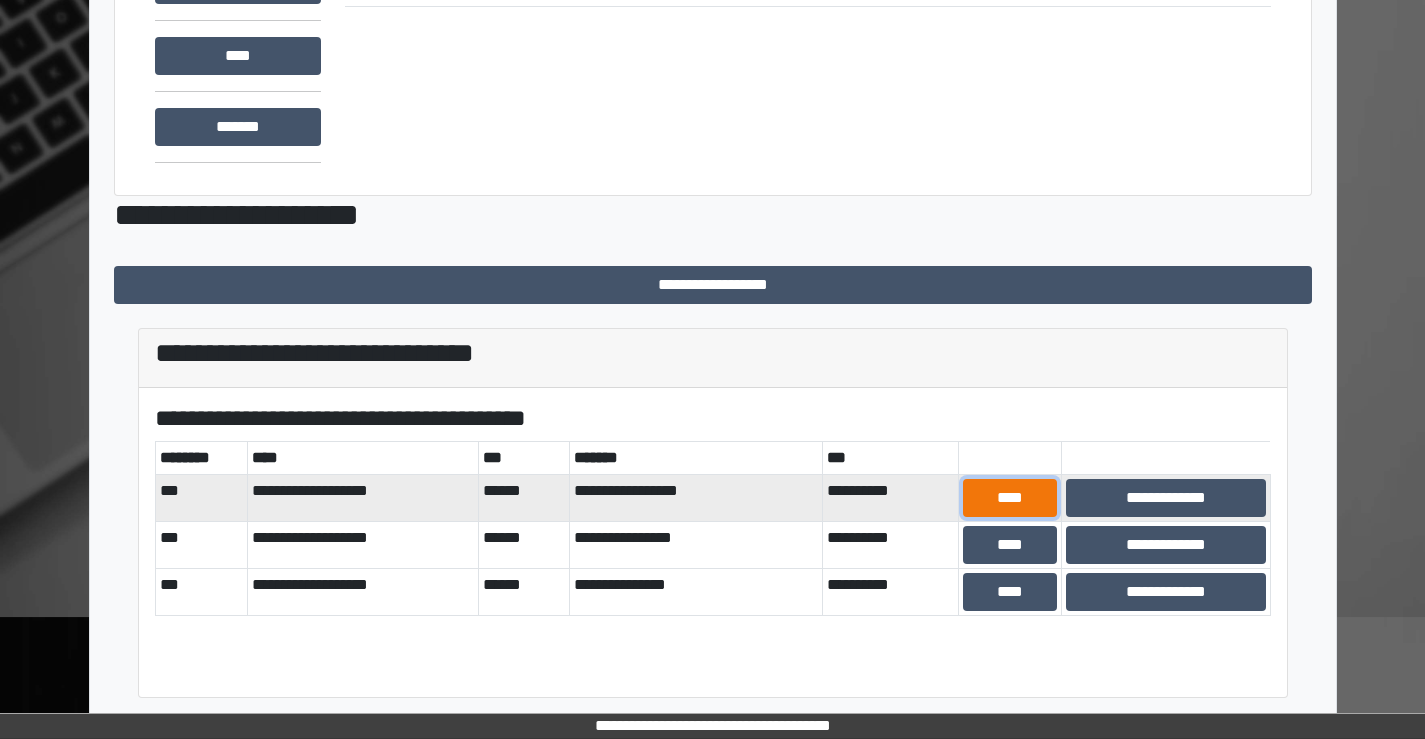 click on "****" at bounding box center [1010, 498] 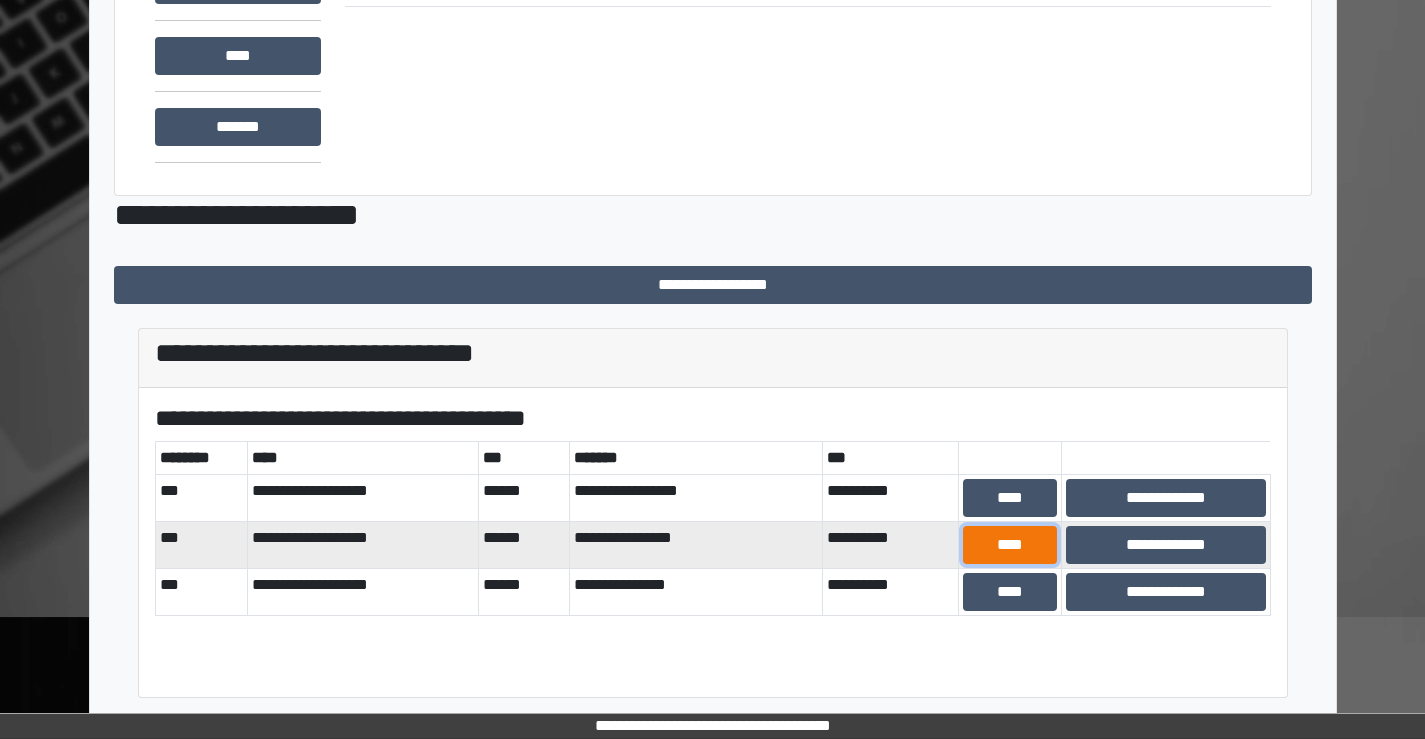 click on "****" at bounding box center (1010, 545) 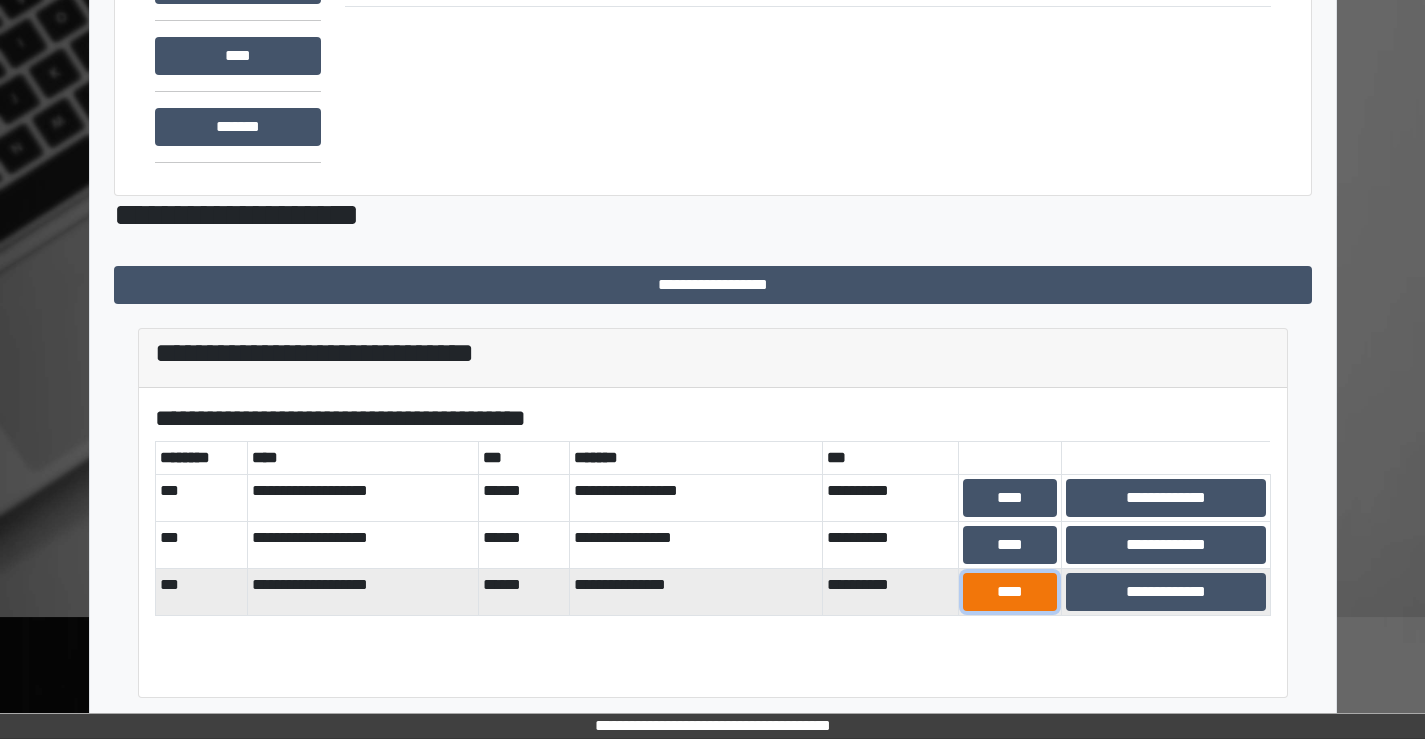 click on "****" at bounding box center (1010, 592) 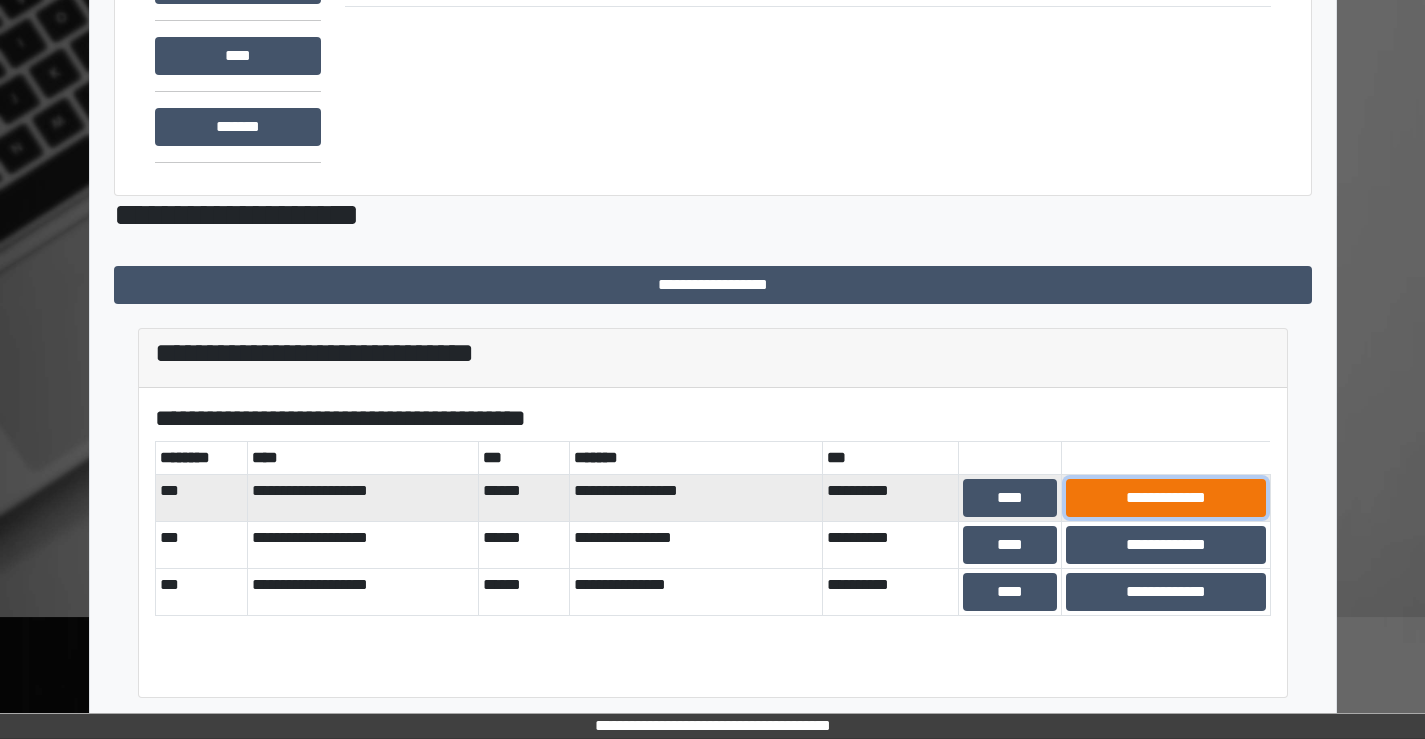 click on "**********" at bounding box center (1165, 498) 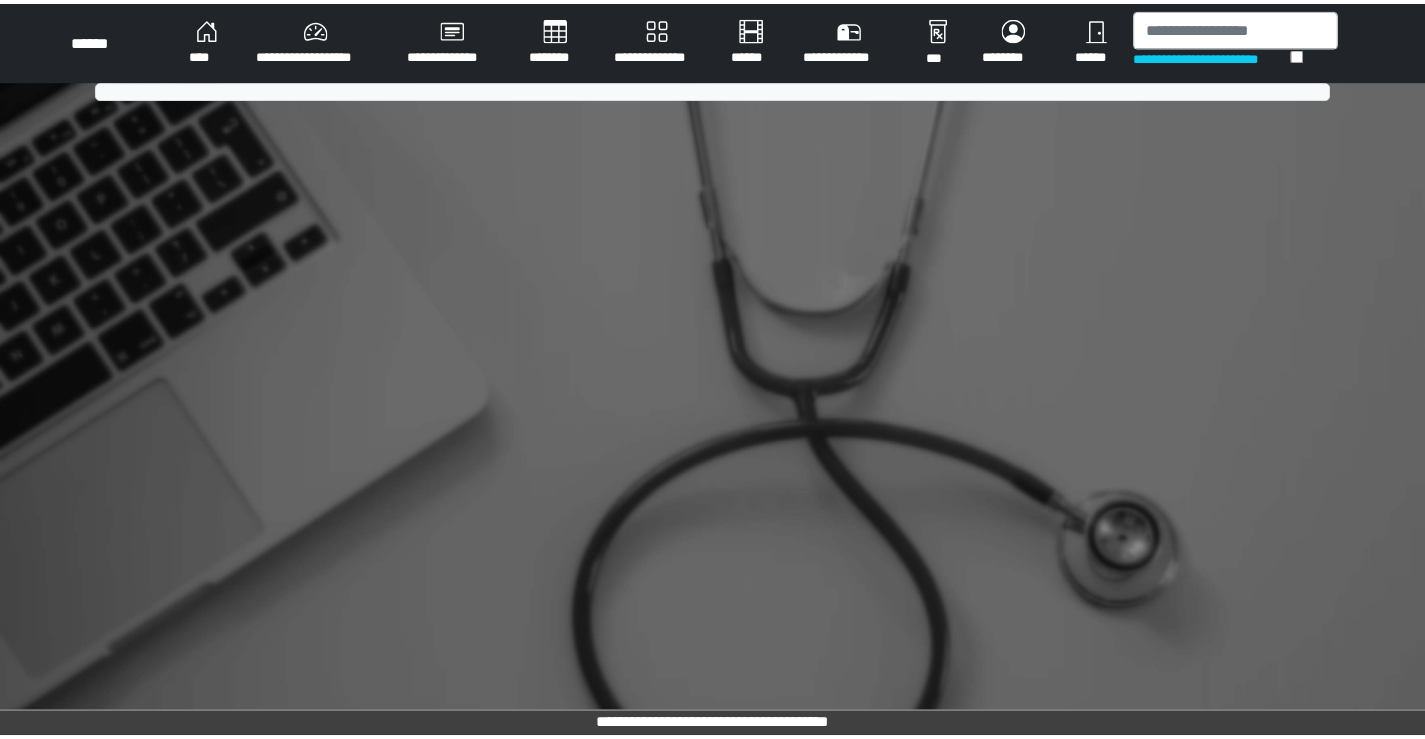 scroll, scrollTop: 0, scrollLeft: 0, axis: both 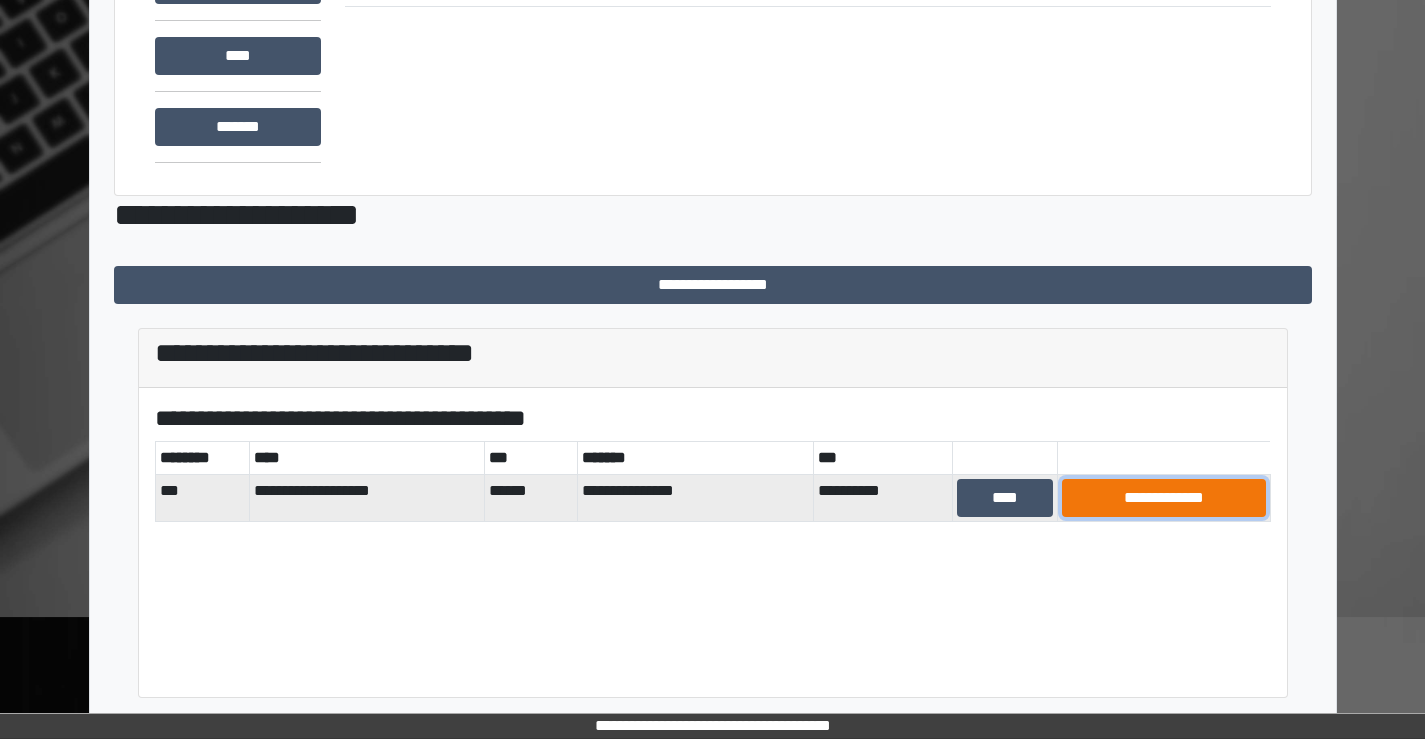 click on "**********" at bounding box center [1163, 498] 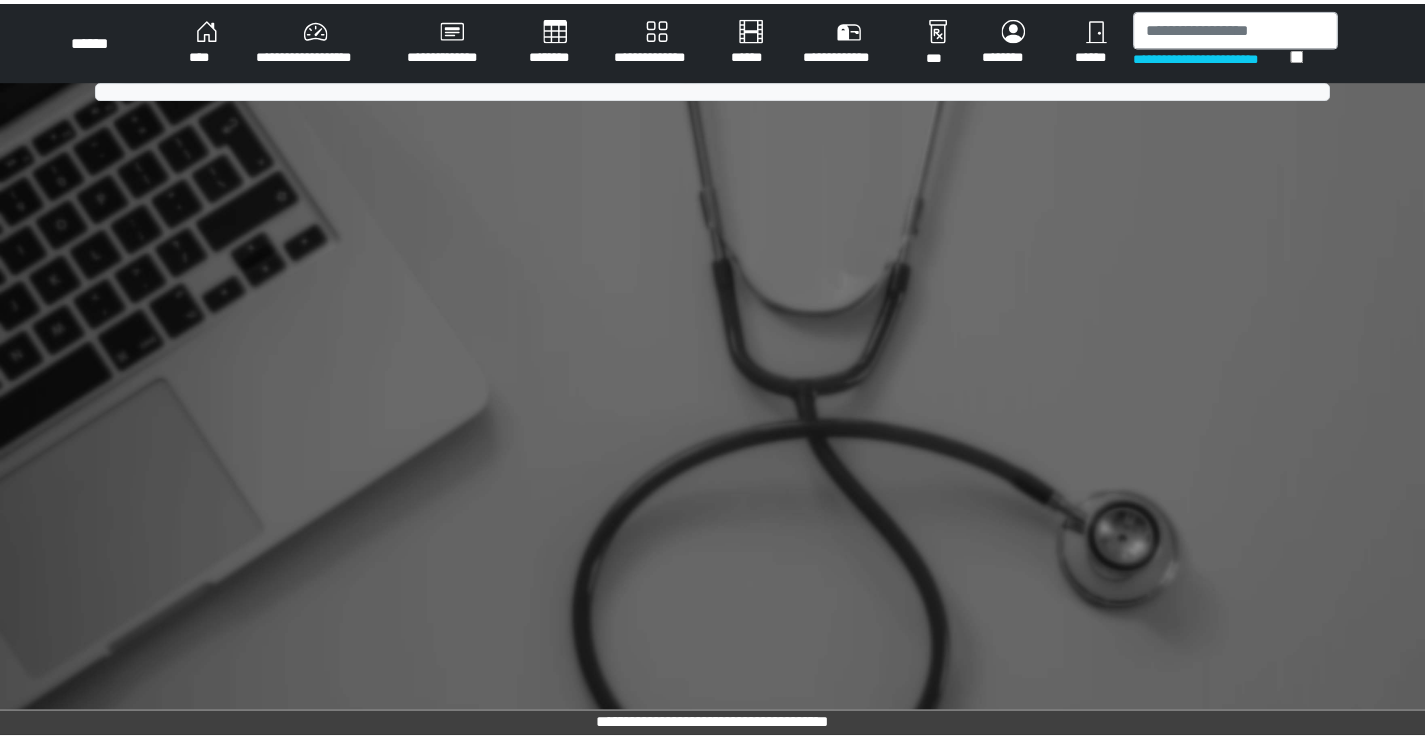 scroll, scrollTop: 0, scrollLeft: 0, axis: both 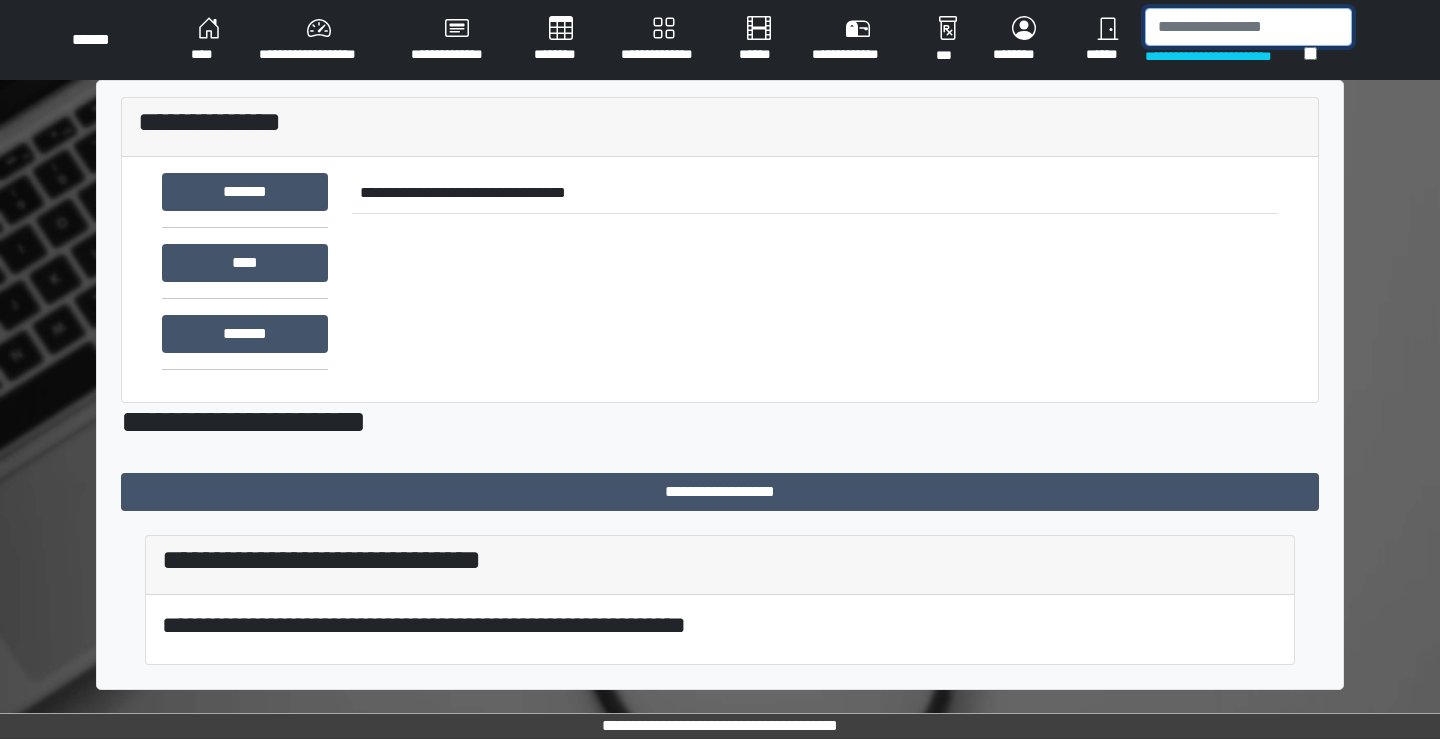 click at bounding box center [1248, 27] 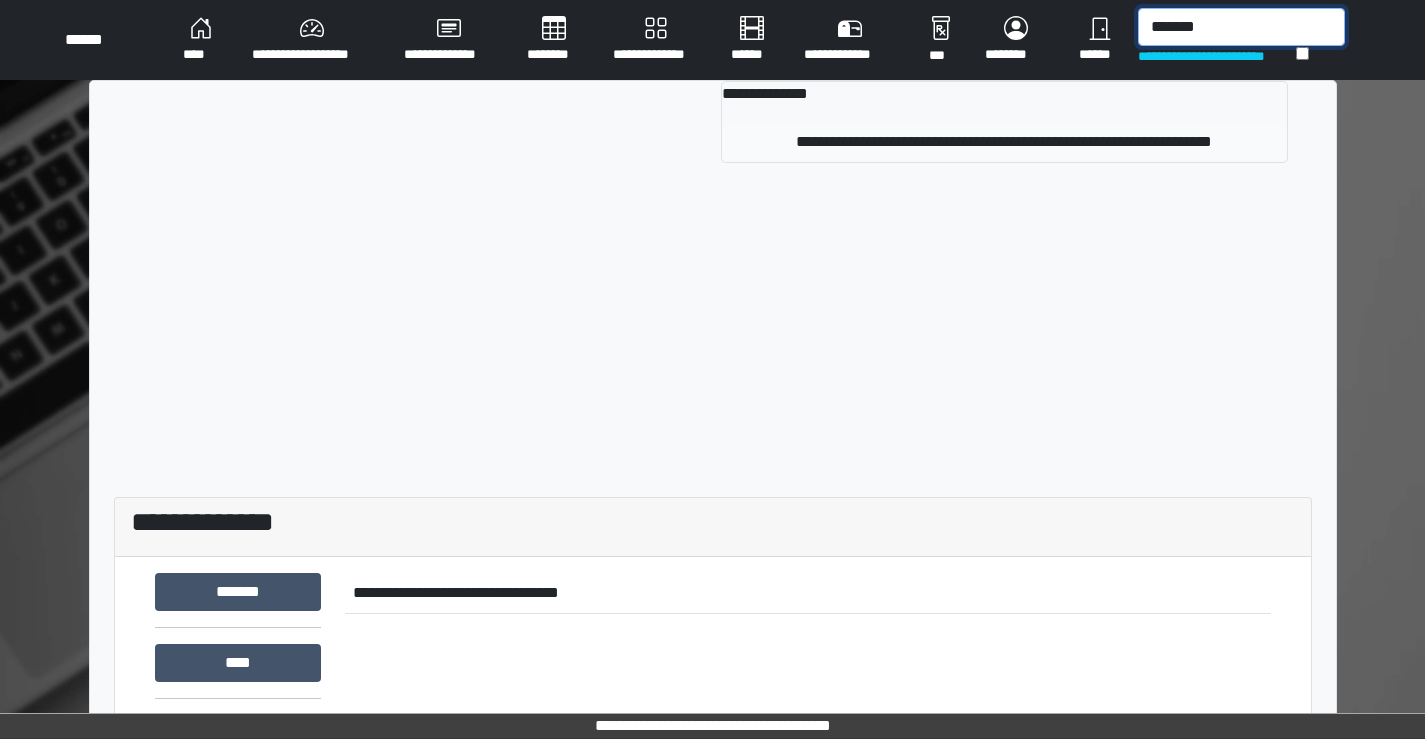 type on "*******" 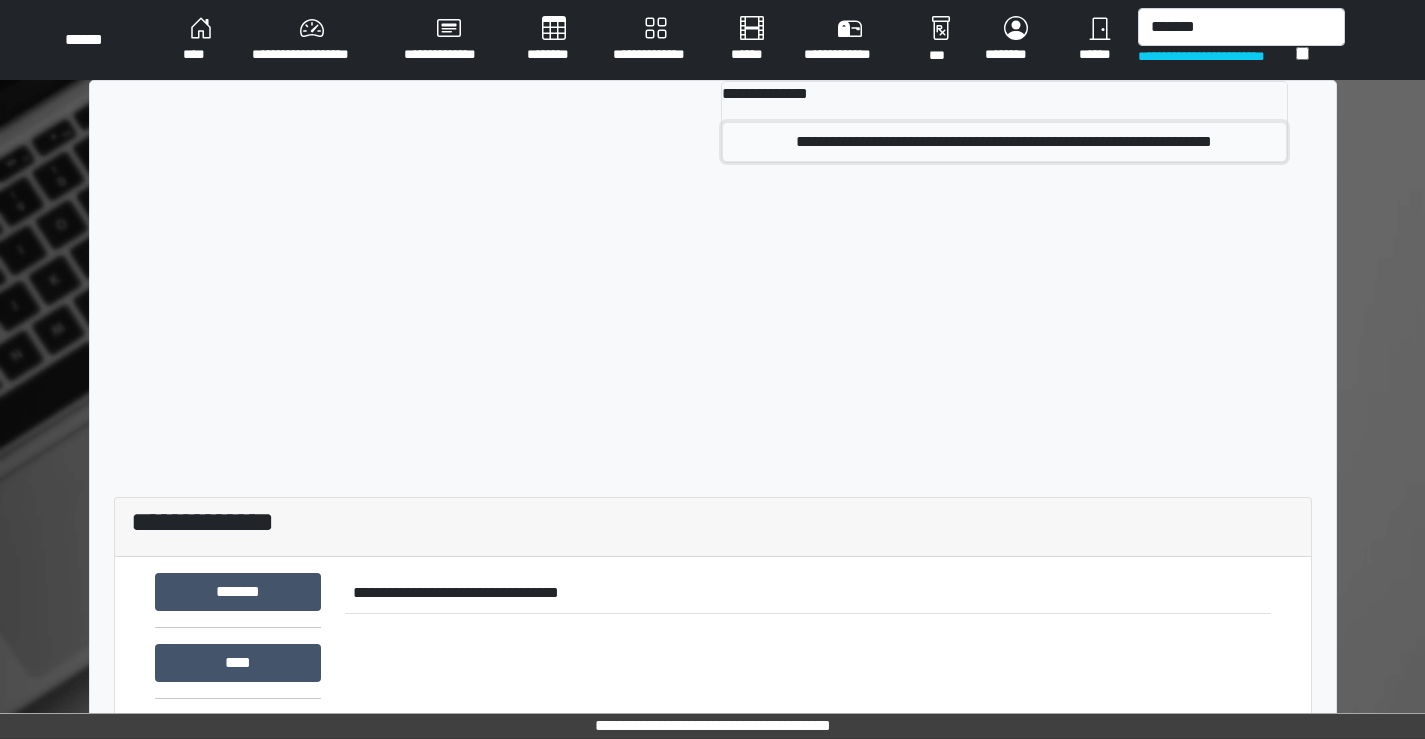 click on "**********" at bounding box center (1004, 142) 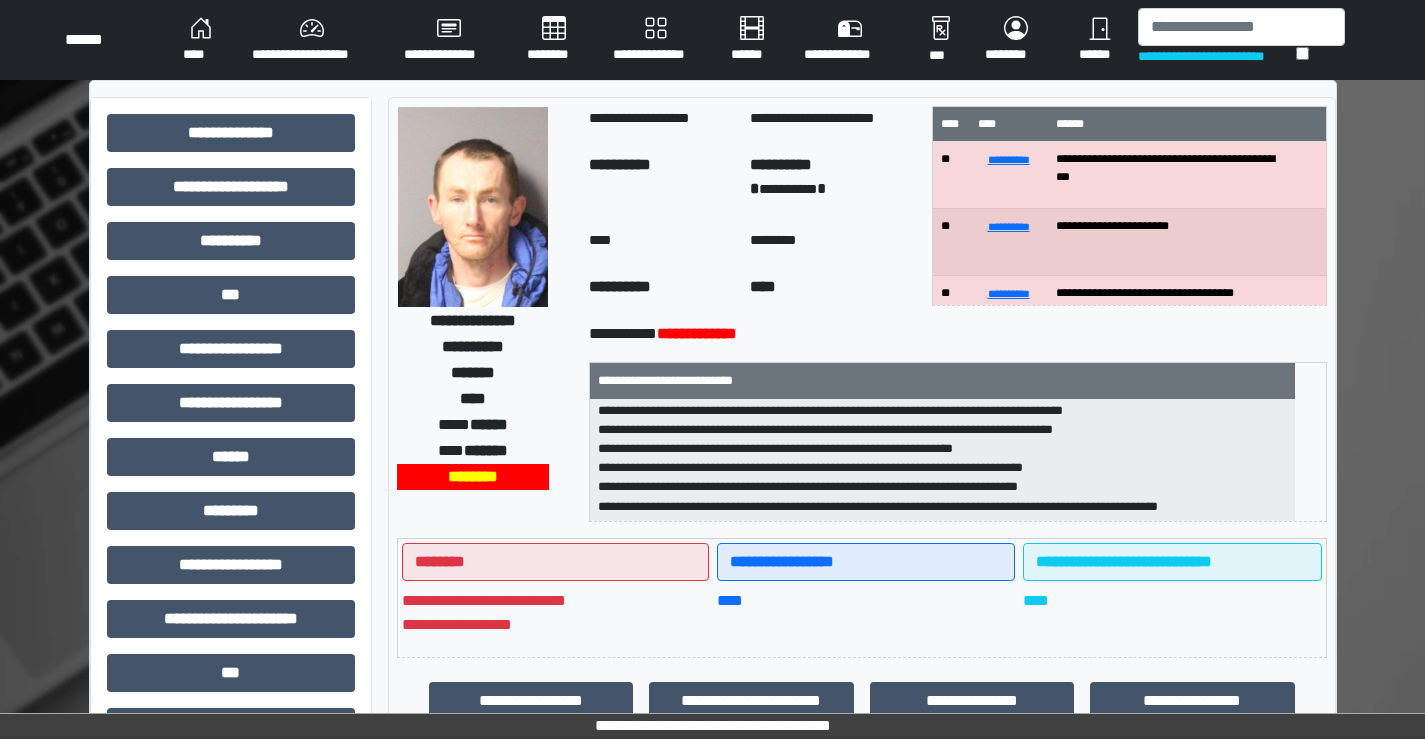 scroll, scrollTop: 25, scrollLeft: 0, axis: vertical 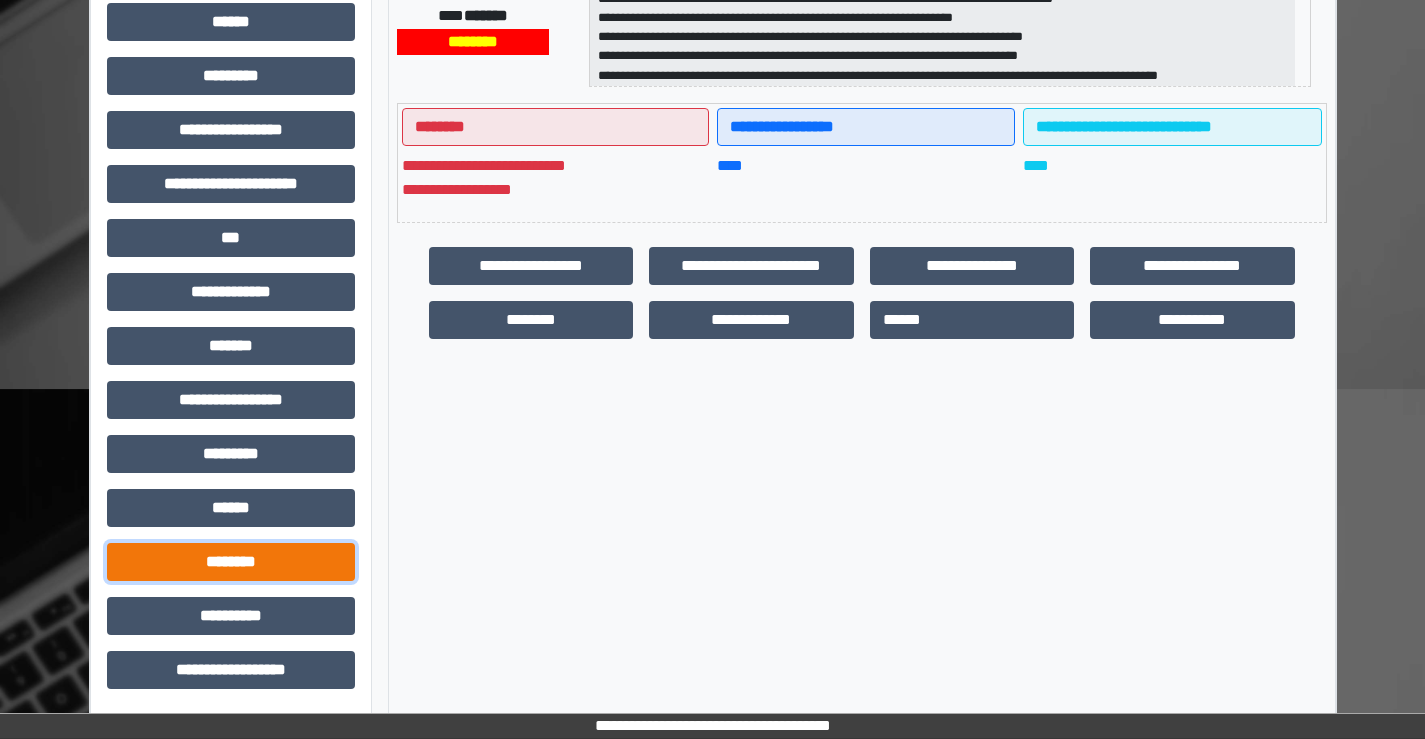 click on "********" at bounding box center [231, 562] 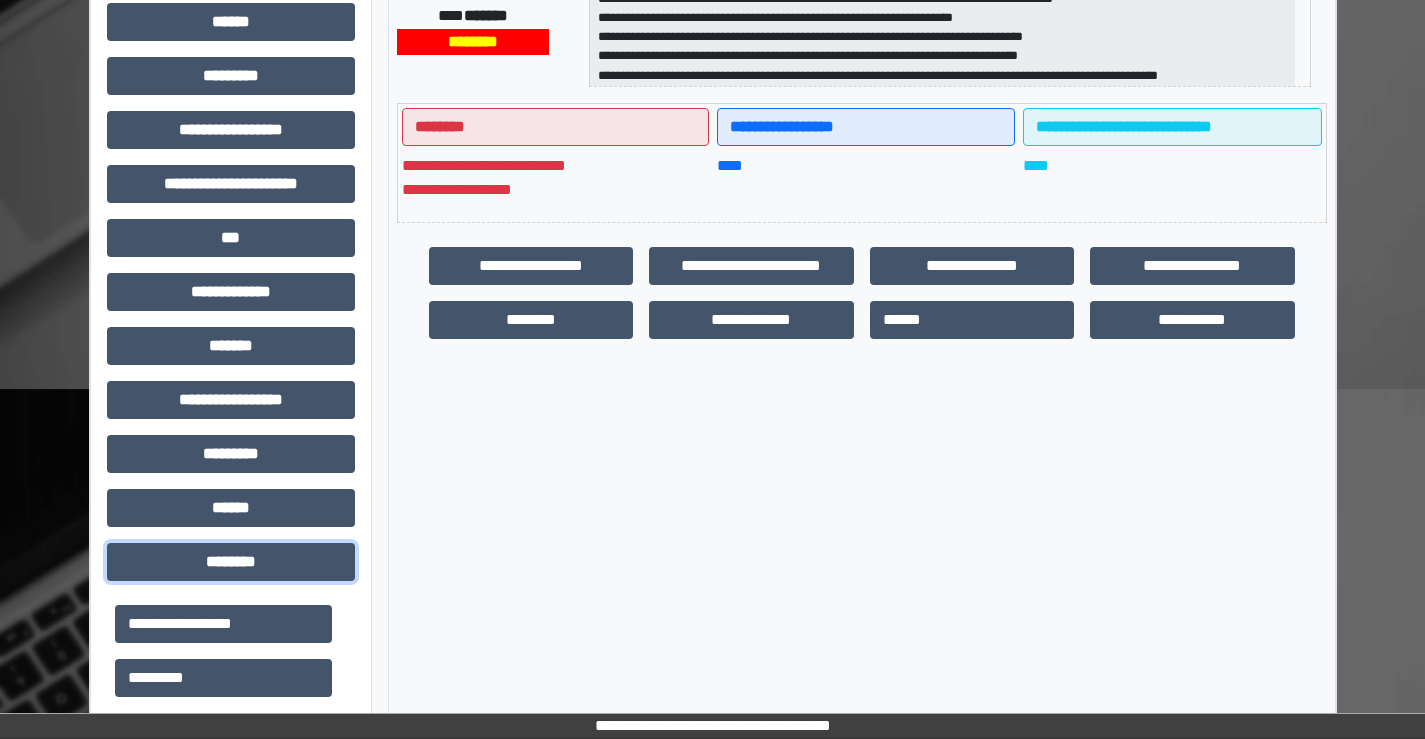 scroll, scrollTop: 835, scrollLeft: 0, axis: vertical 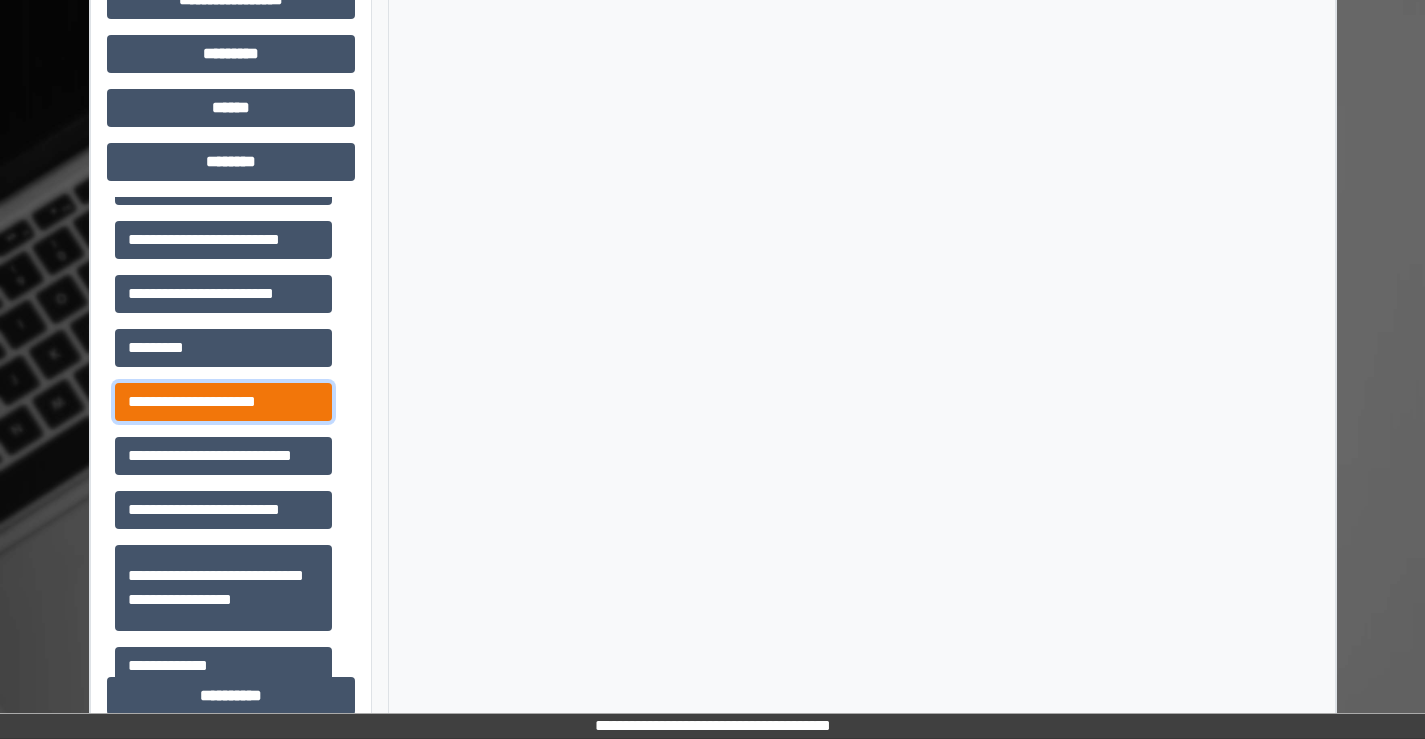 click on "**********" at bounding box center [223, 402] 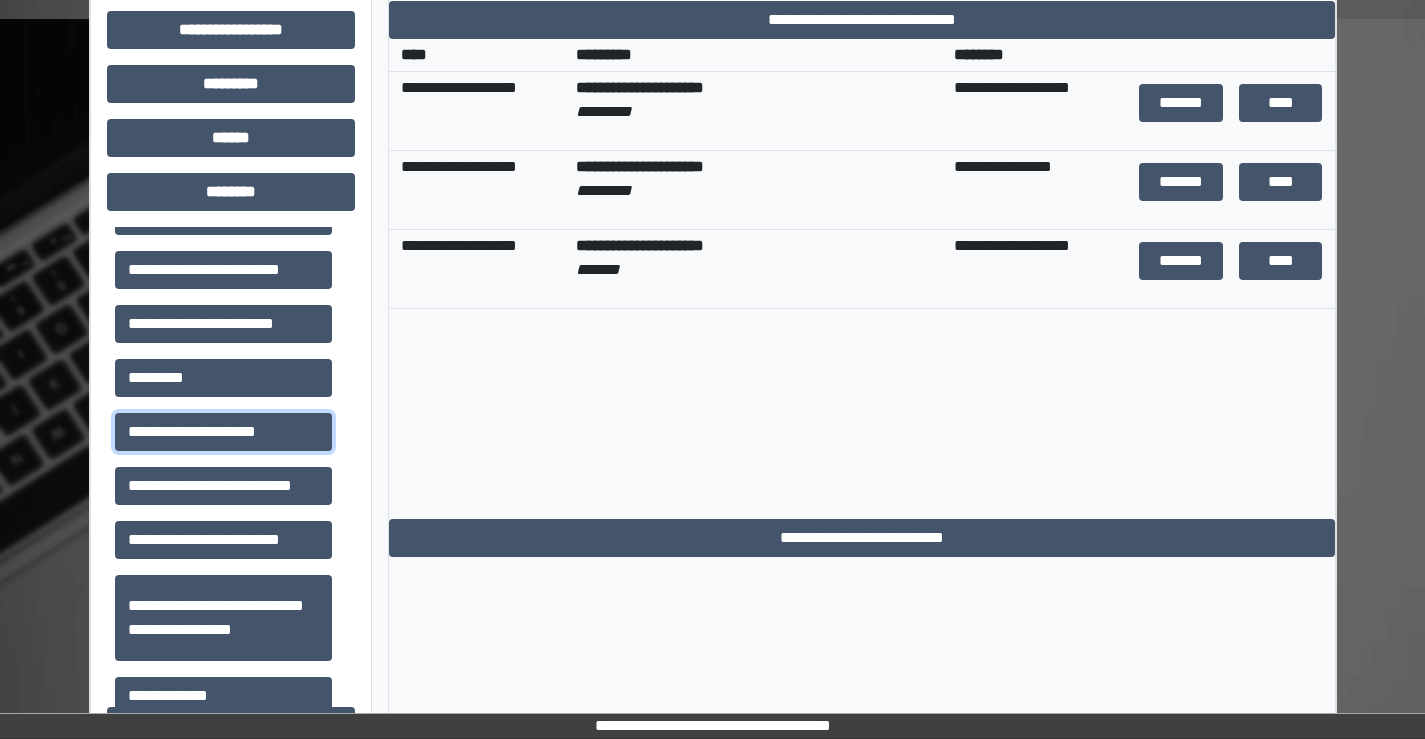 scroll, scrollTop: 835, scrollLeft: 0, axis: vertical 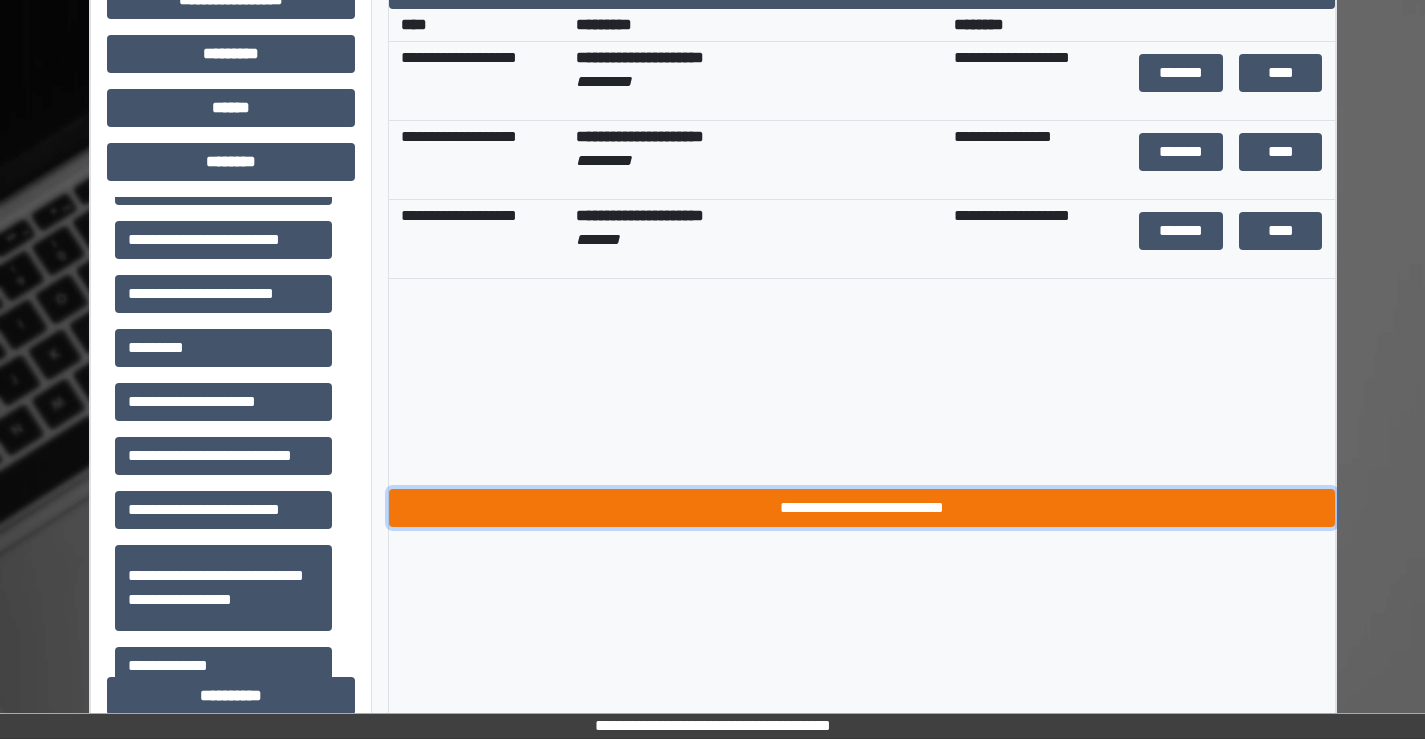 click on "**********" at bounding box center (862, 508) 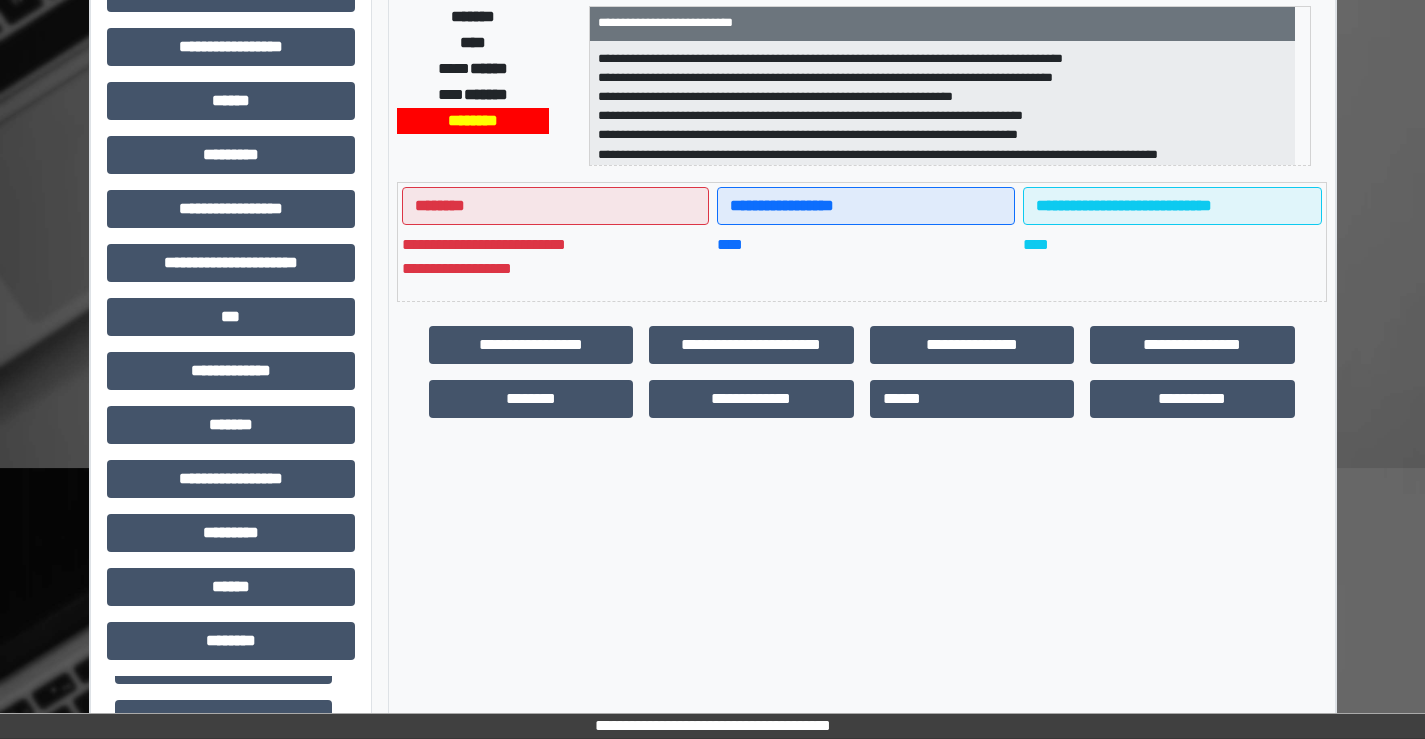 scroll, scrollTop: 335, scrollLeft: 0, axis: vertical 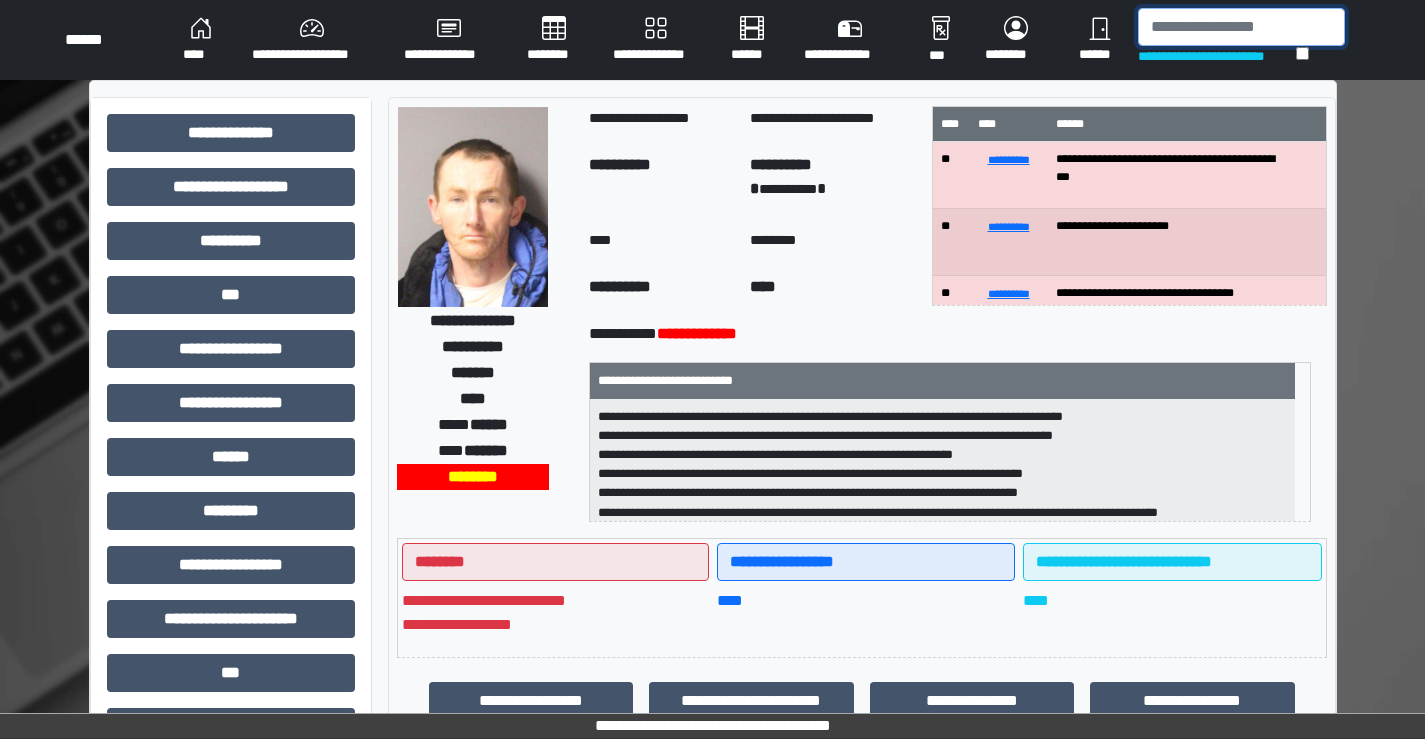 click at bounding box center (1241, 27) 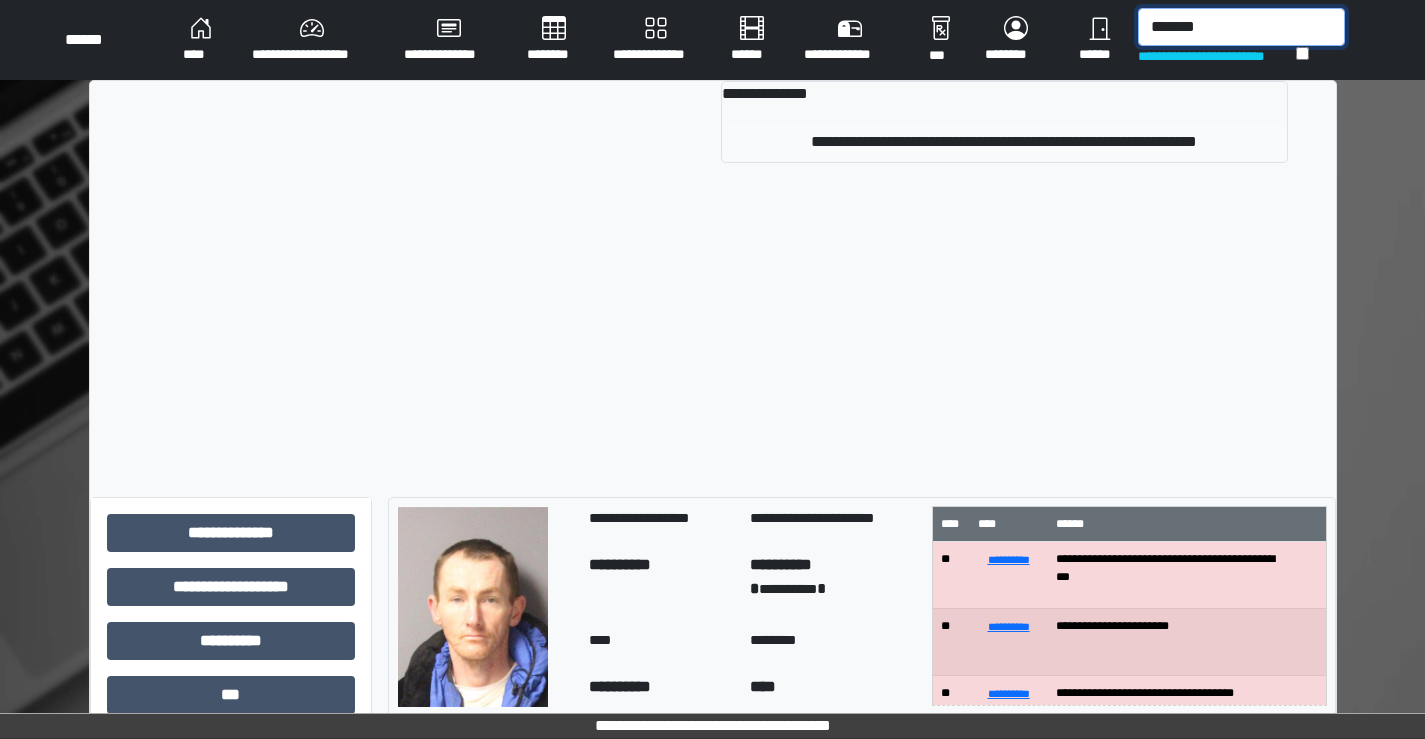 type on "*******" 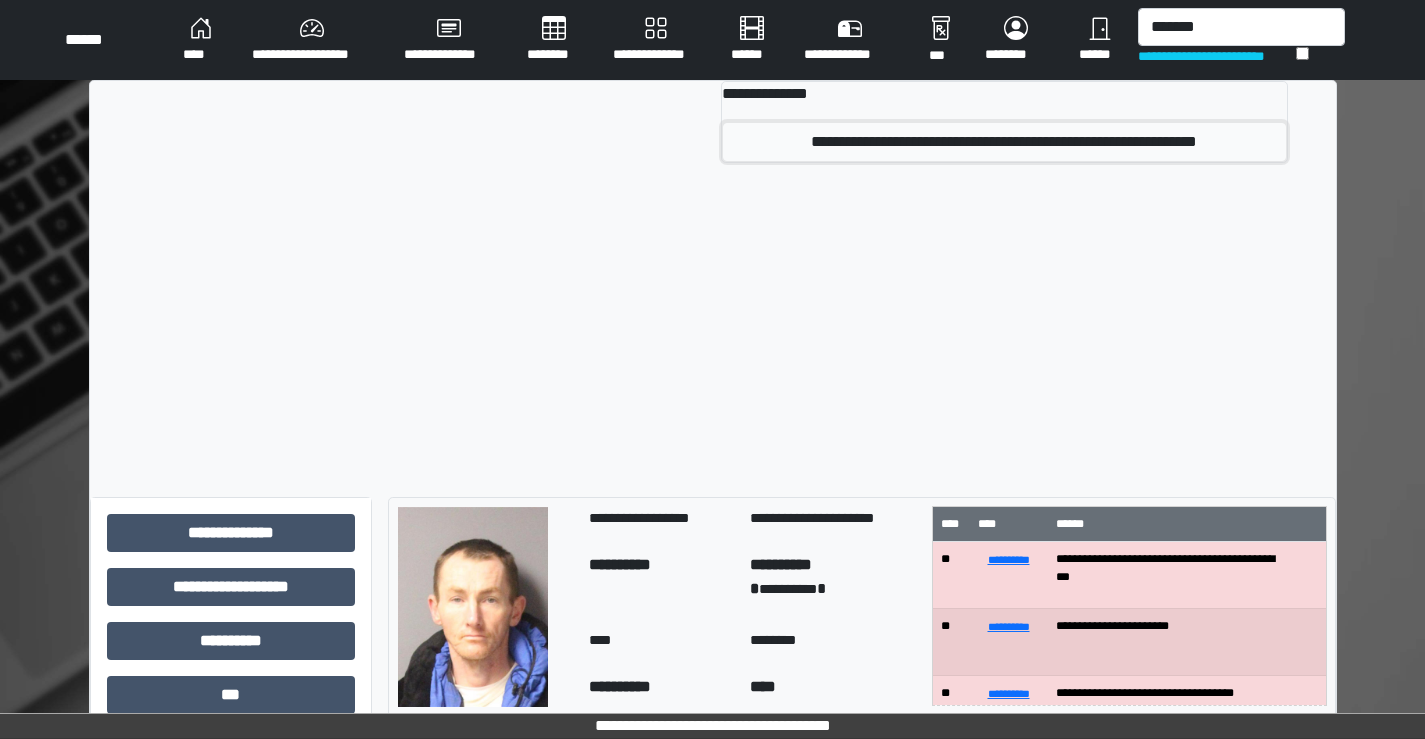 click on "**********" at bounding box center (1004, 142) 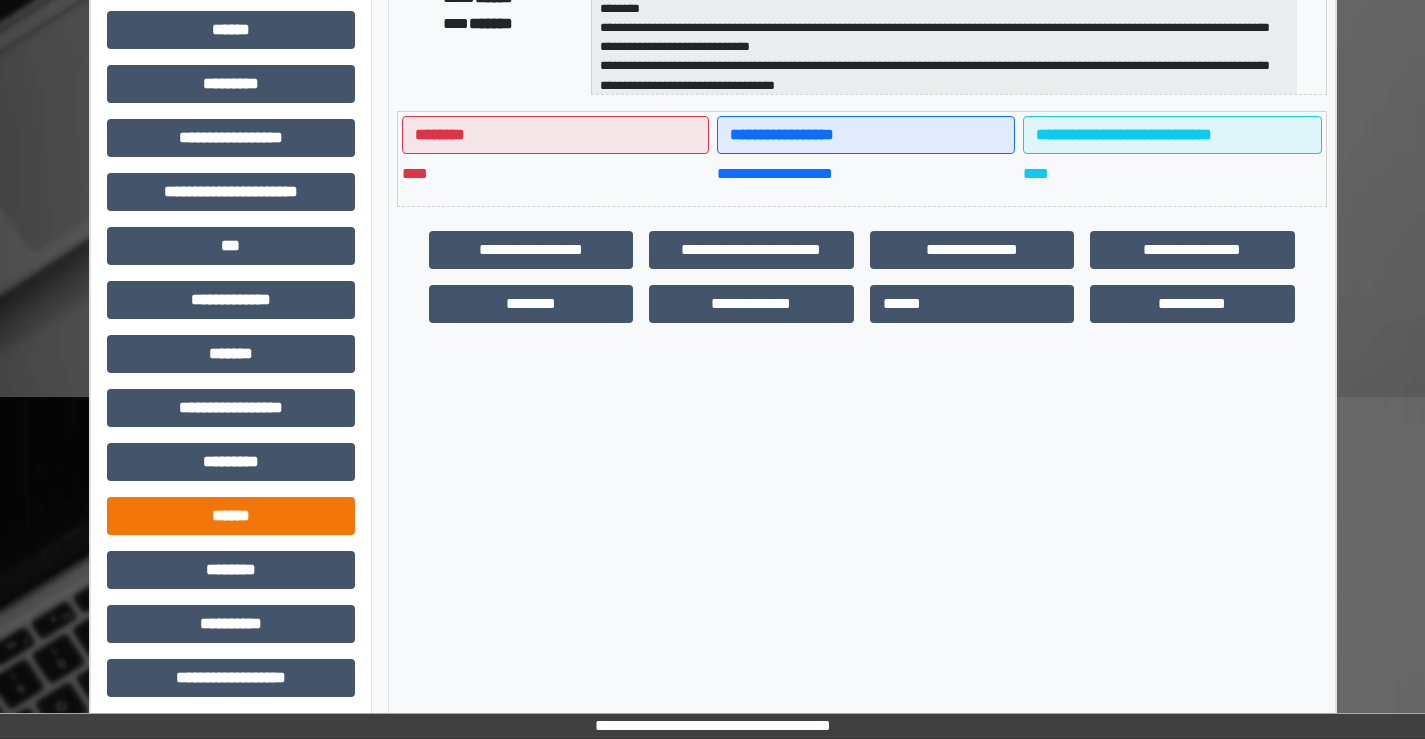 scroll, scrollTop: 435, scrollLeft: 0, axis: vertical 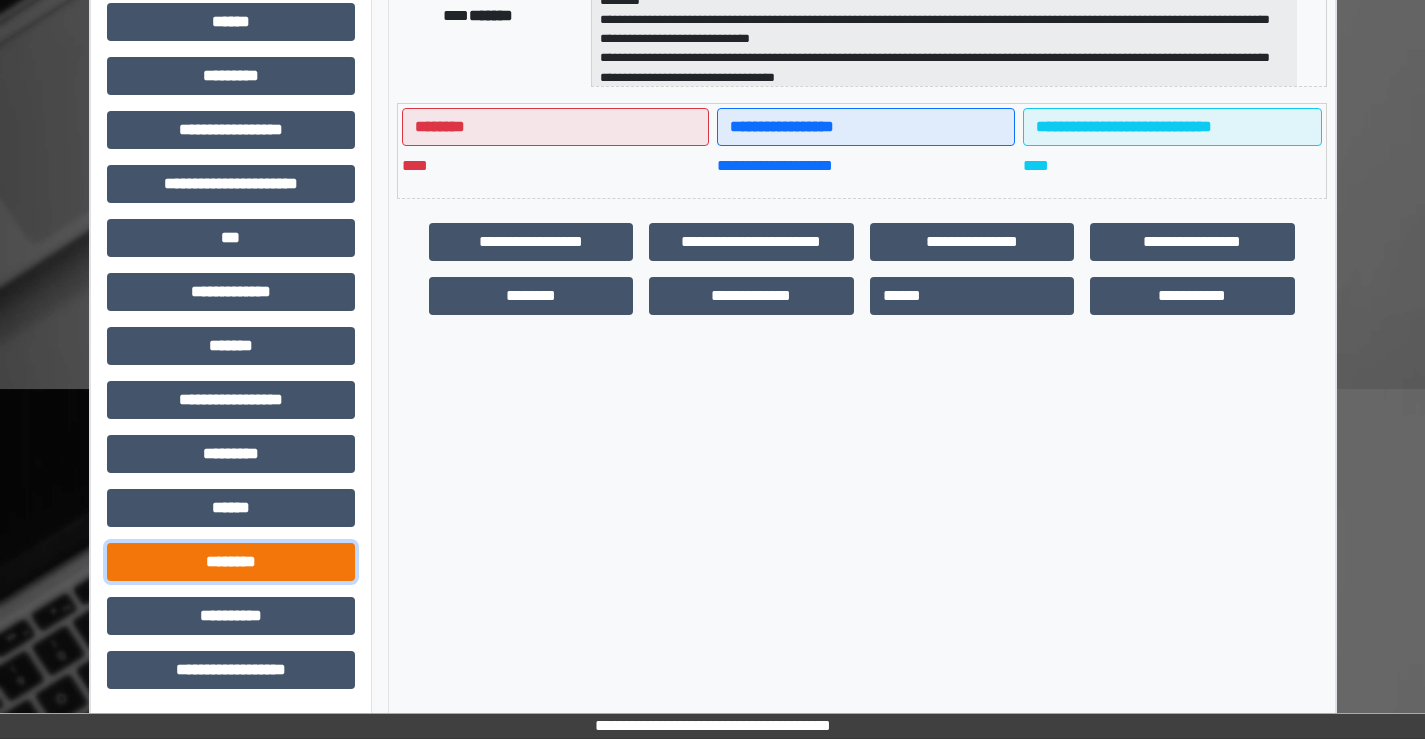 click on "********" at bounding box center [231, 562] 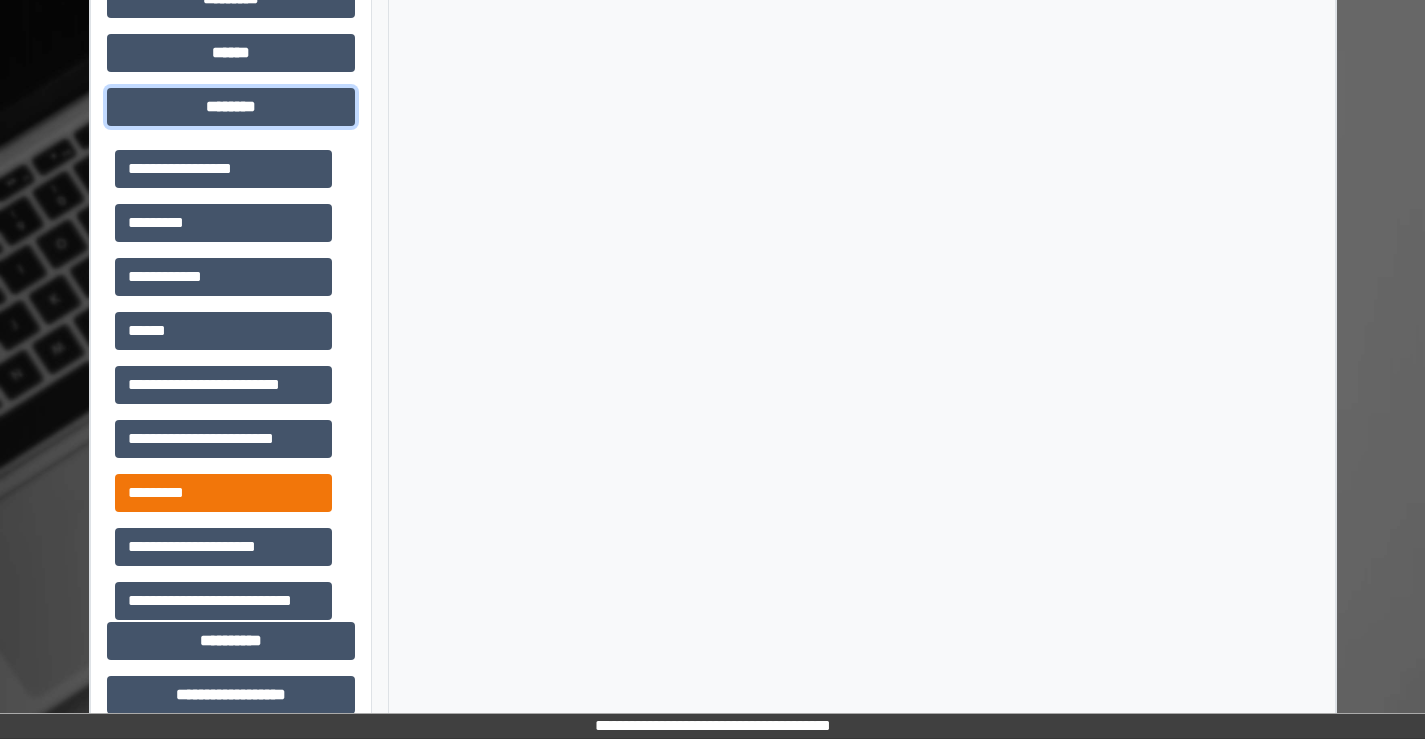 scroll, scrollTop: 915, scrollLeft: 0, axis: vertical 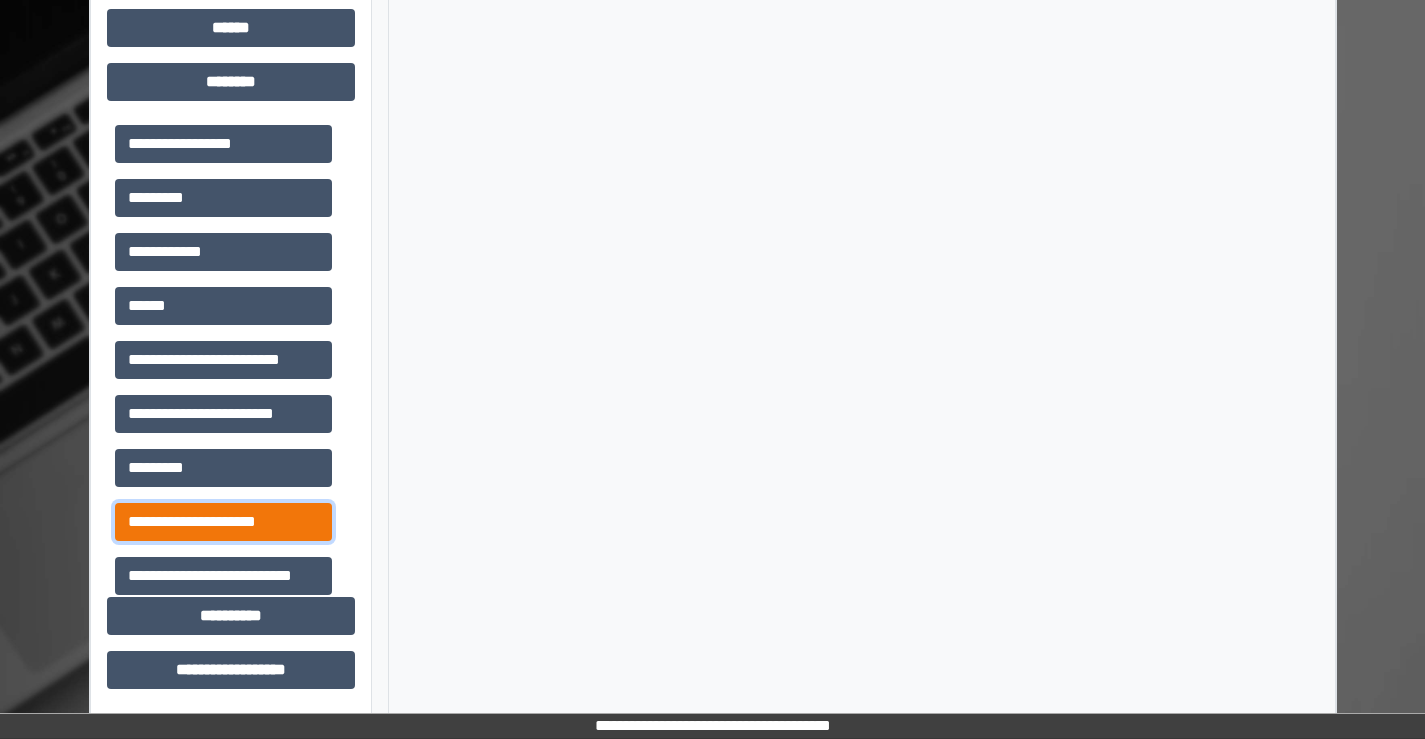 click on "**********" at bounding box center [223, 522] 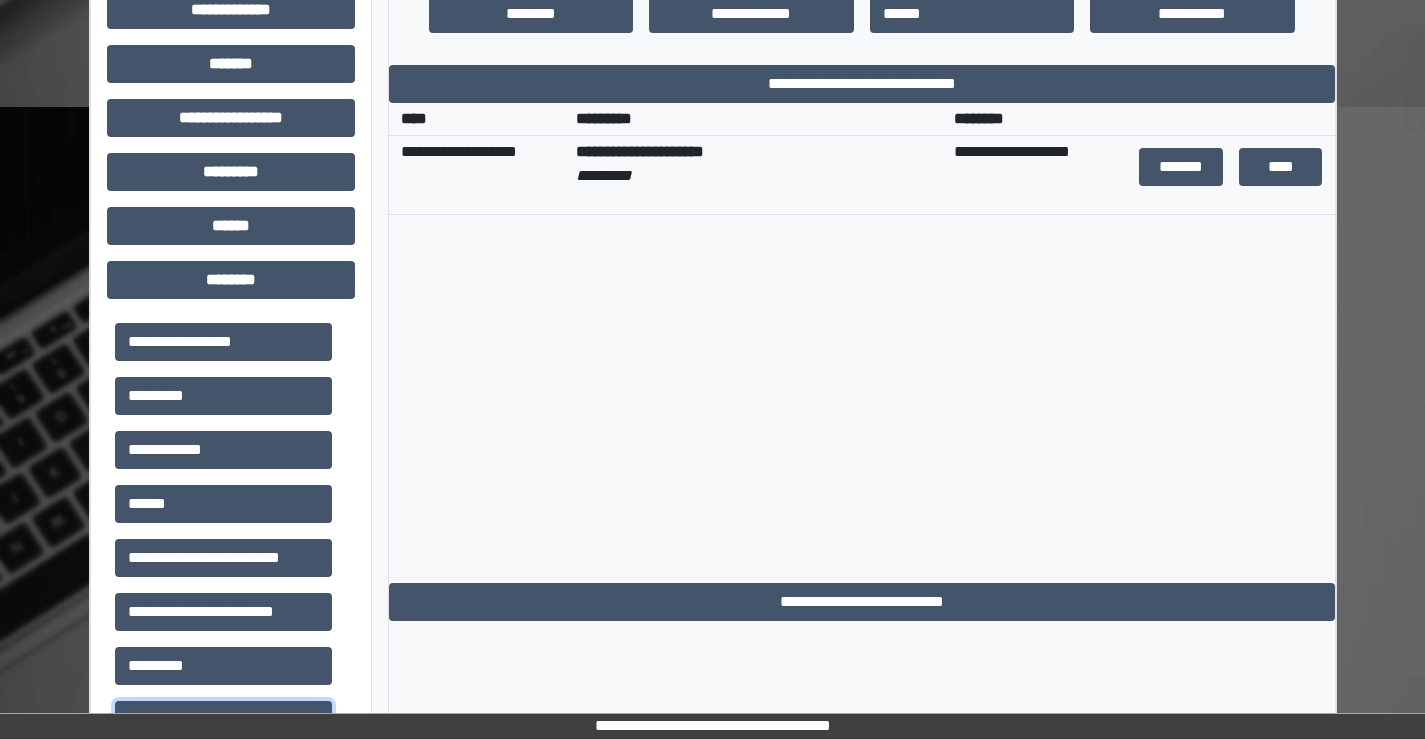 scroll, scrollTop: 715, scrollLeft: 0, axis: vertical 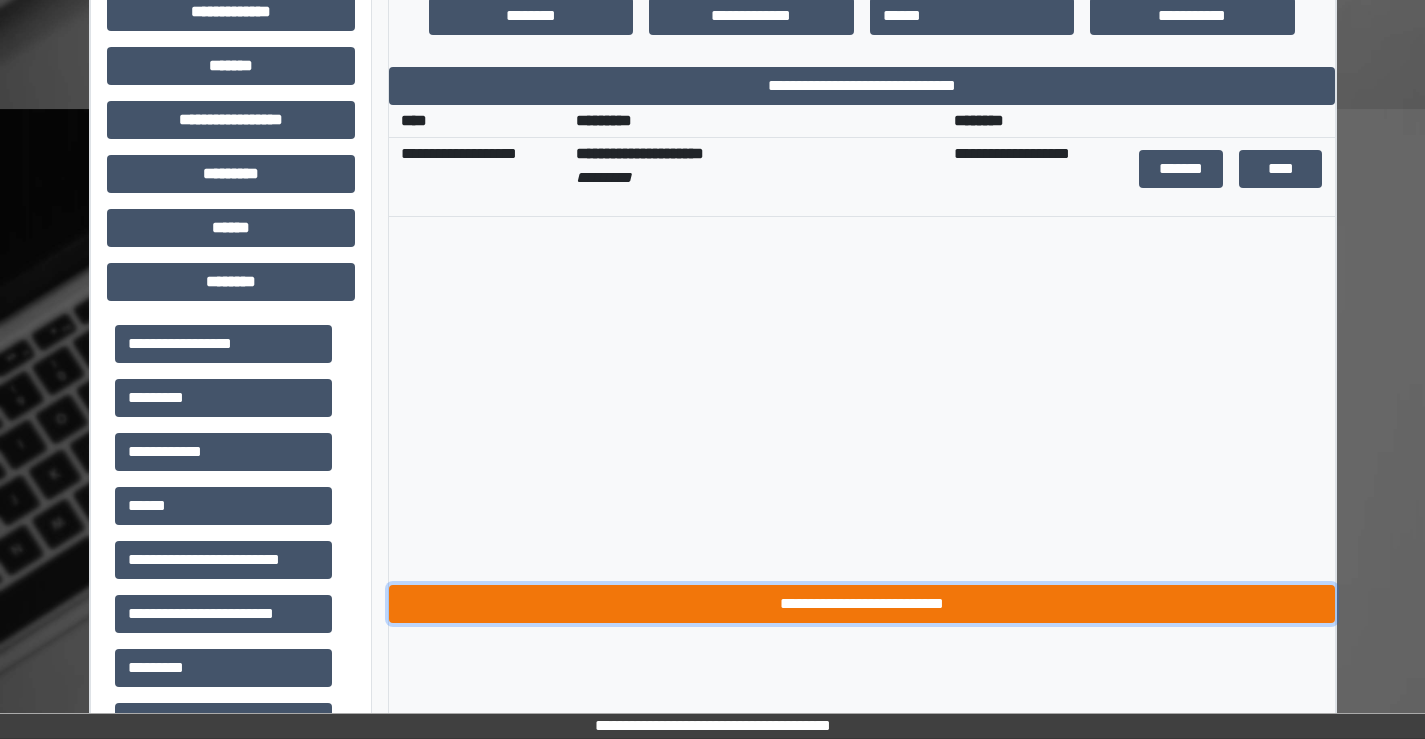 click on "**********" at bounding box center [862, 604] 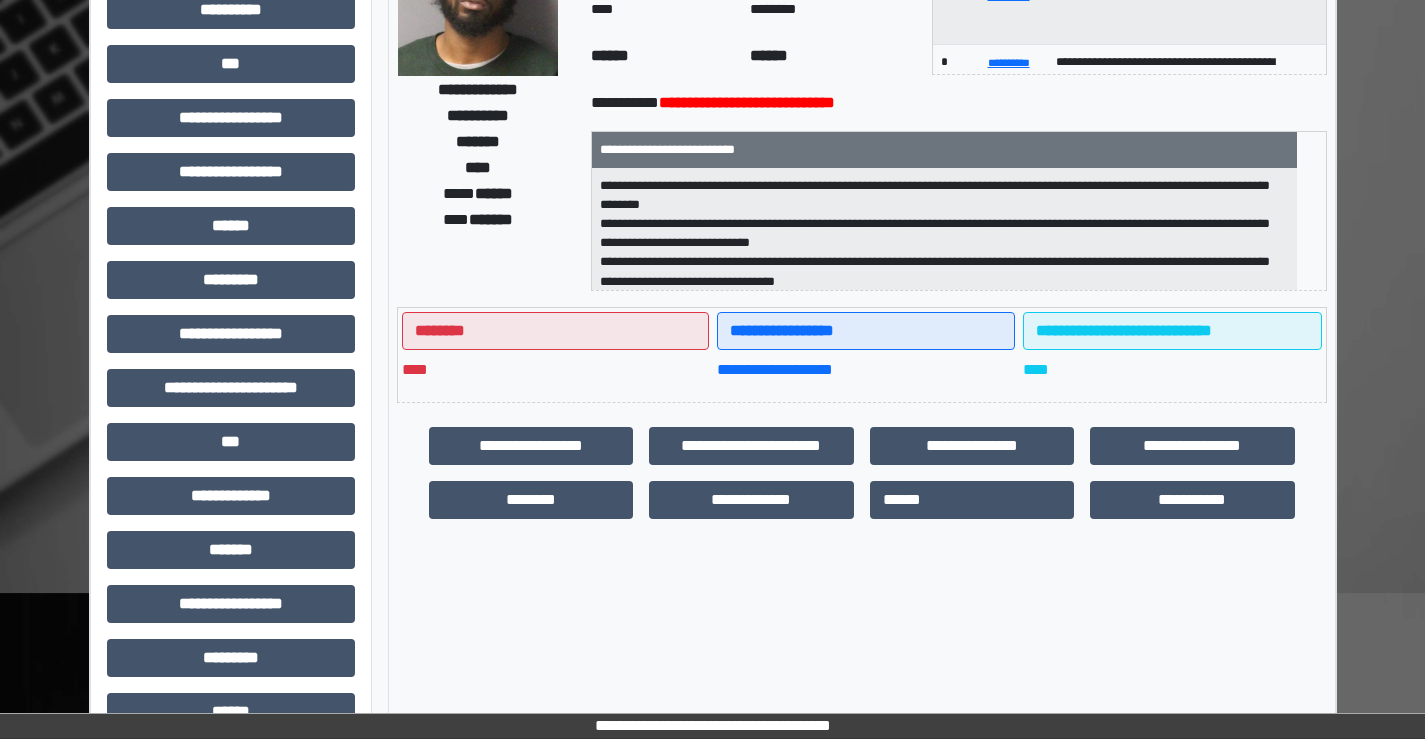 scroll, scrollTop: 115, scrollLeft: 0, axis: vertical 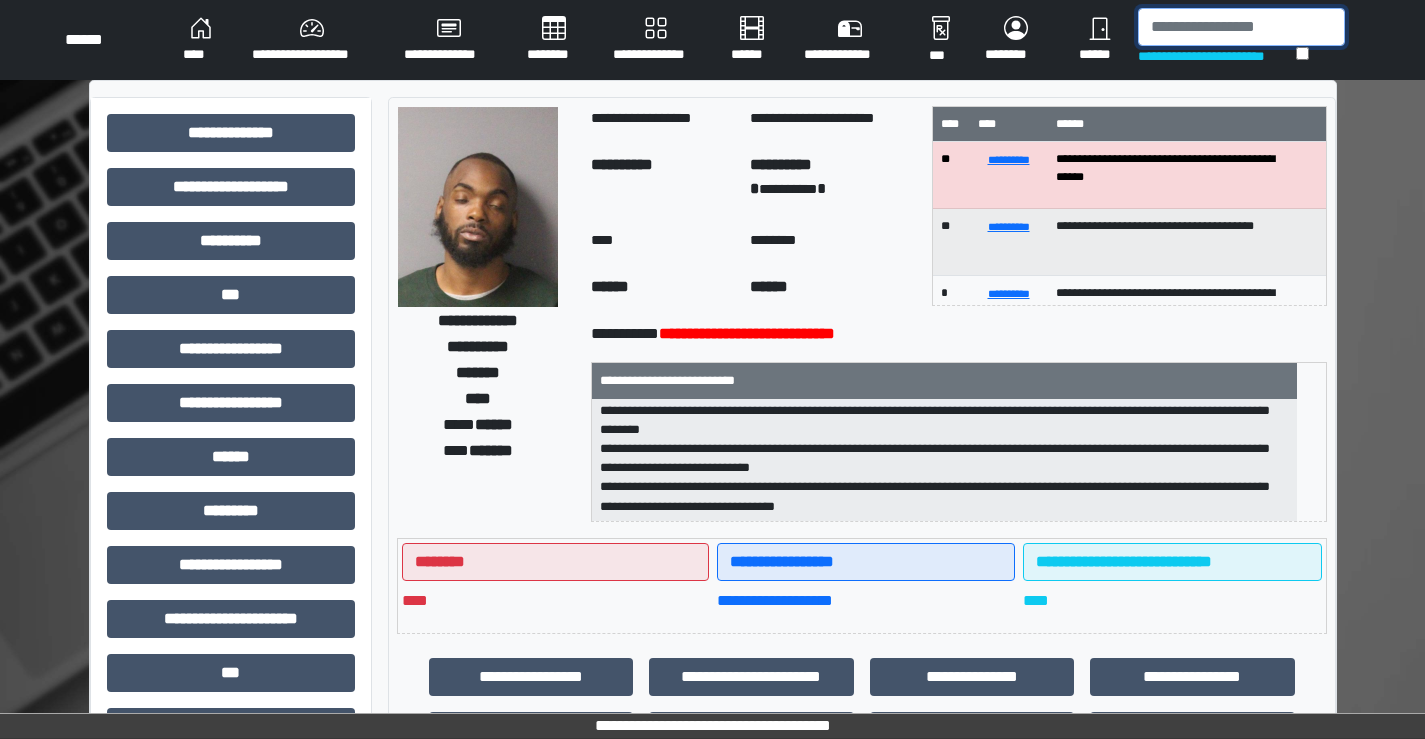click at bounding box center [1241, 27] 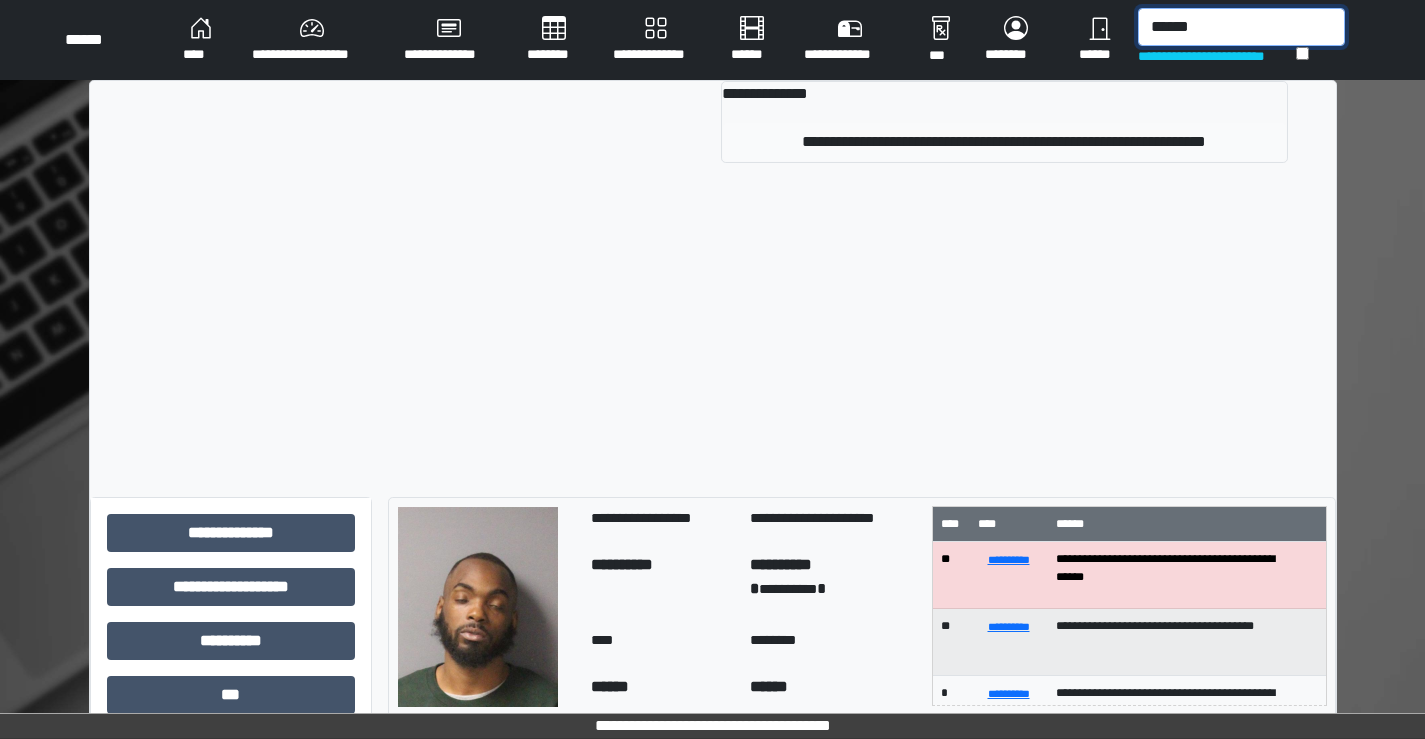 type on "******" 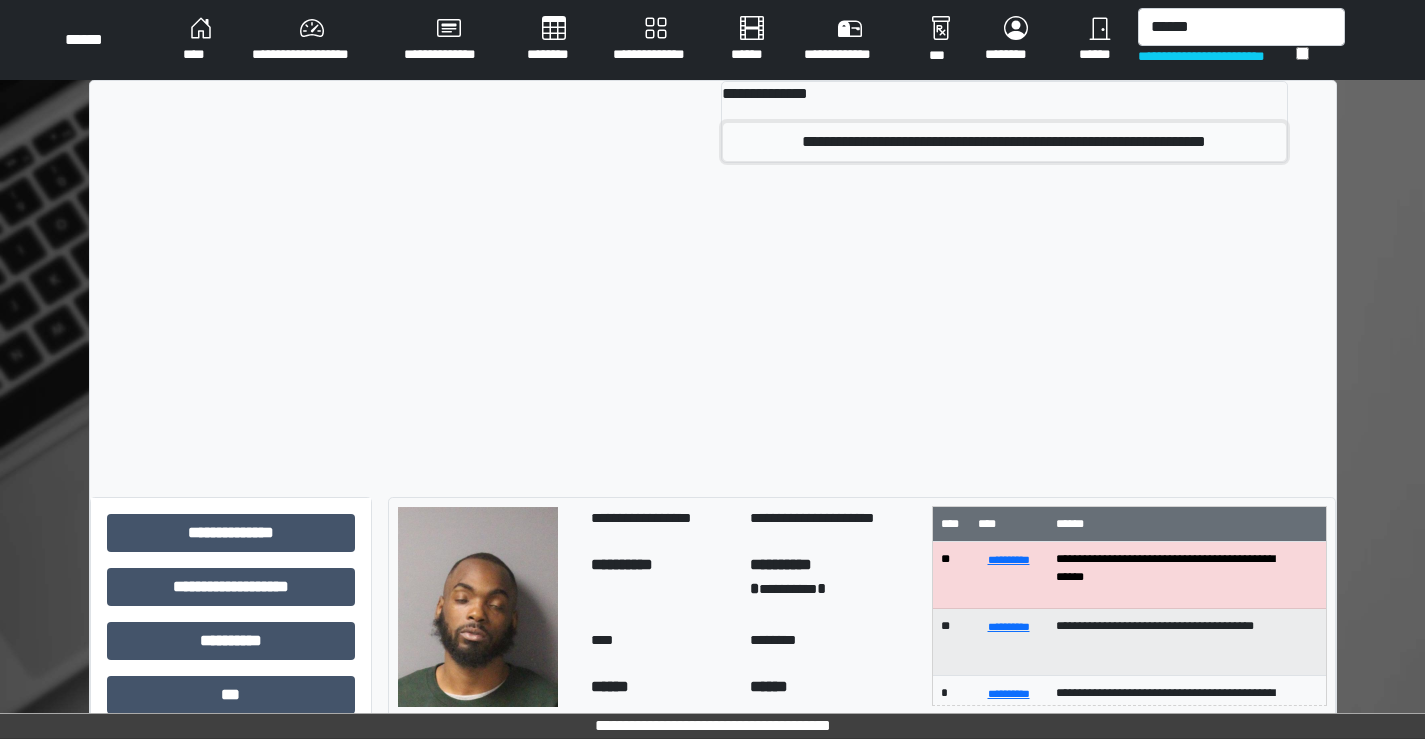 click on "**********" at bounding box center [1004, 142] 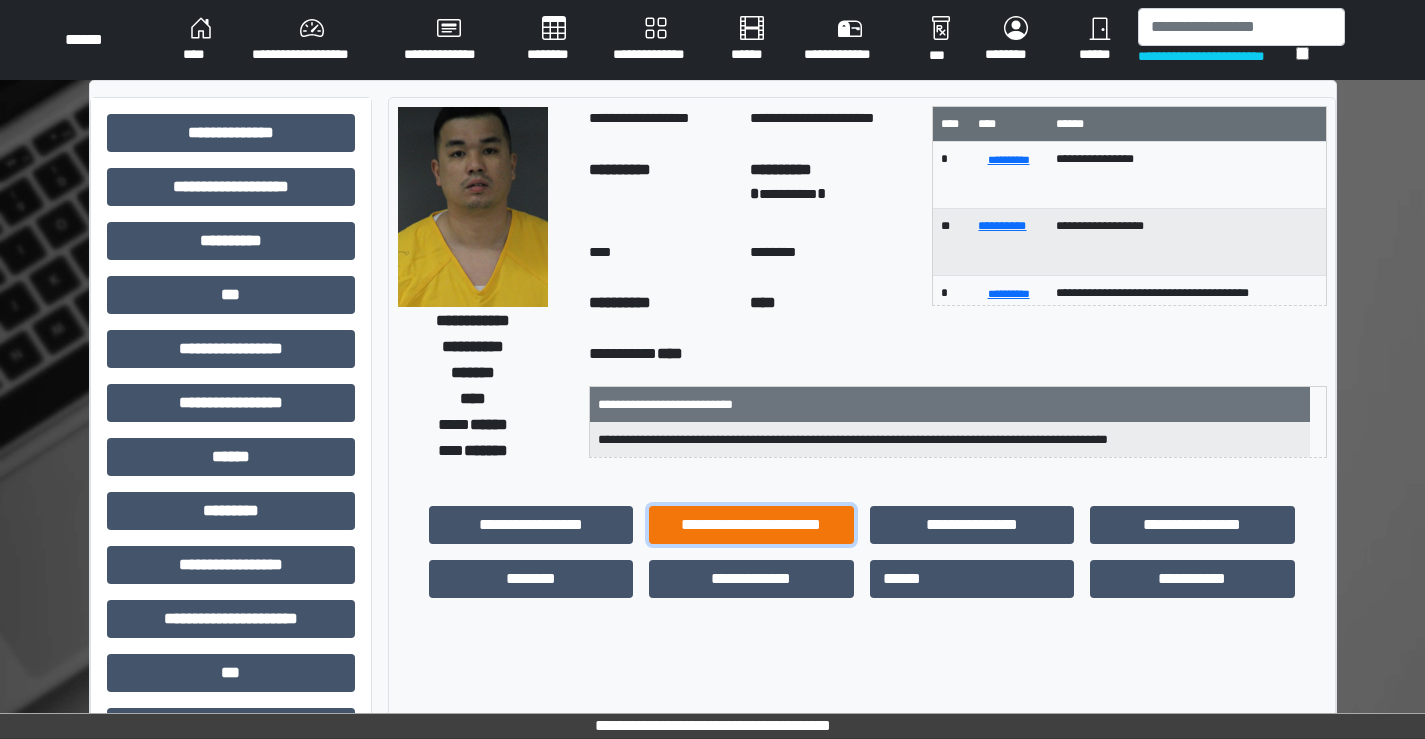 click on "**********" at bounding box center [751, 525] 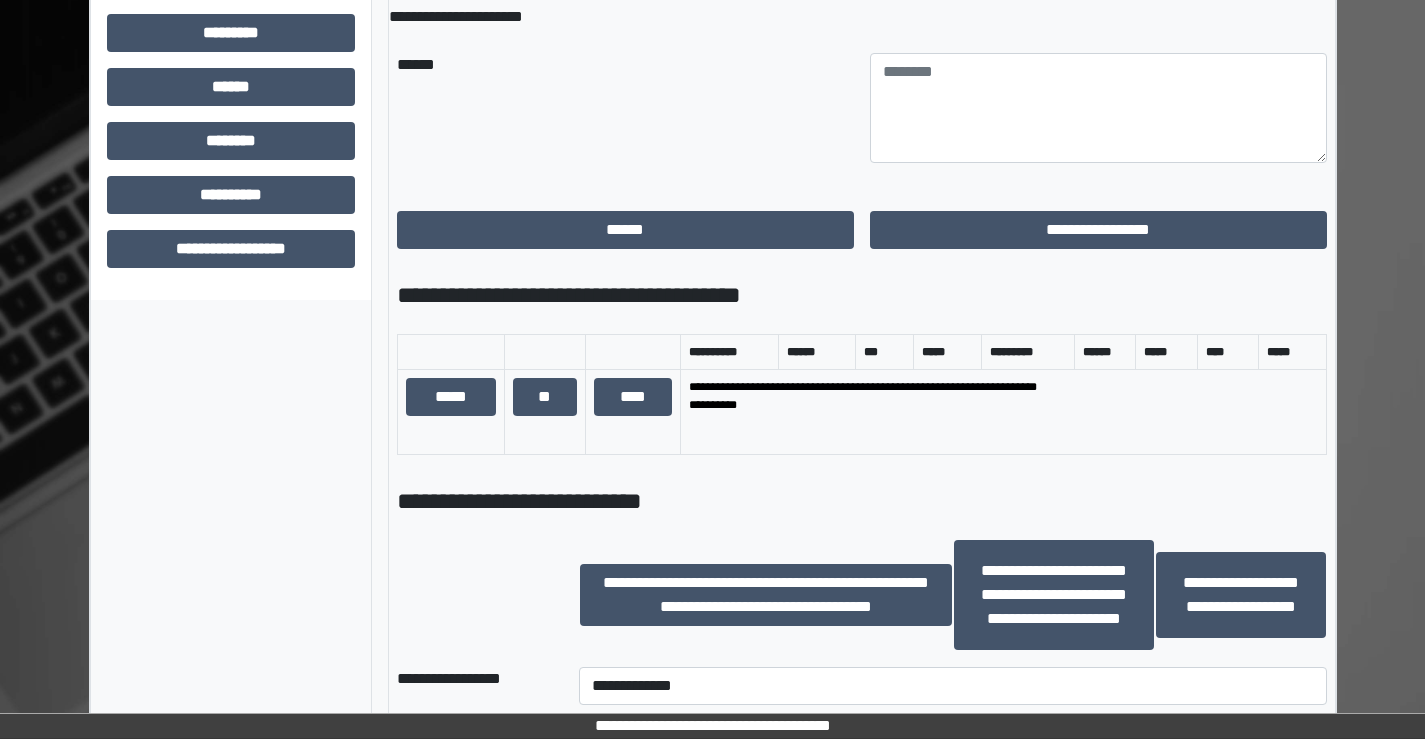 scroll, scrollTop: 700, scrollLeft: 0, axis: vertical 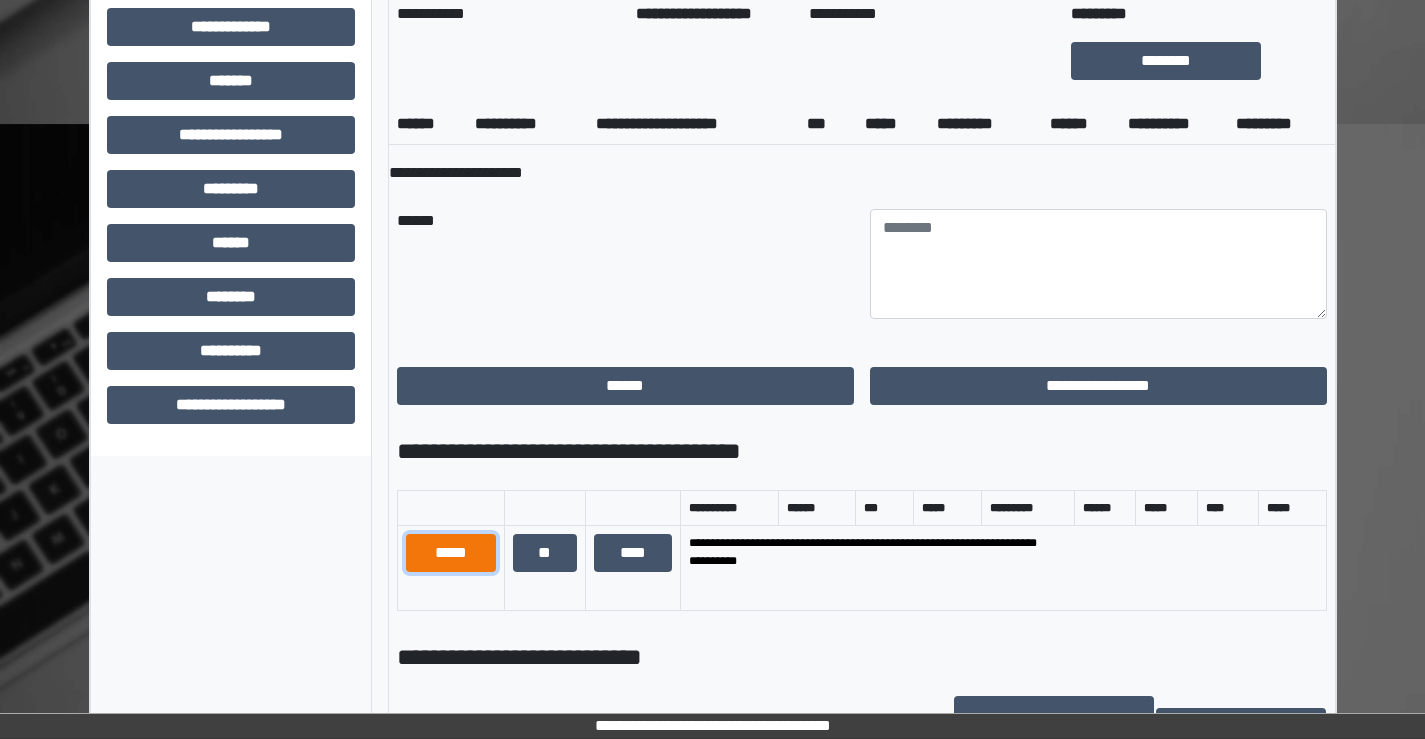 click on "*****" at bounding box center [451, 553] 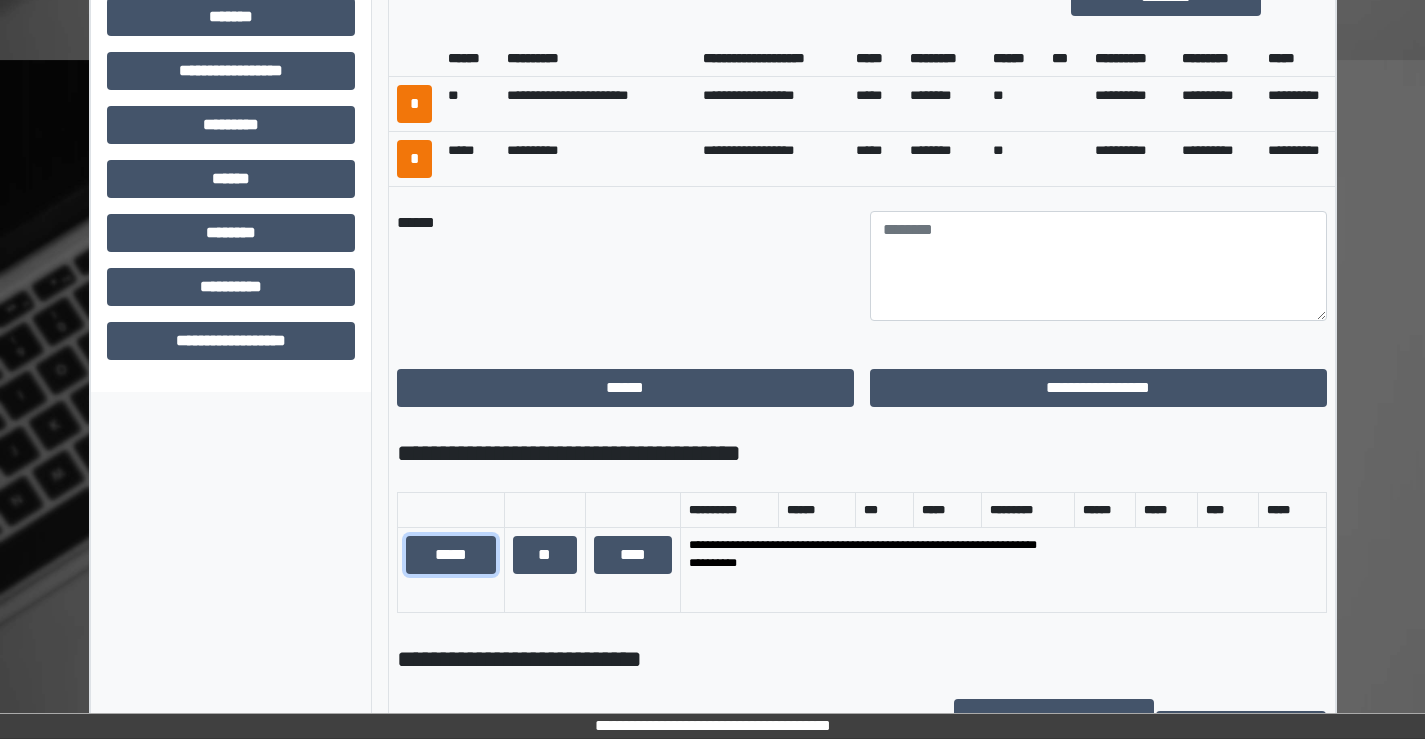scroll, scrollTop: 800, scrollLeft: 0, axis: vertical 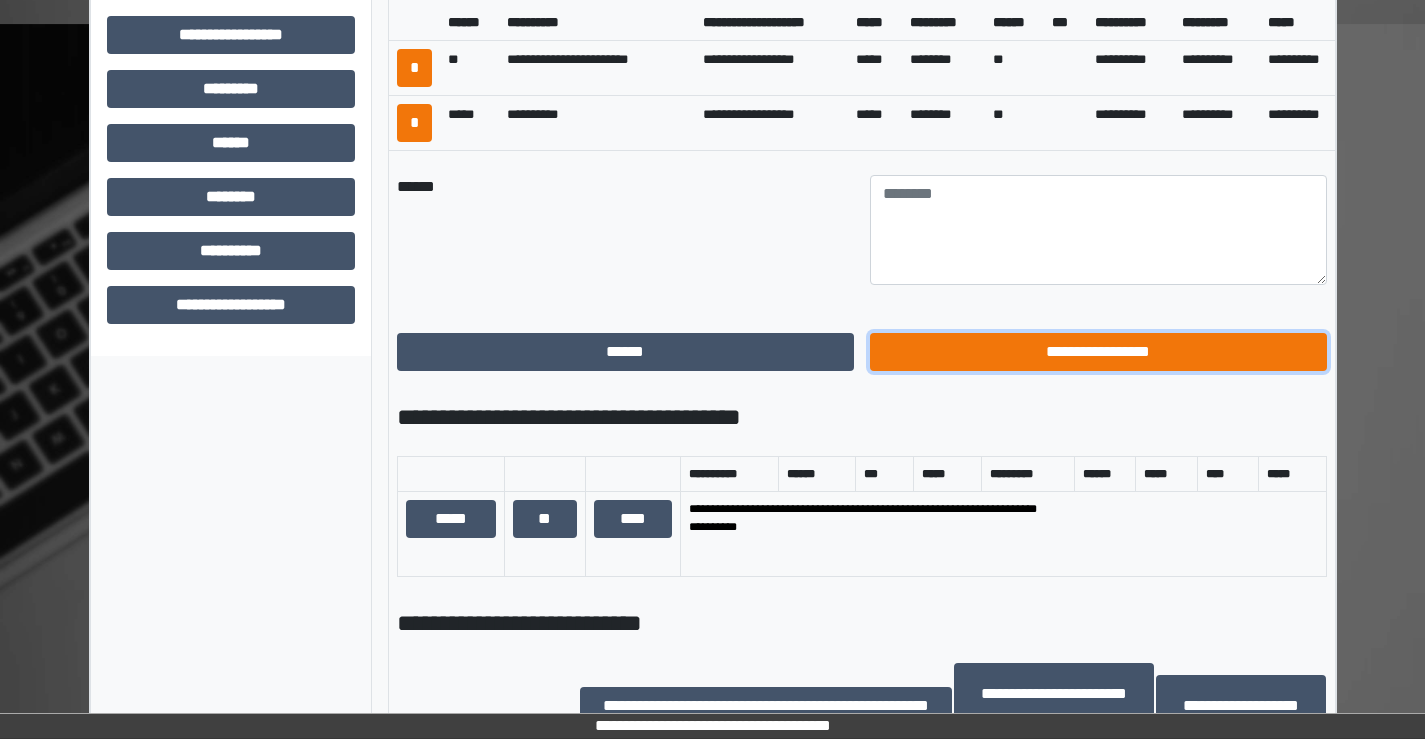 click on "**********" at bounding box center (1098, 352) 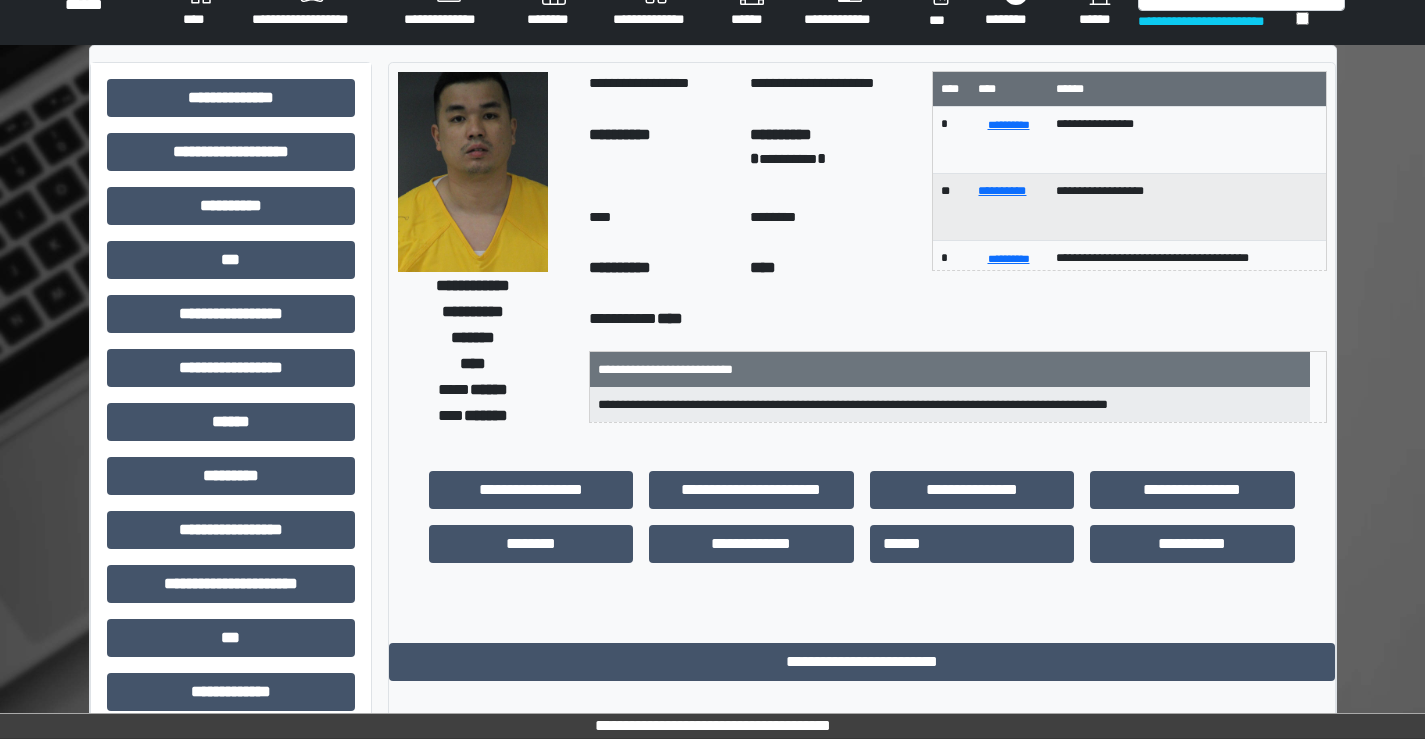 scroll, scrollTop: 0, scrollLeft: 0, axis: both 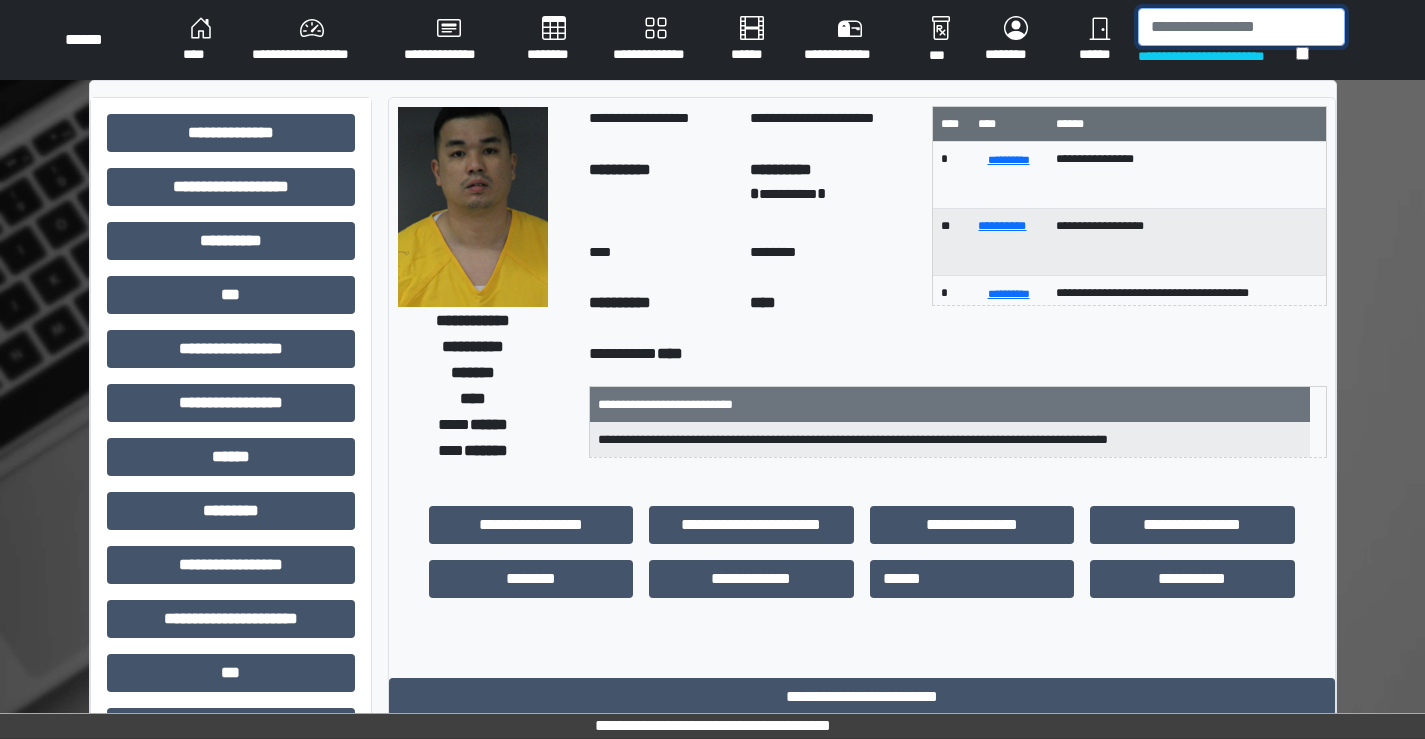 click at bounding box center (1241, 27) 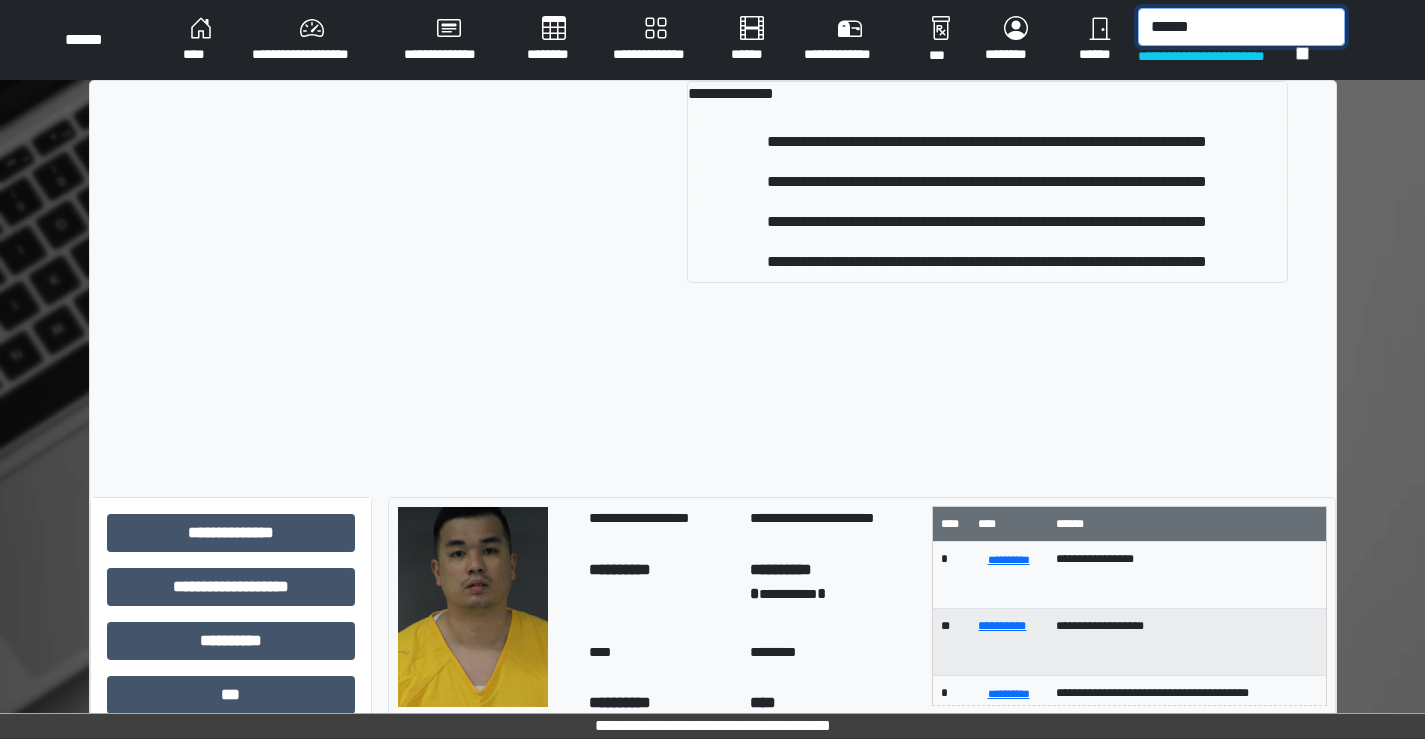 type on "******" 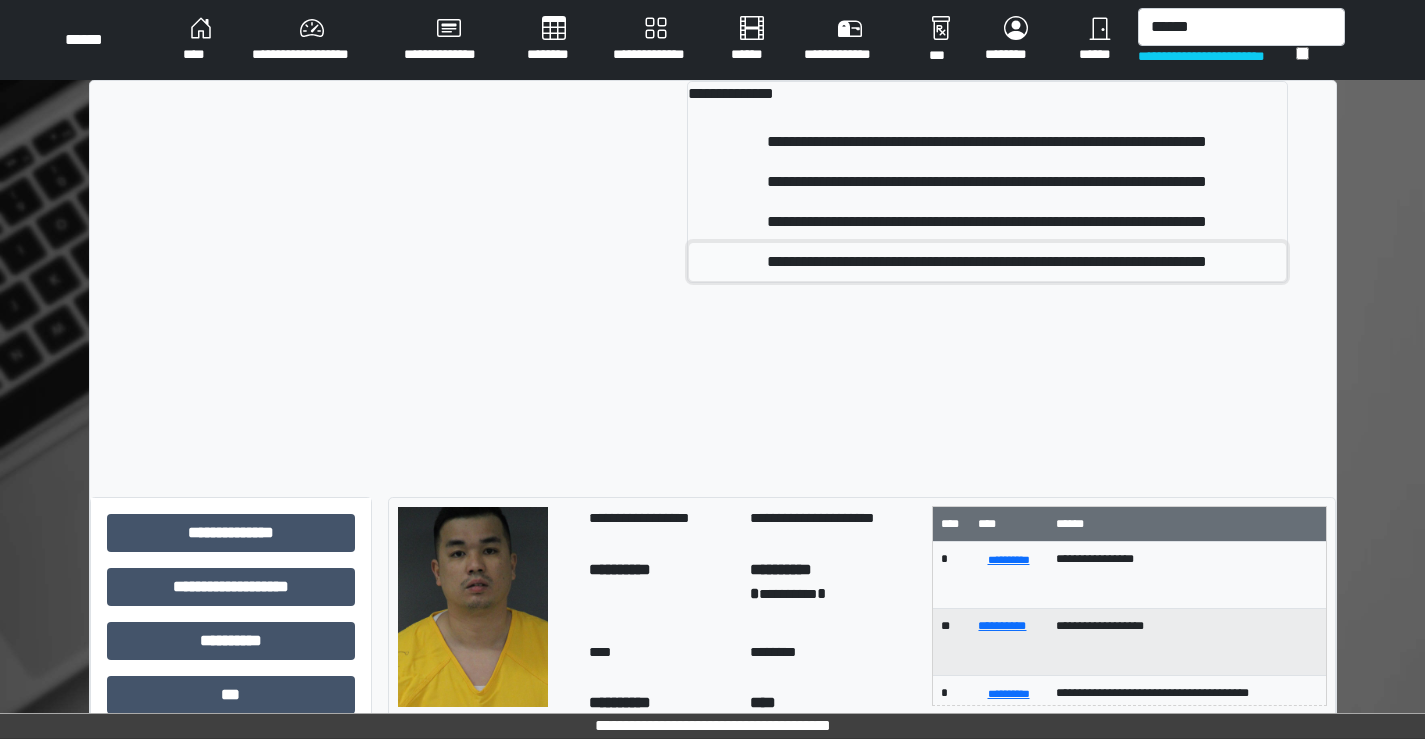 click on "**********" at bounding box center [987, 262] 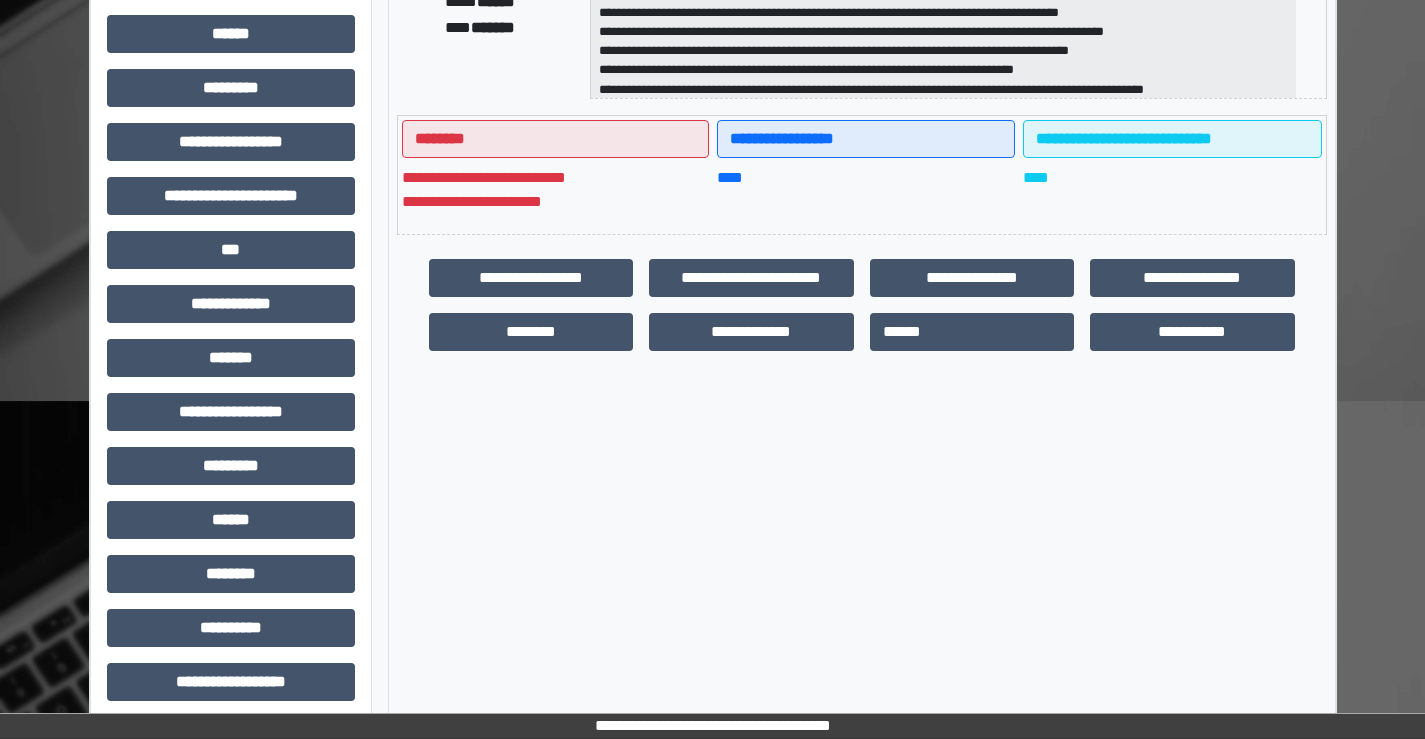 scroll, scrollTop: 435, scrollLeft: 0, axis: vertical 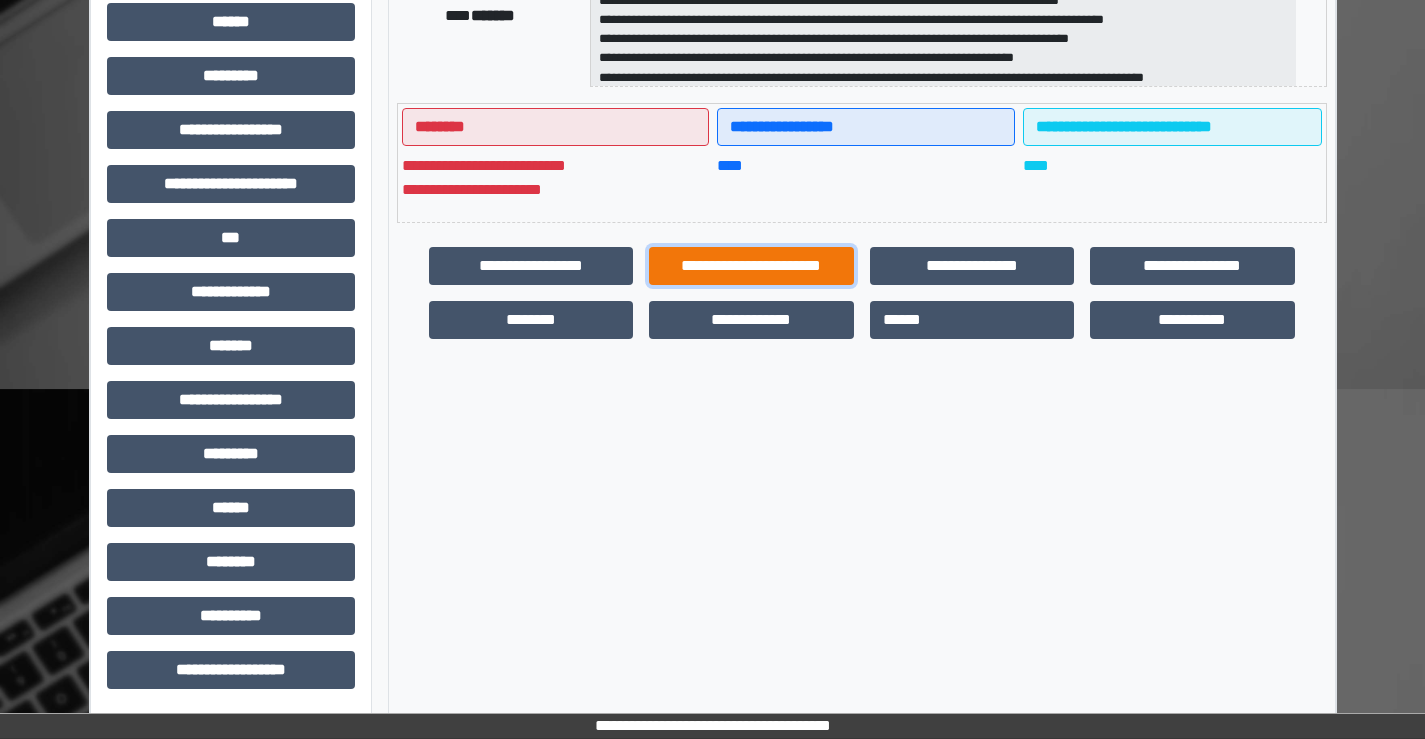 click on "**********" at bounding box center (751, 266) 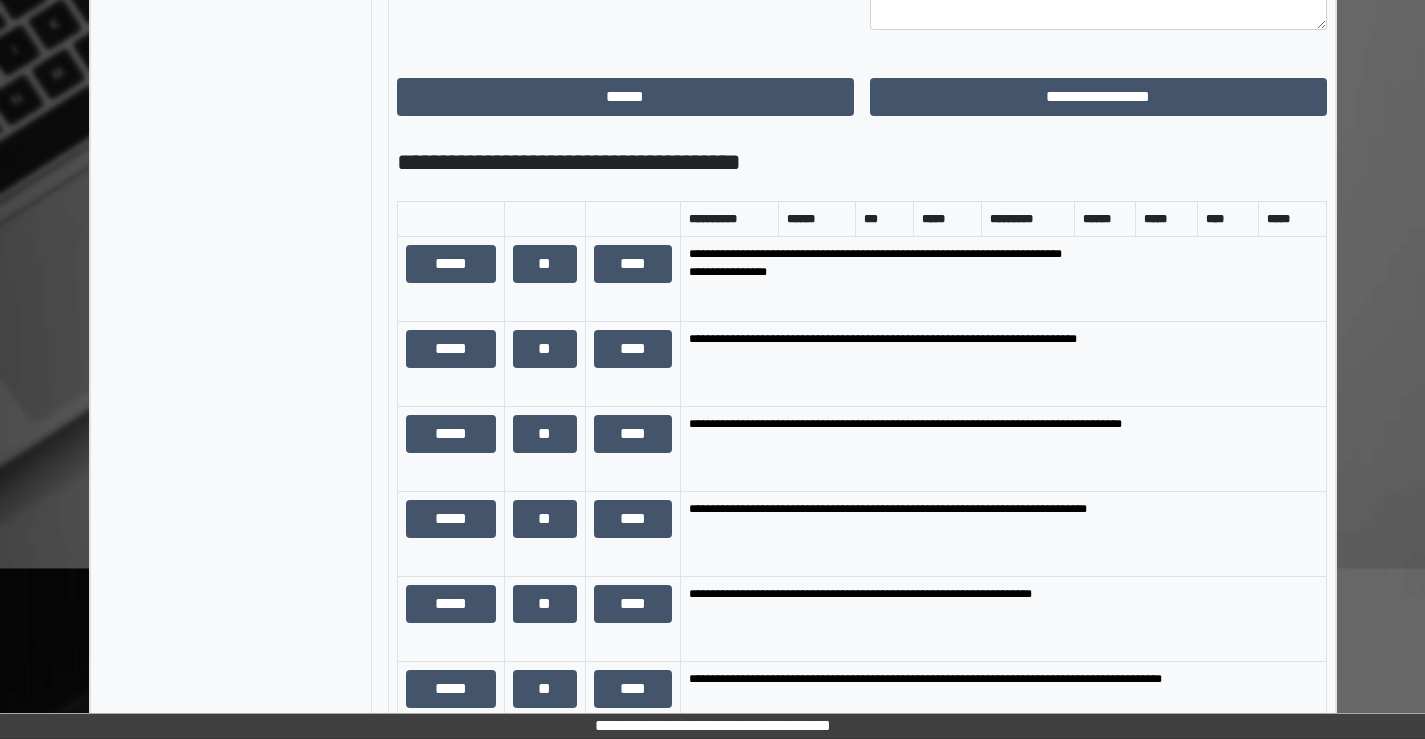 scroll, scrollTop: 1135, scrollLeft: 0, axis: vertical 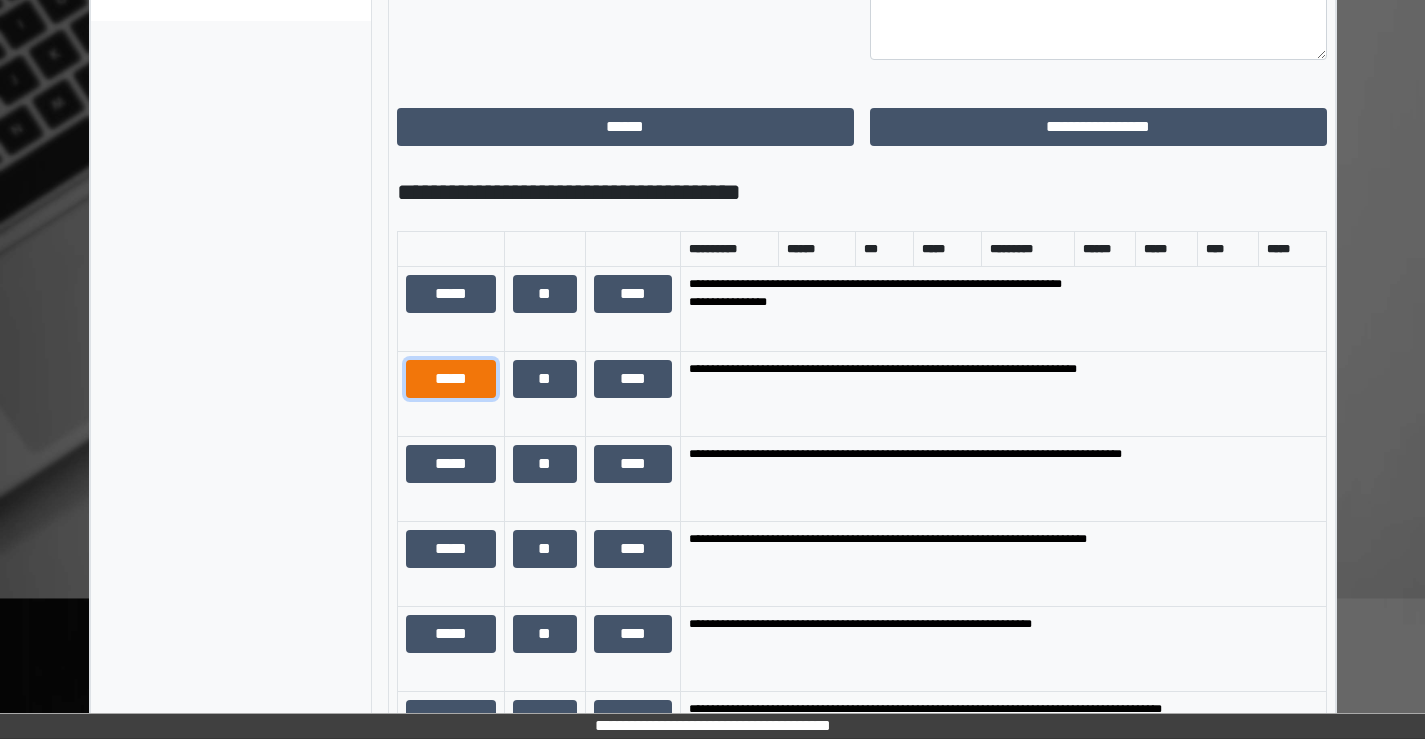 click on "*****" at bounding box center (451, 379) 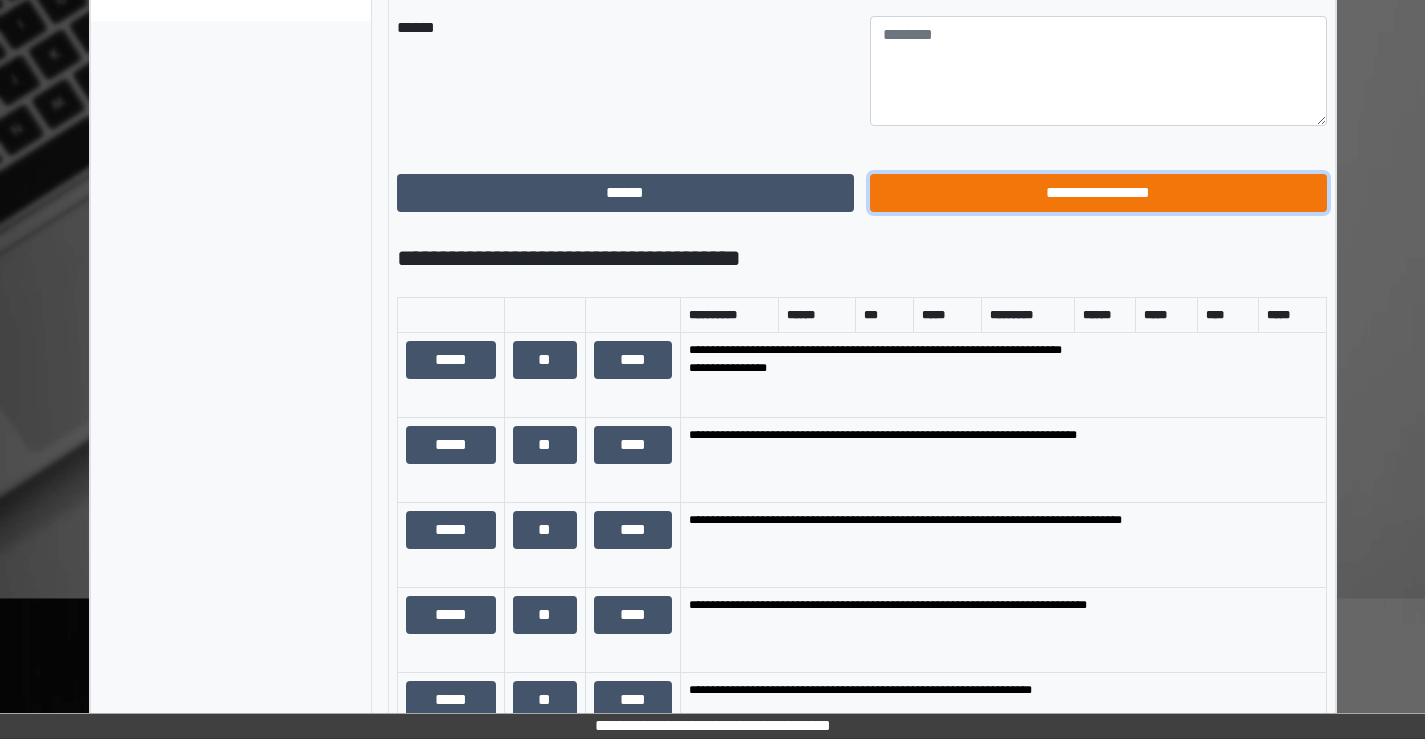 click on "**********" at bounding box center (1098, 193) 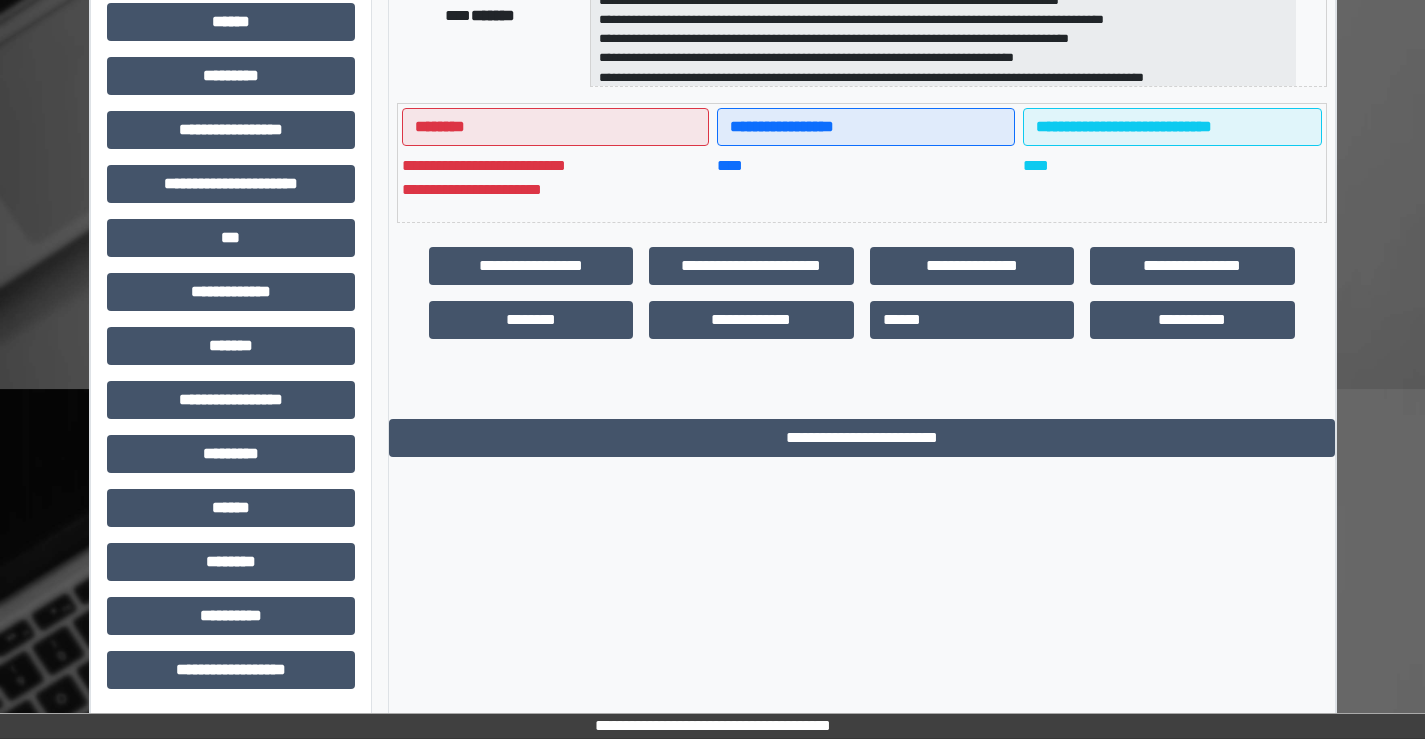 scroll, scrollTop: 0, scrollLeft: 0, axis: both 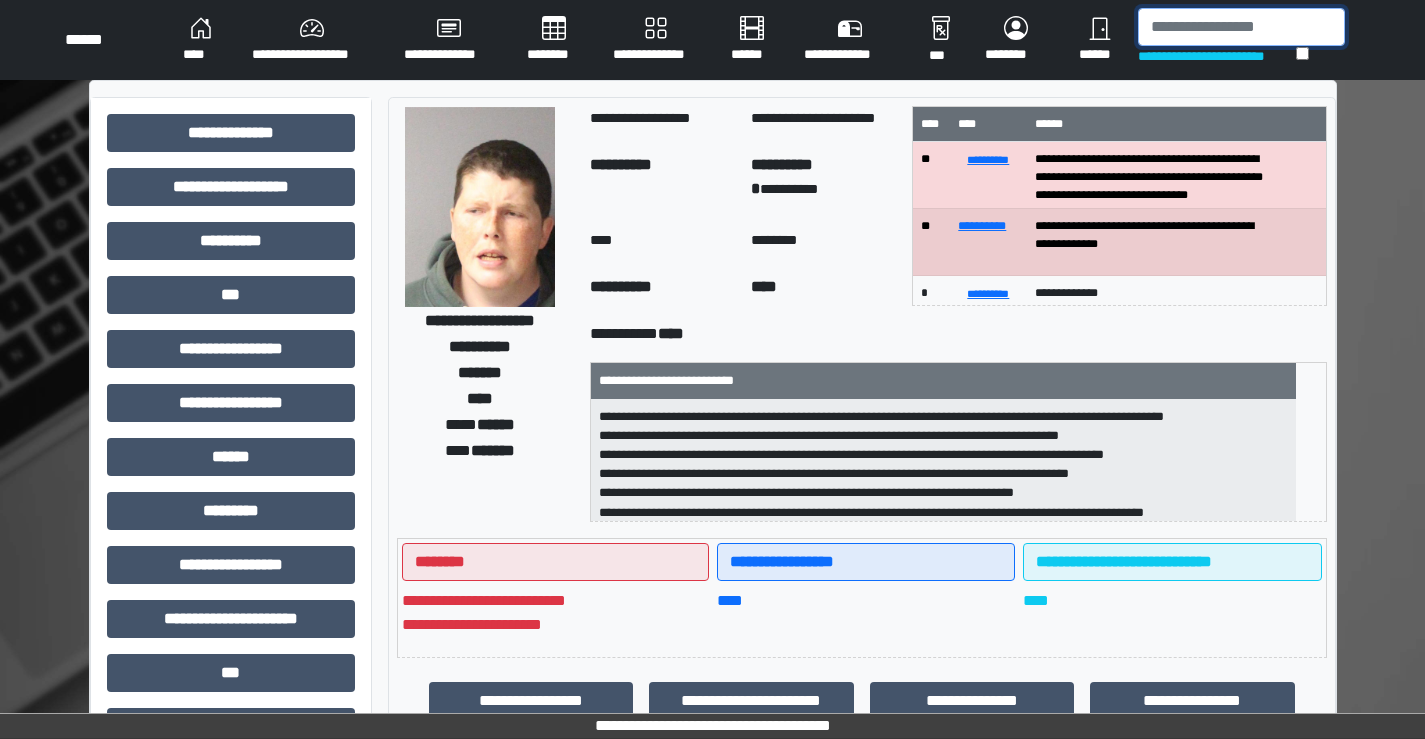 click at bounding box center (1241, 27) 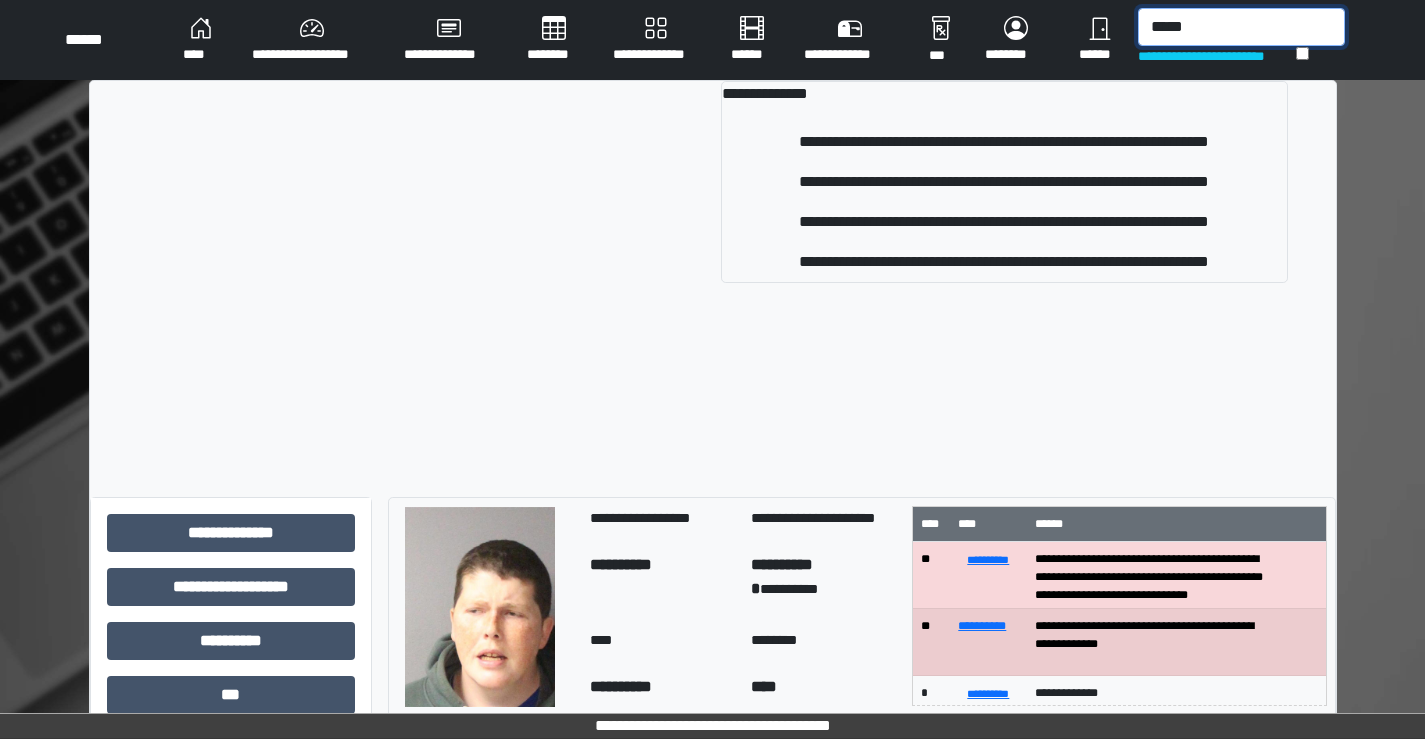 type on "*****" 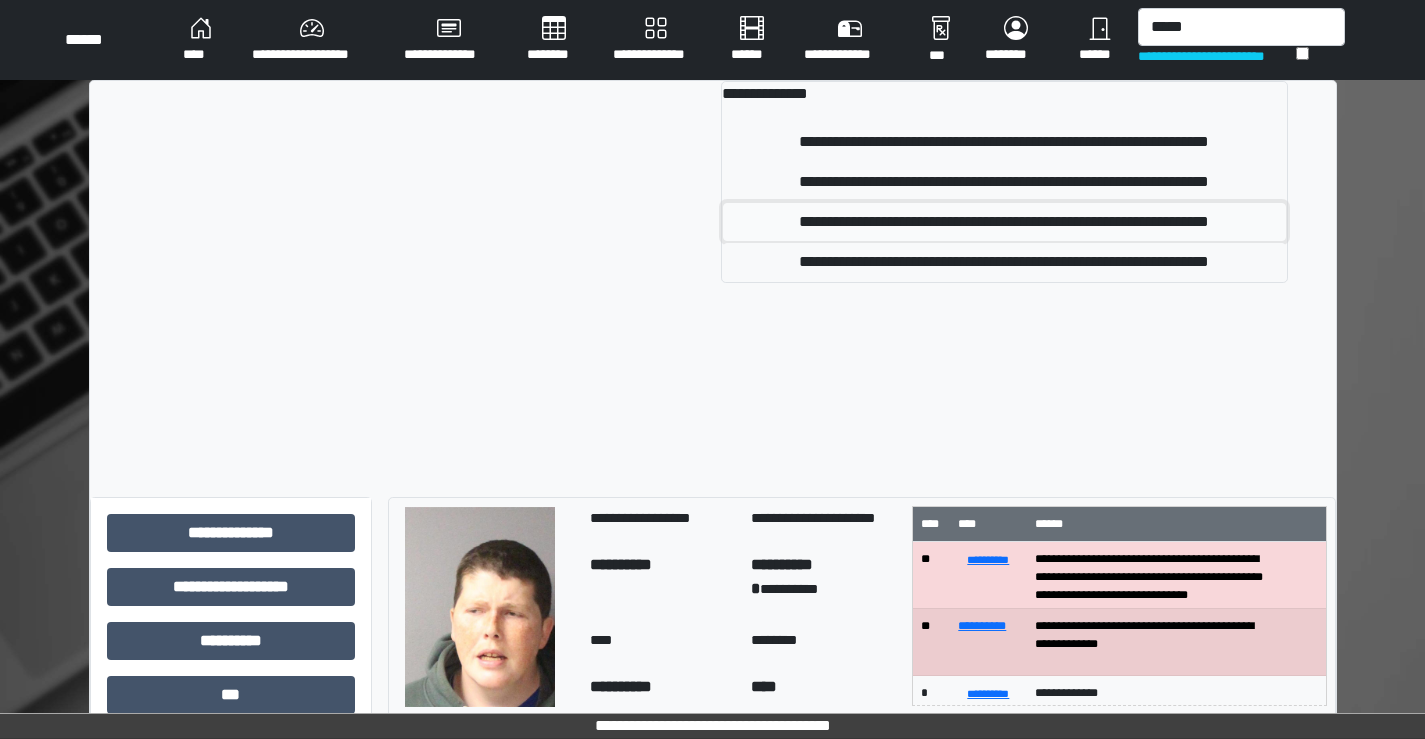 click on "**********" at bounding box center (1004, 222) 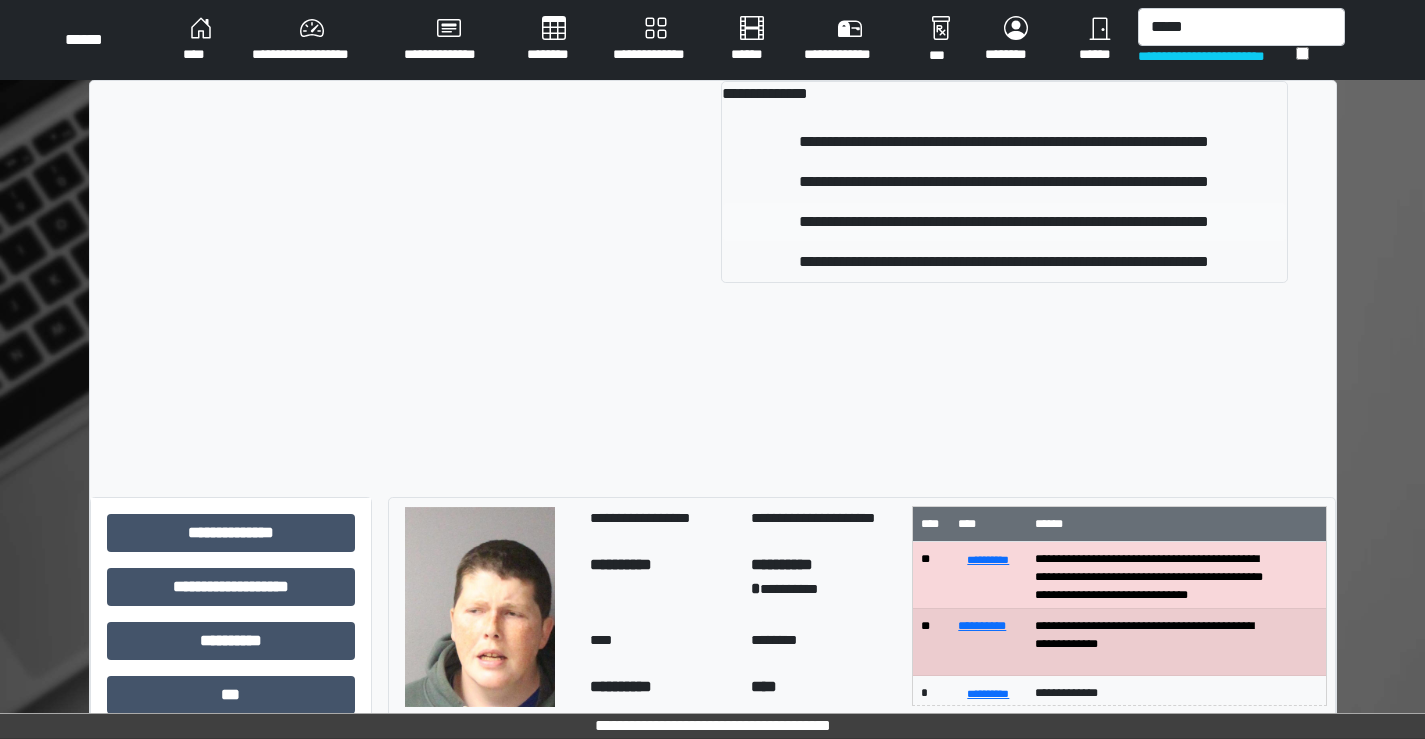 type 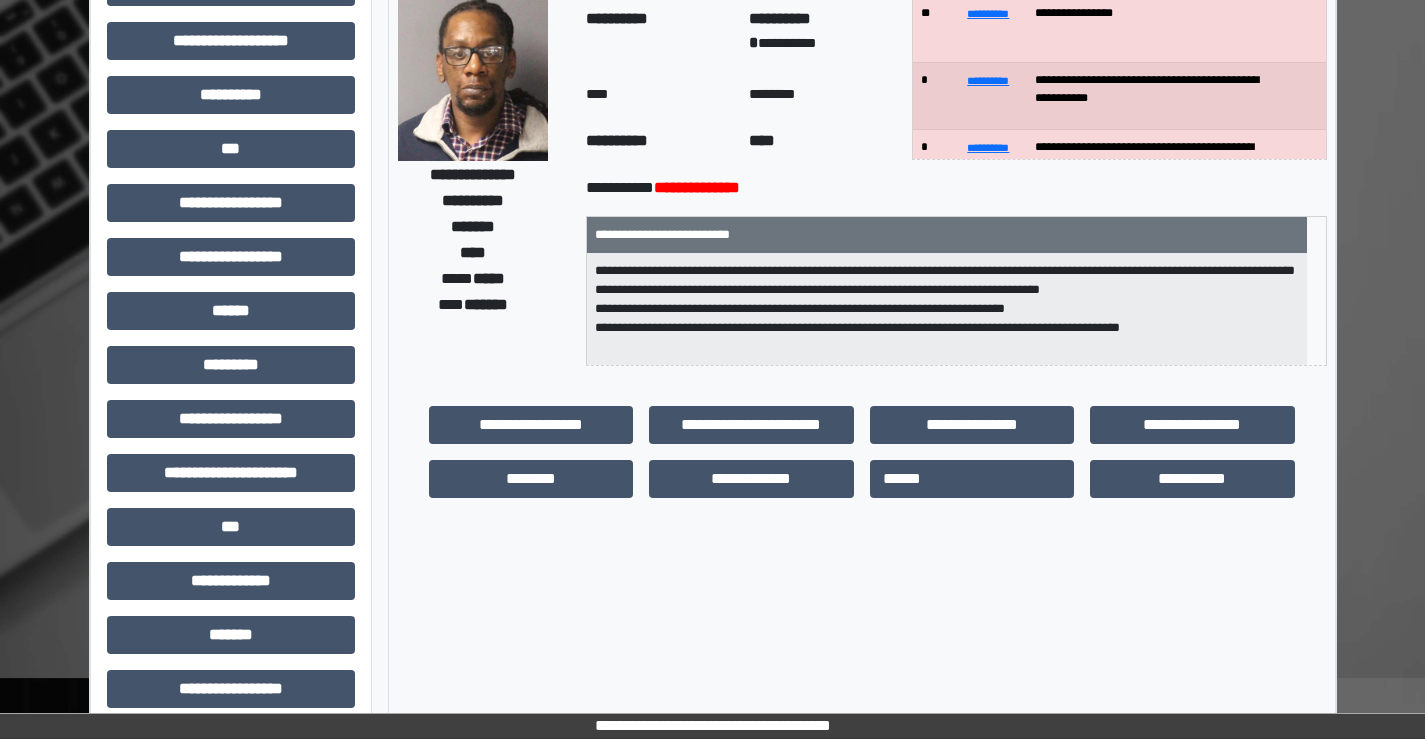 scroll, scrollTop: 135, scrollLeft: 0, axis: vertical 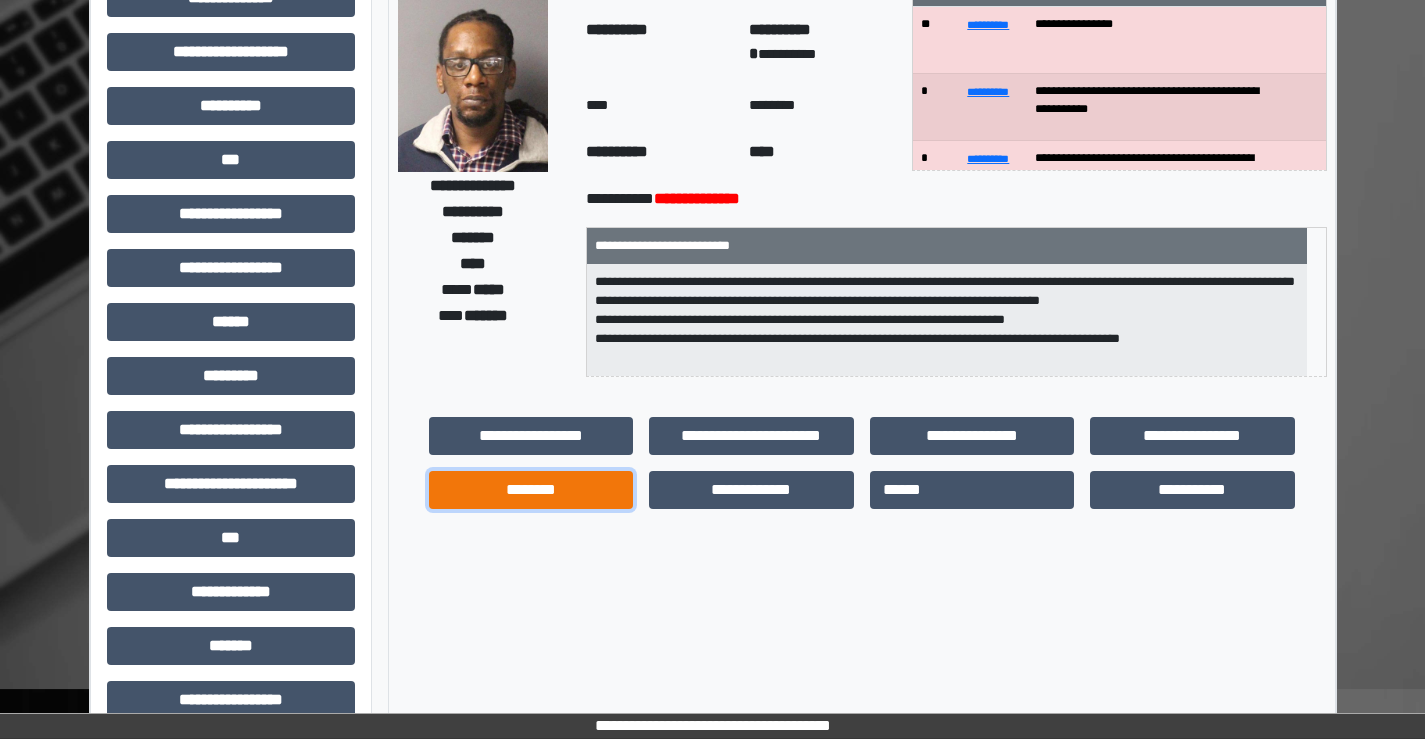 click on "********" at bounding box center (531, 490) 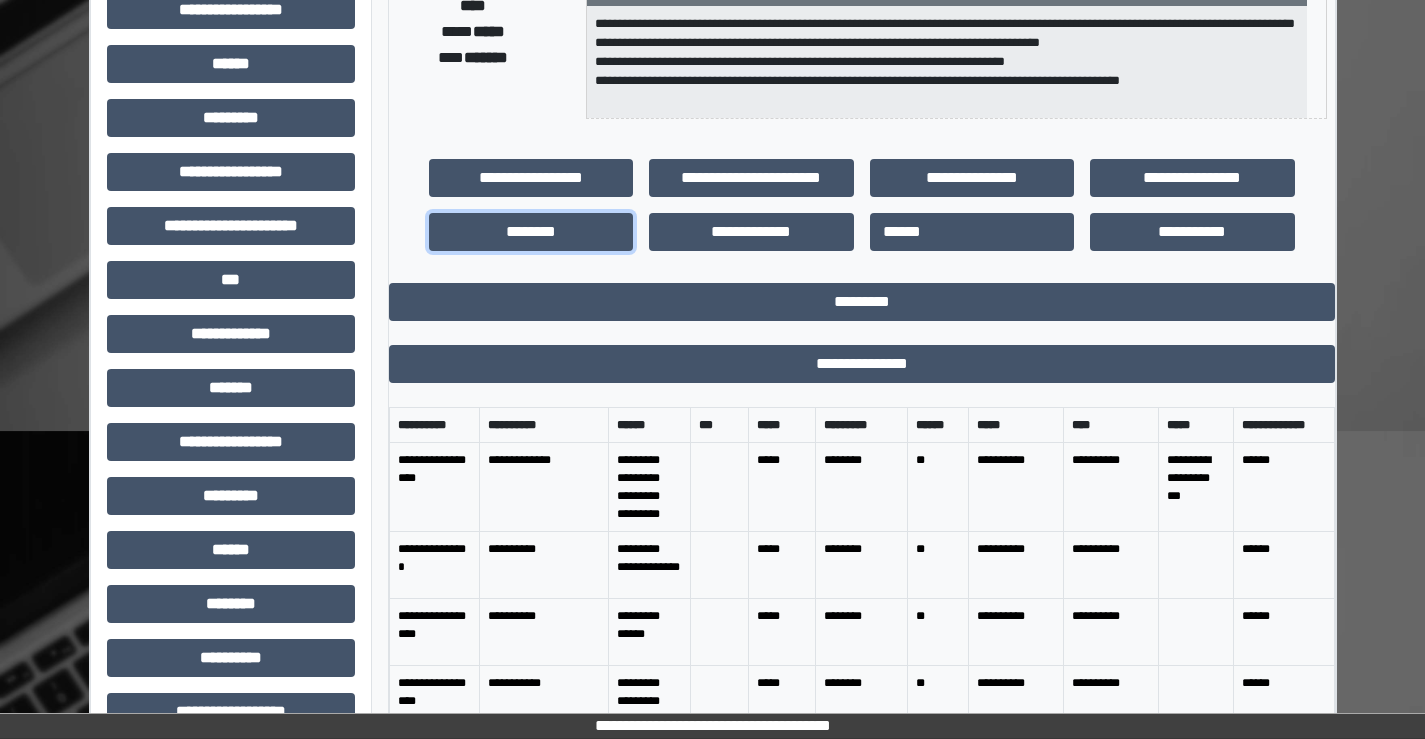 scroll, scrollTop: 535, scrollLeft: 0, axis: vertical 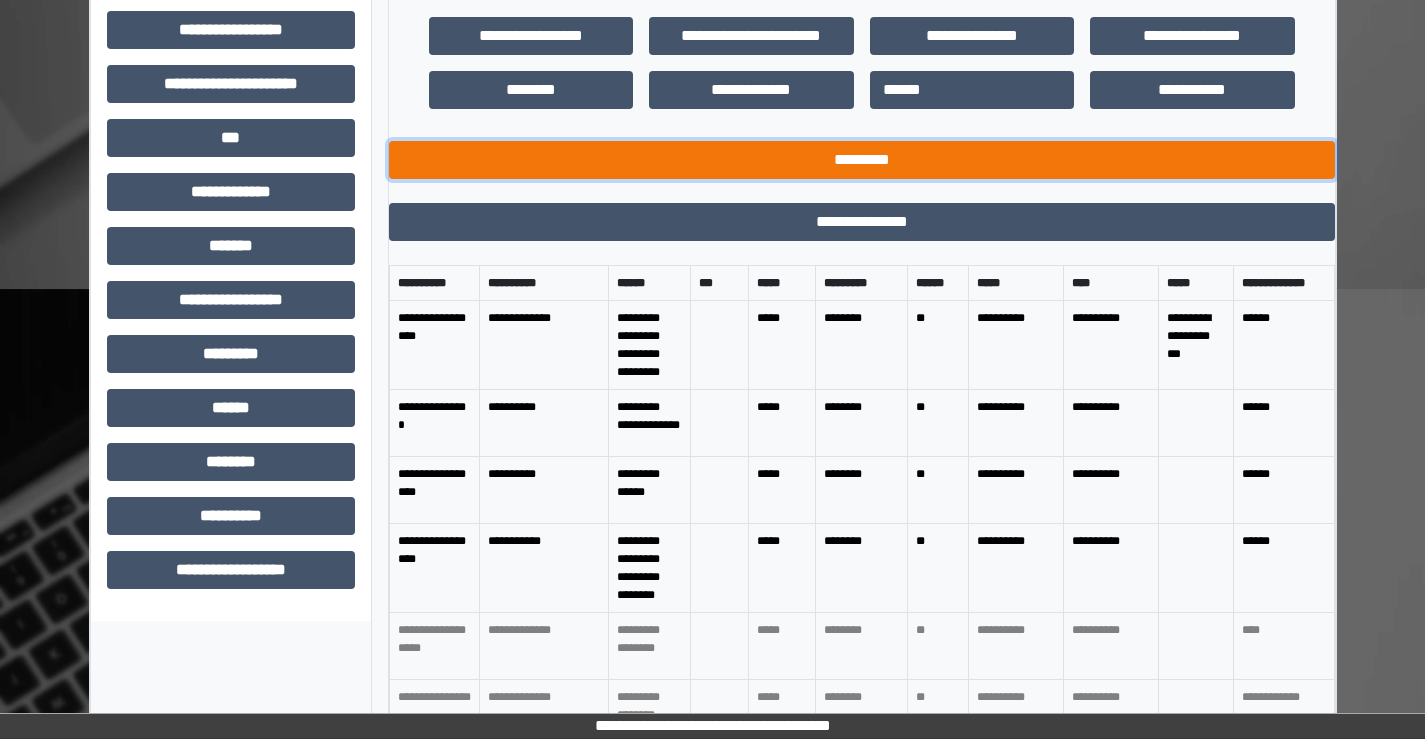 click on "*********" at bounding box center [862, 160] 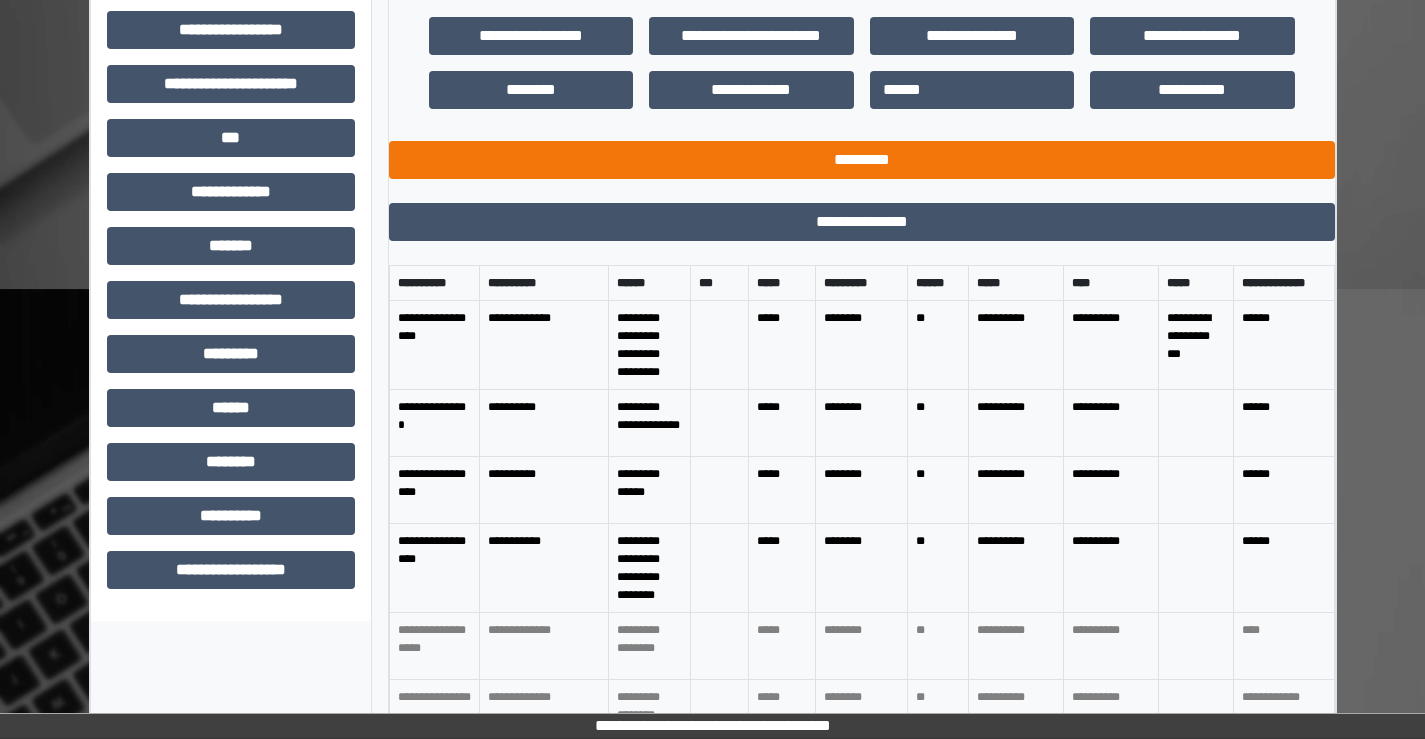 scroll, scrollTop: 435, scrollLeft: 0, axis: vertical 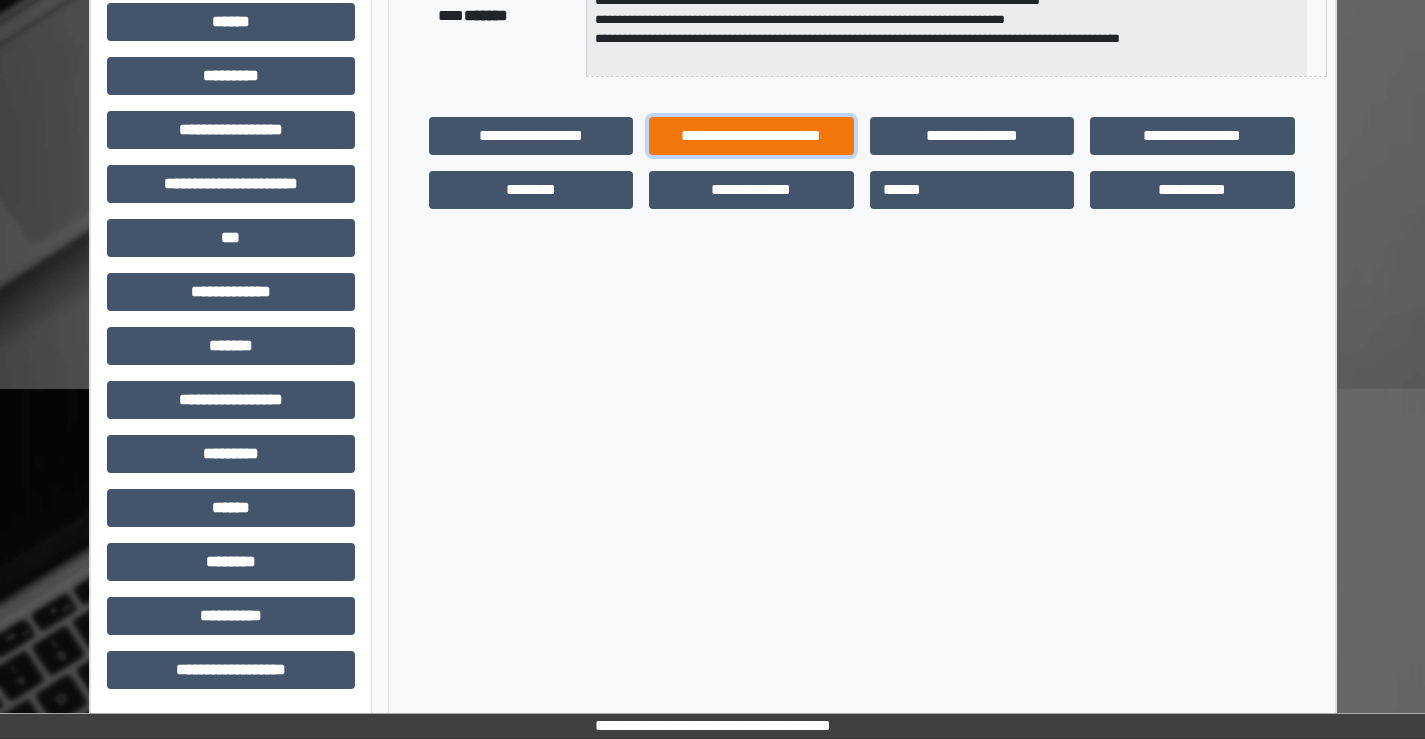 click on "**********" at bounding box center [751, 136] 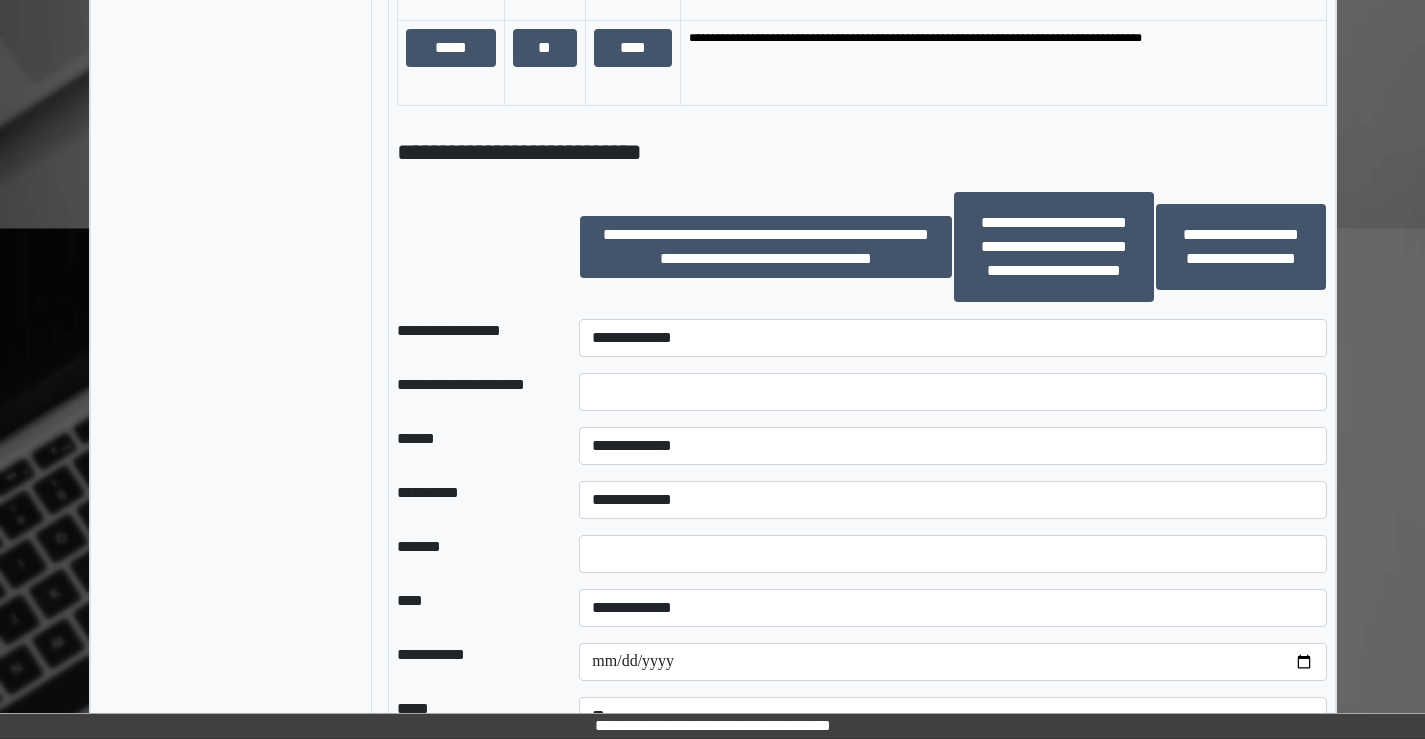 scroll, scrollTop: 1535, scrollLeft: 0, axis: vertical 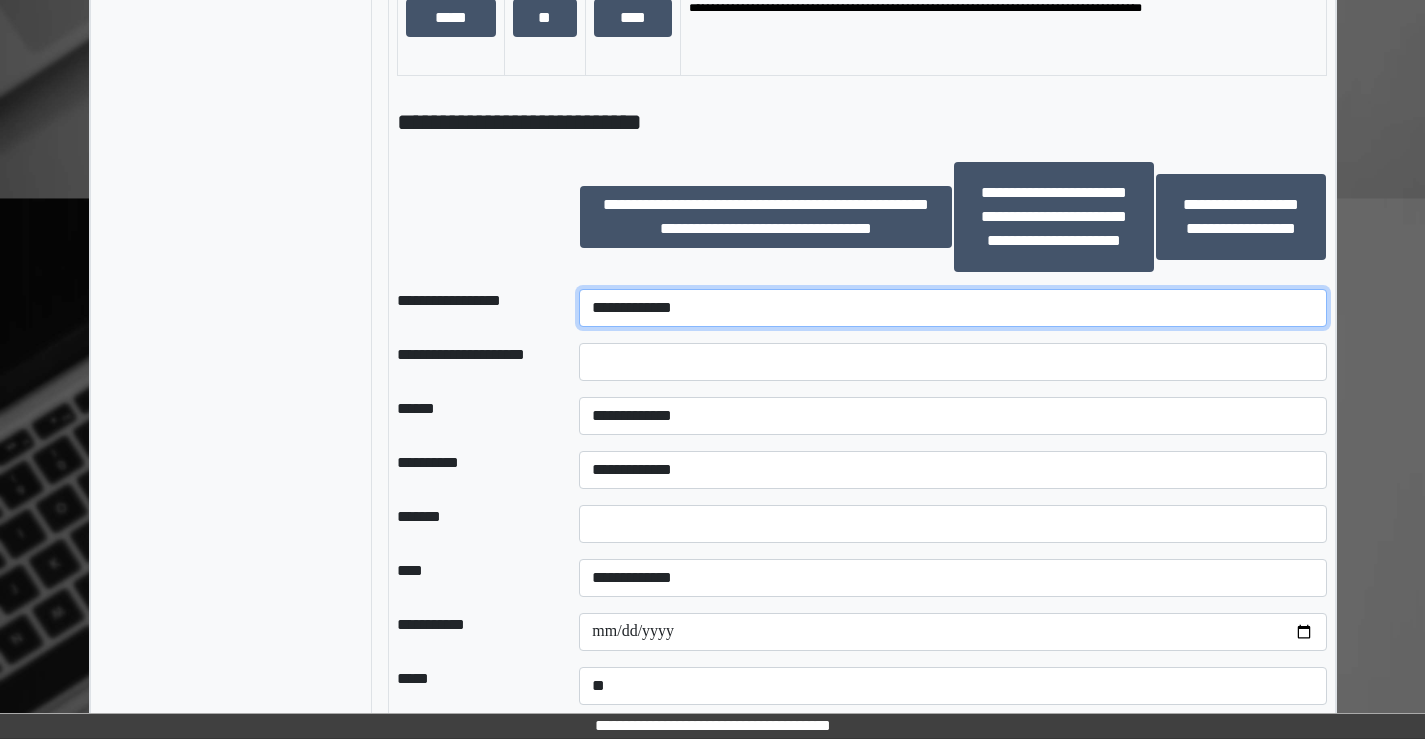 click on "**********" at bounding box center [952, 308] 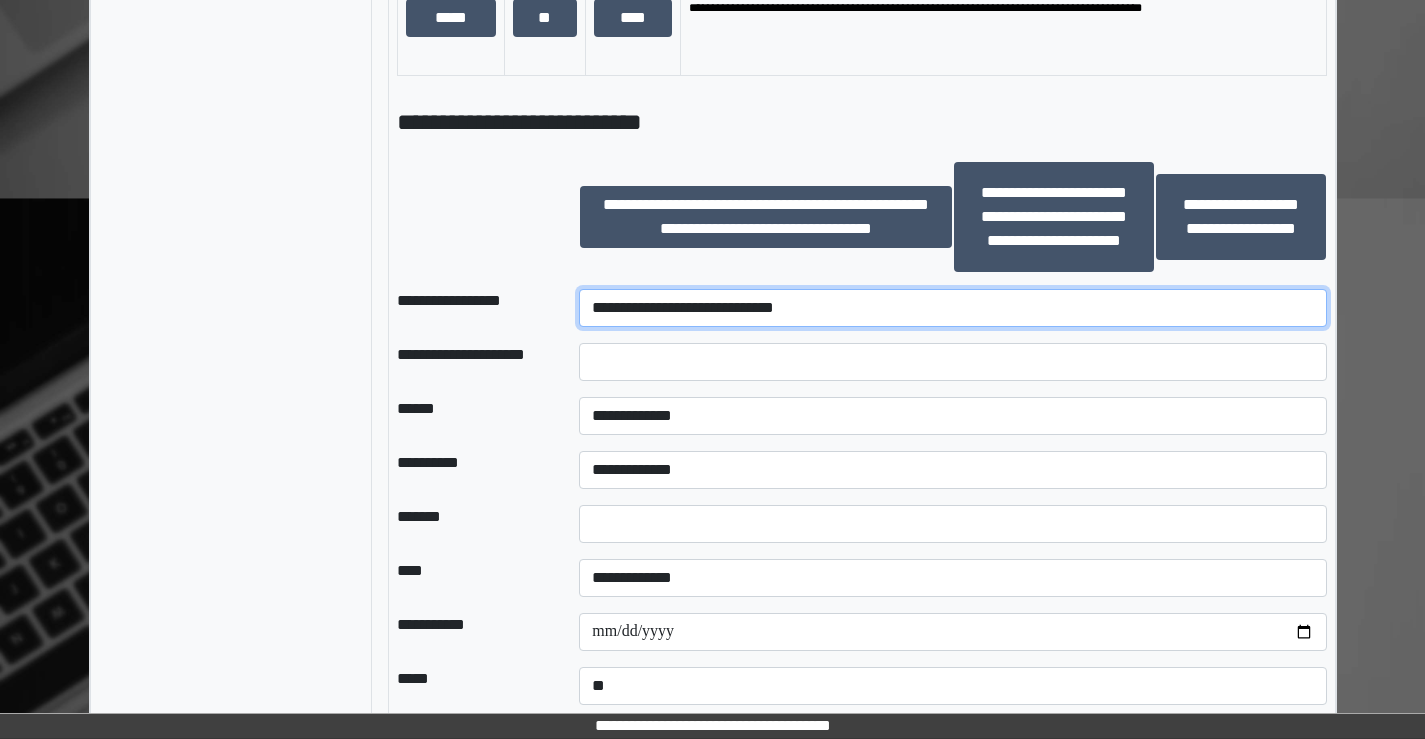click on "**********" at bounding box center [952, 308] 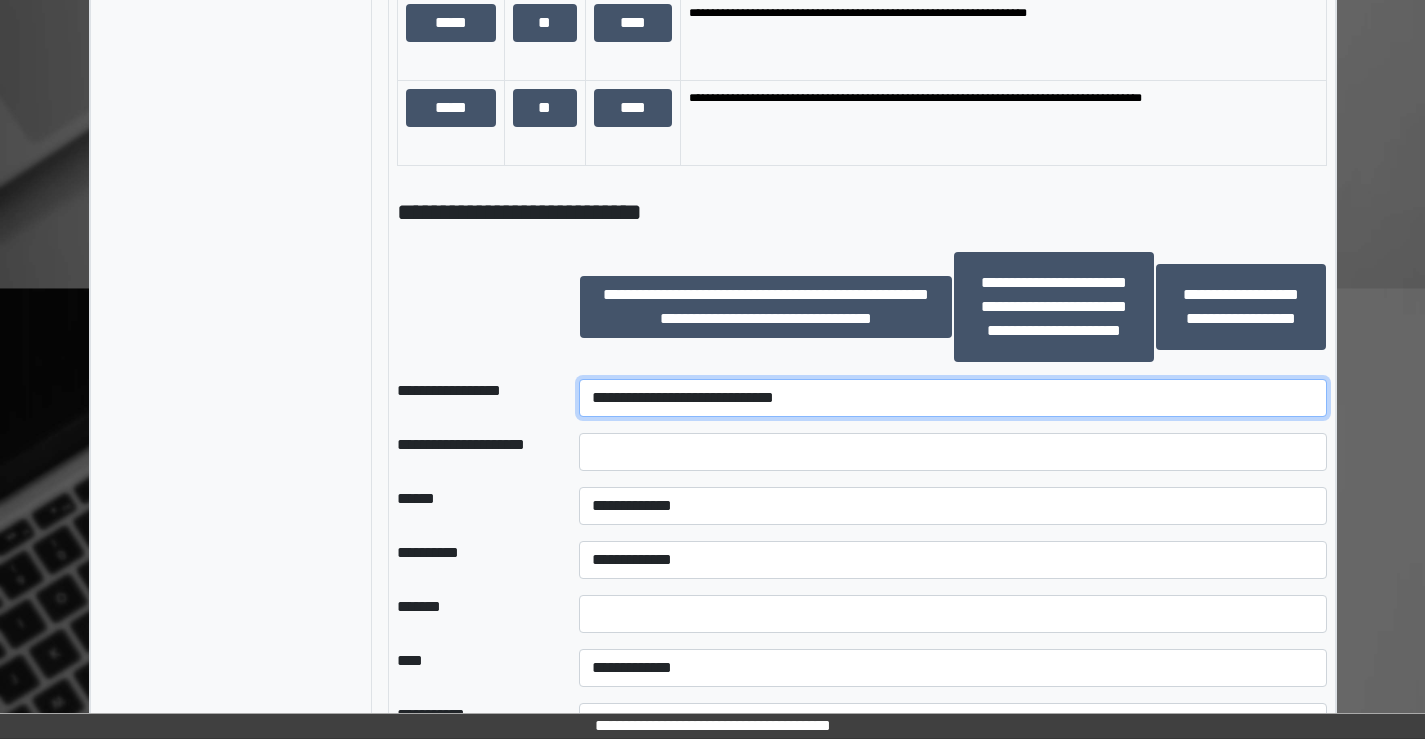 scroll, scrollTop: 1635, scrollLeft: 0, axis: vertical 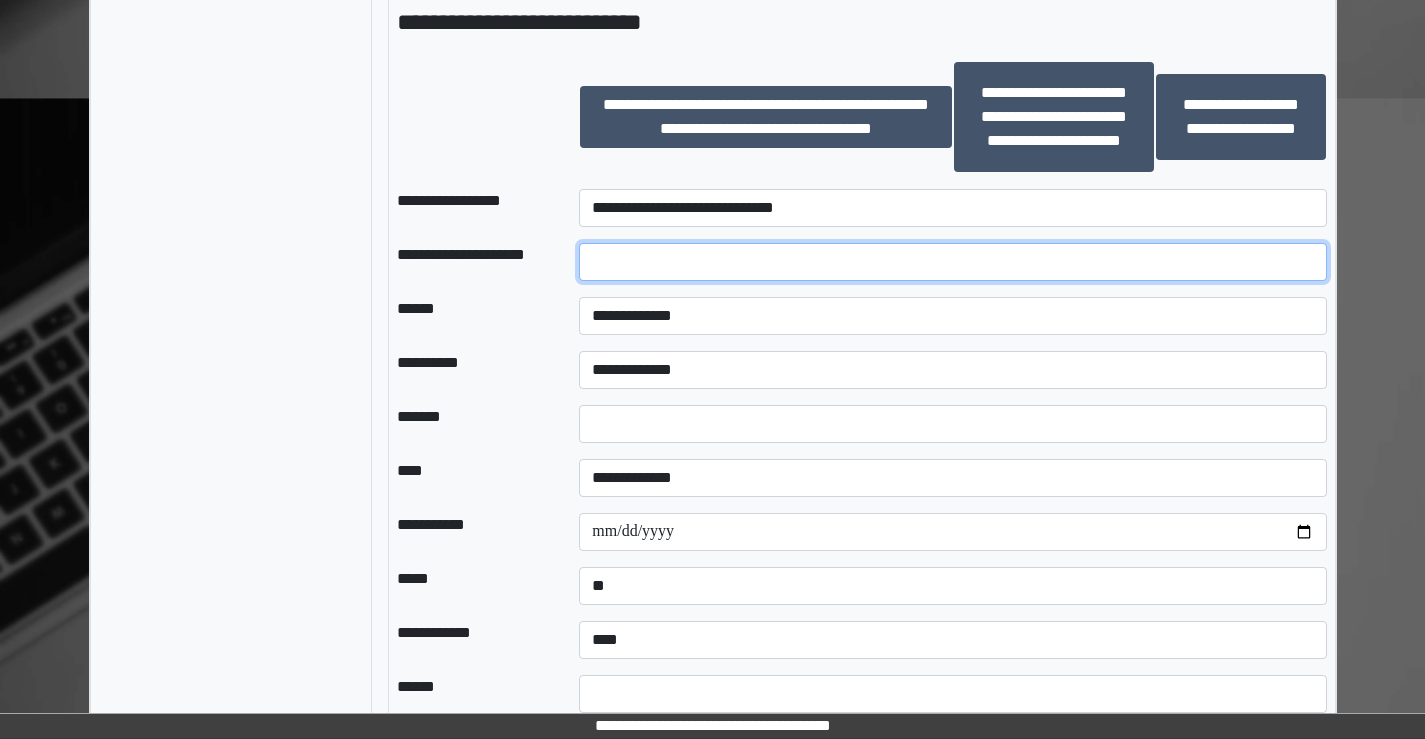 click at bounding box center (952, 262) 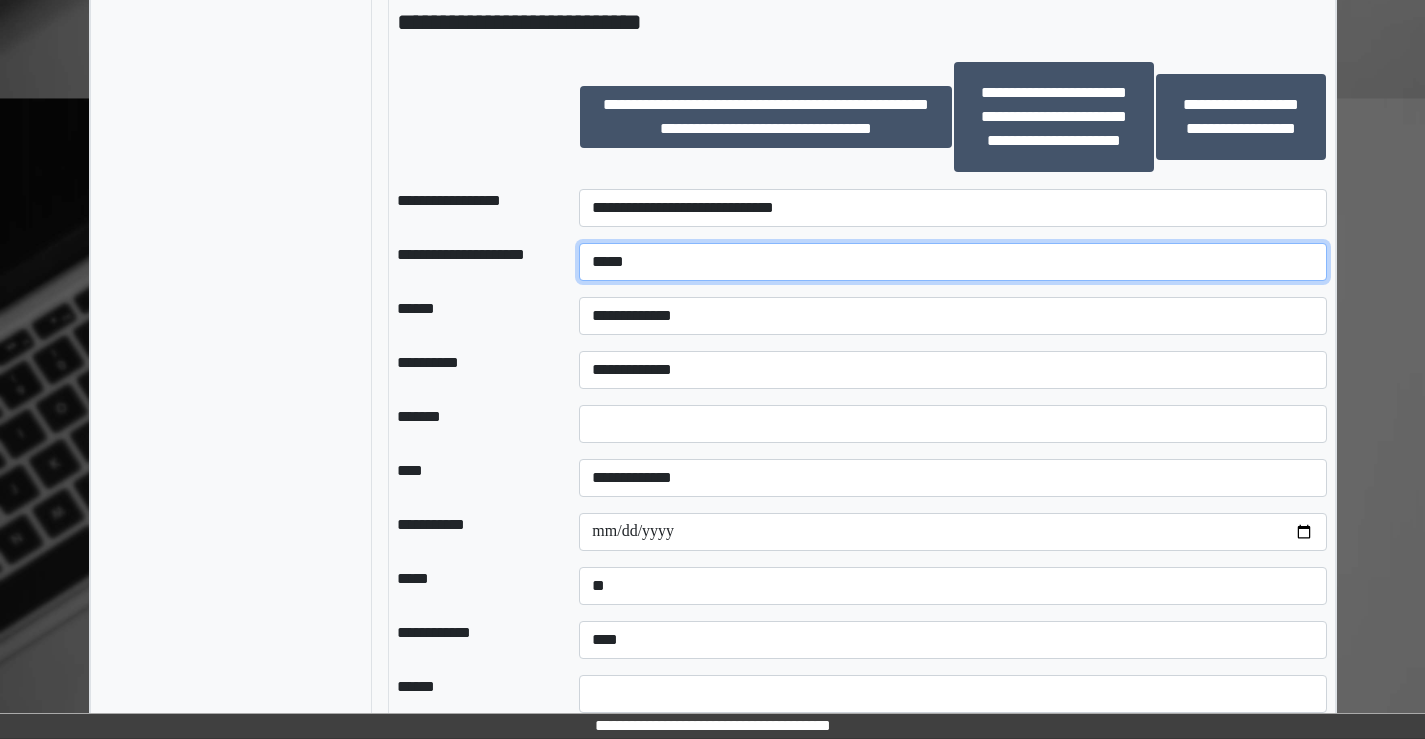 type on "*****" 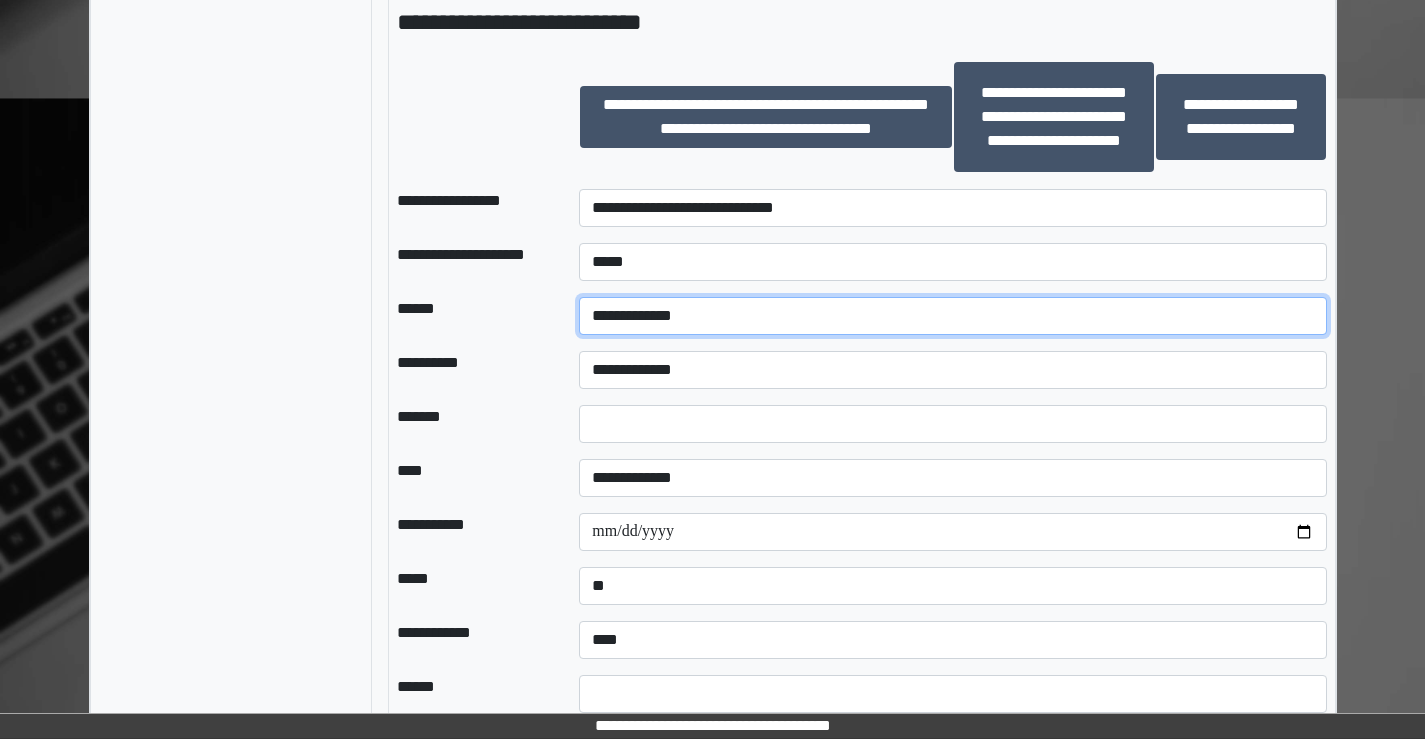 click on "**********" at bounding box center [952, 316] 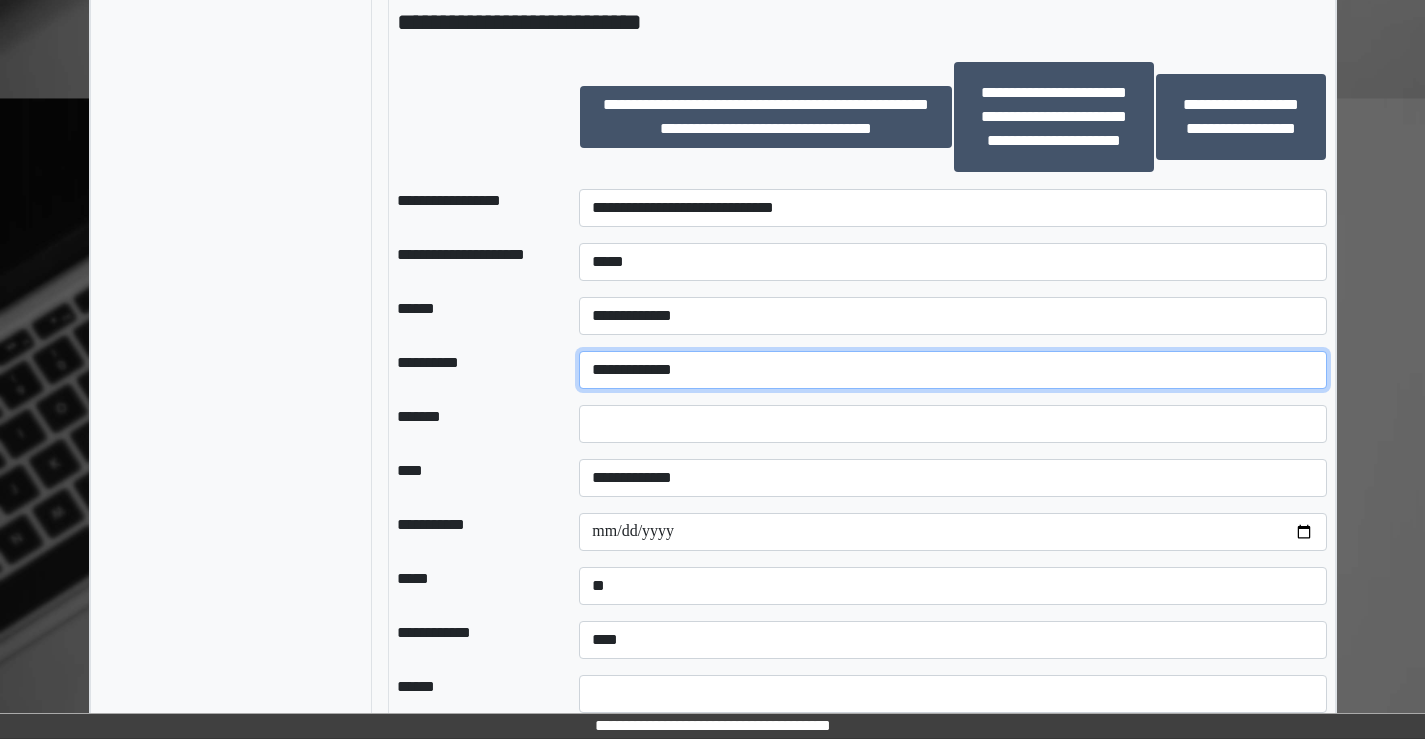click on "**********" at bounding box center [952, 370] 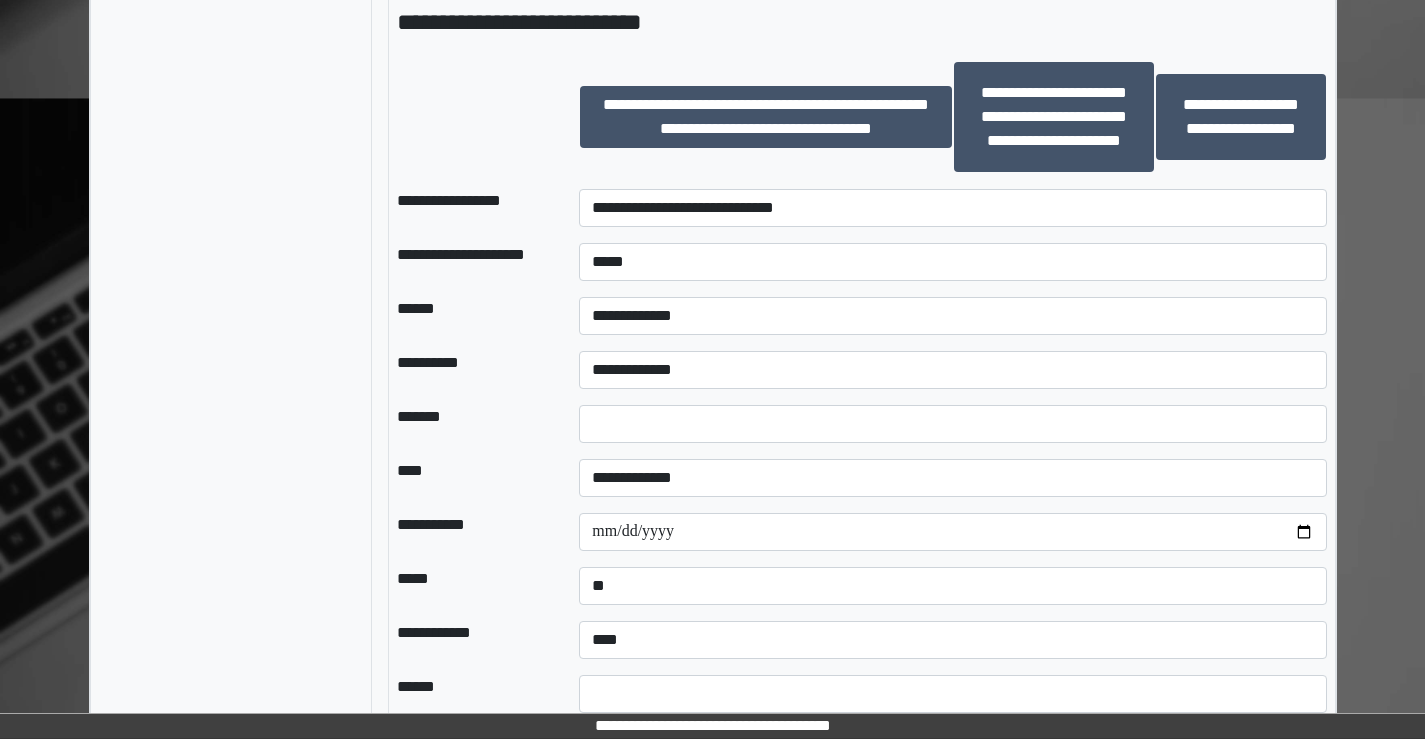 click at bounding box center (472, 117) 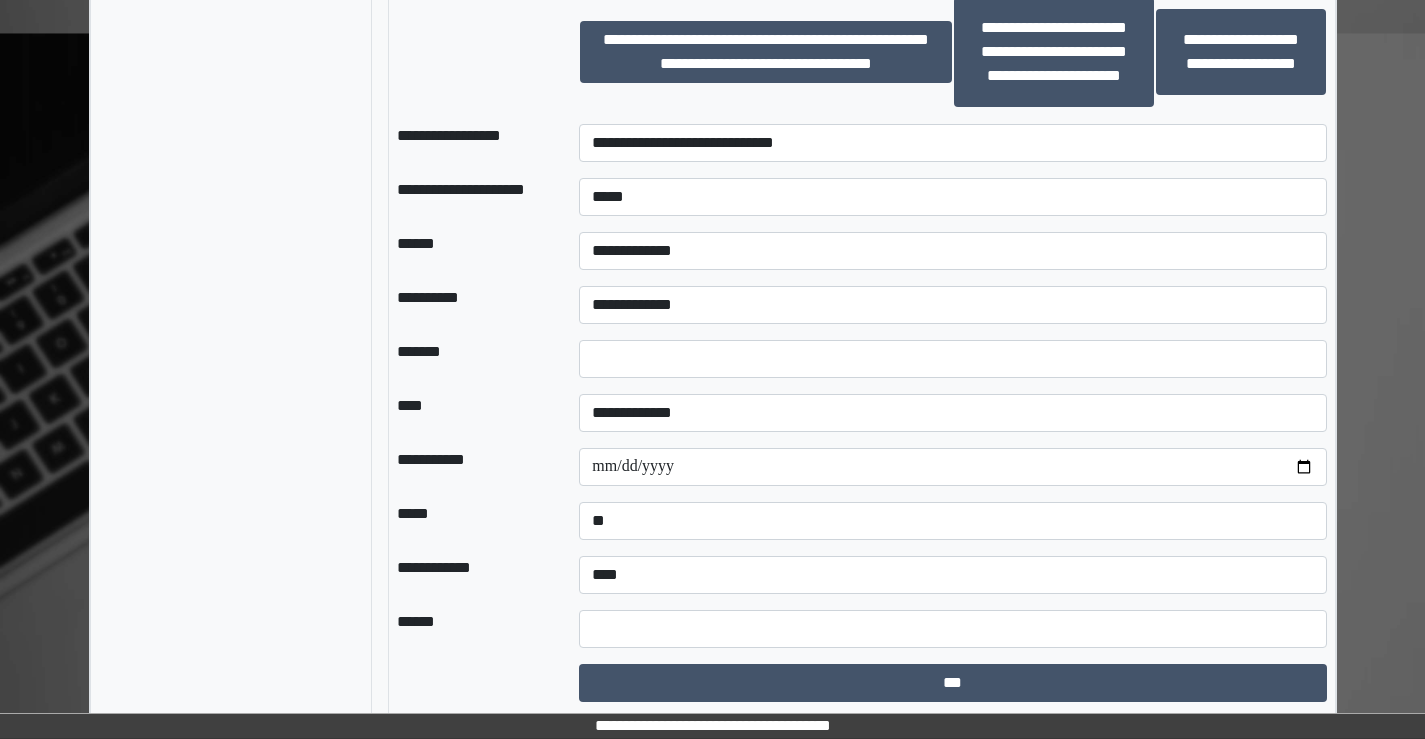 scroll, scrollTop: 1705, scrollLeft: 0, axis: vertical 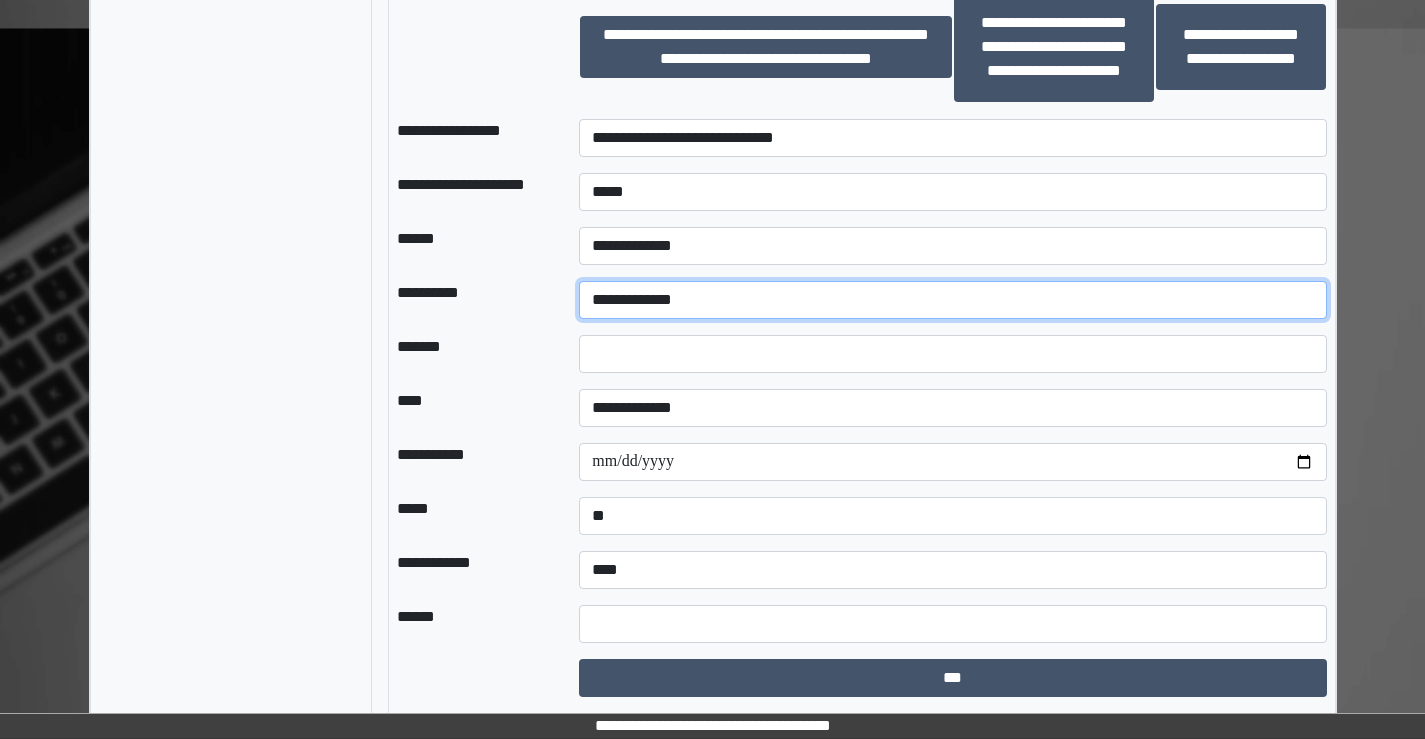 click on "**********" at bounding box center (952, 300) 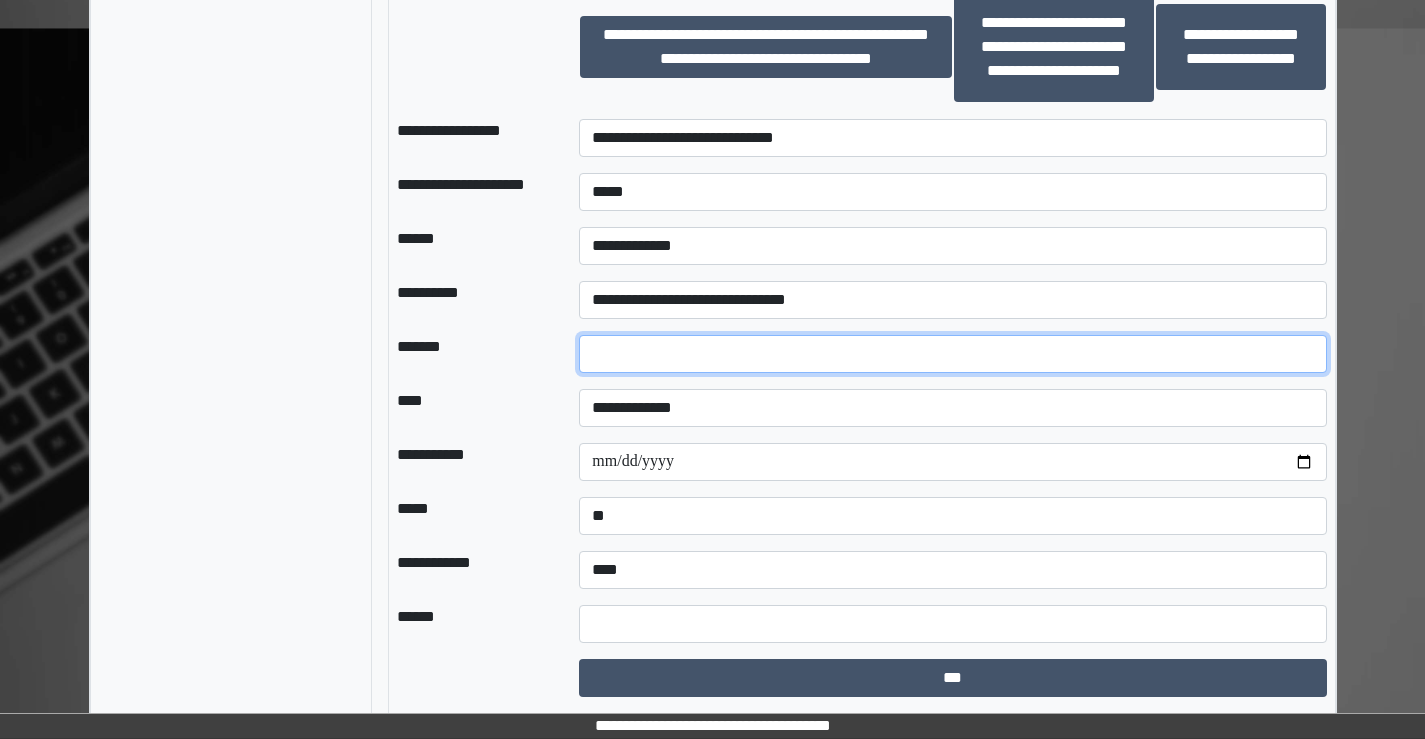 click at bounding box center (952, 354) 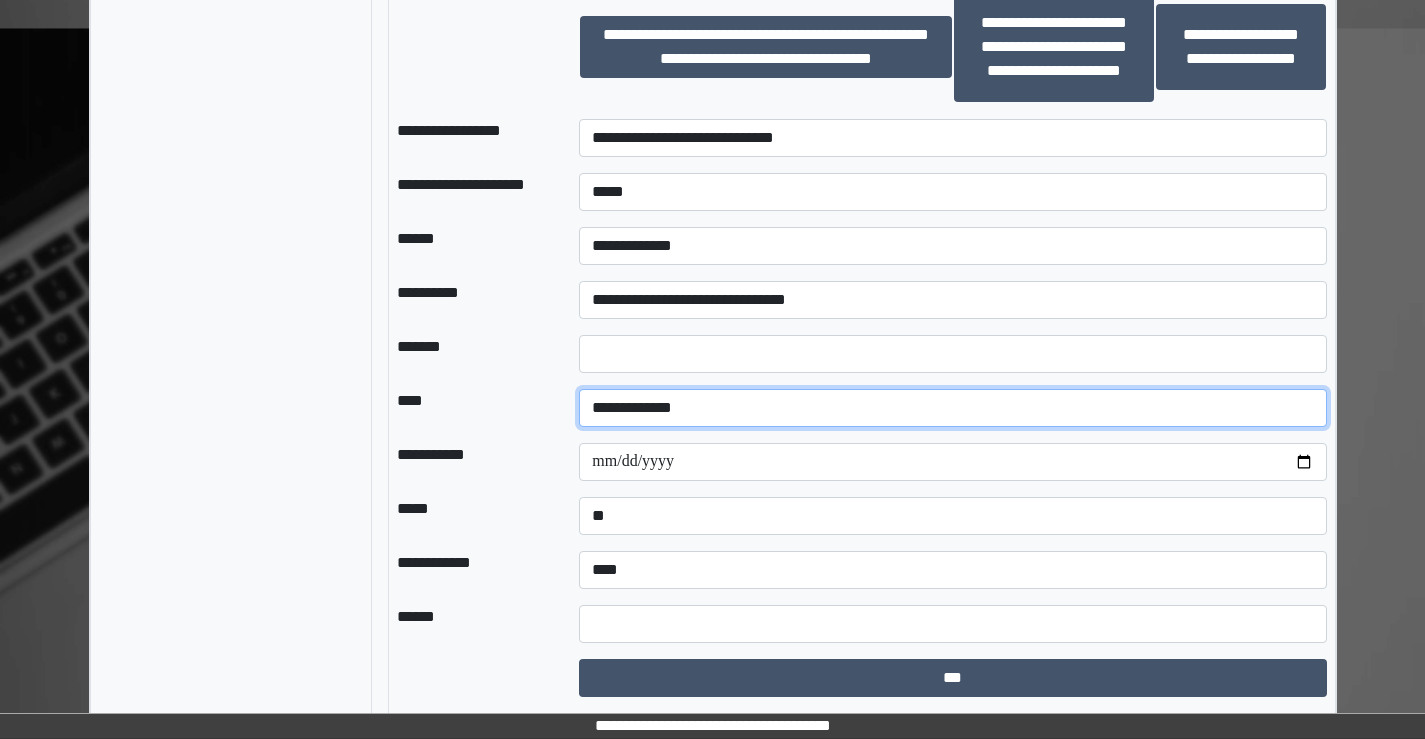 click on "**********" at bounding box center [952, 408] 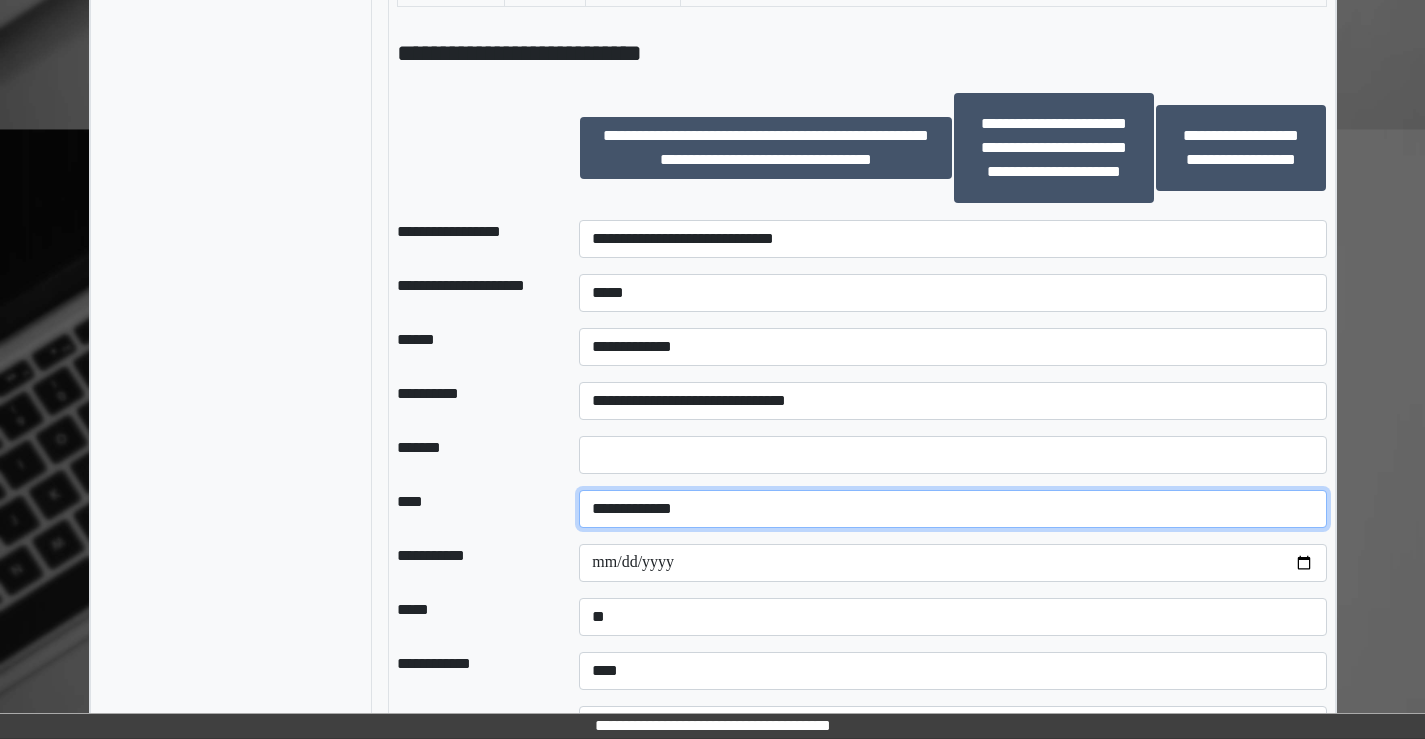 scroll, scrollTop: 1605, scrollLeft: 0, axis: vertical 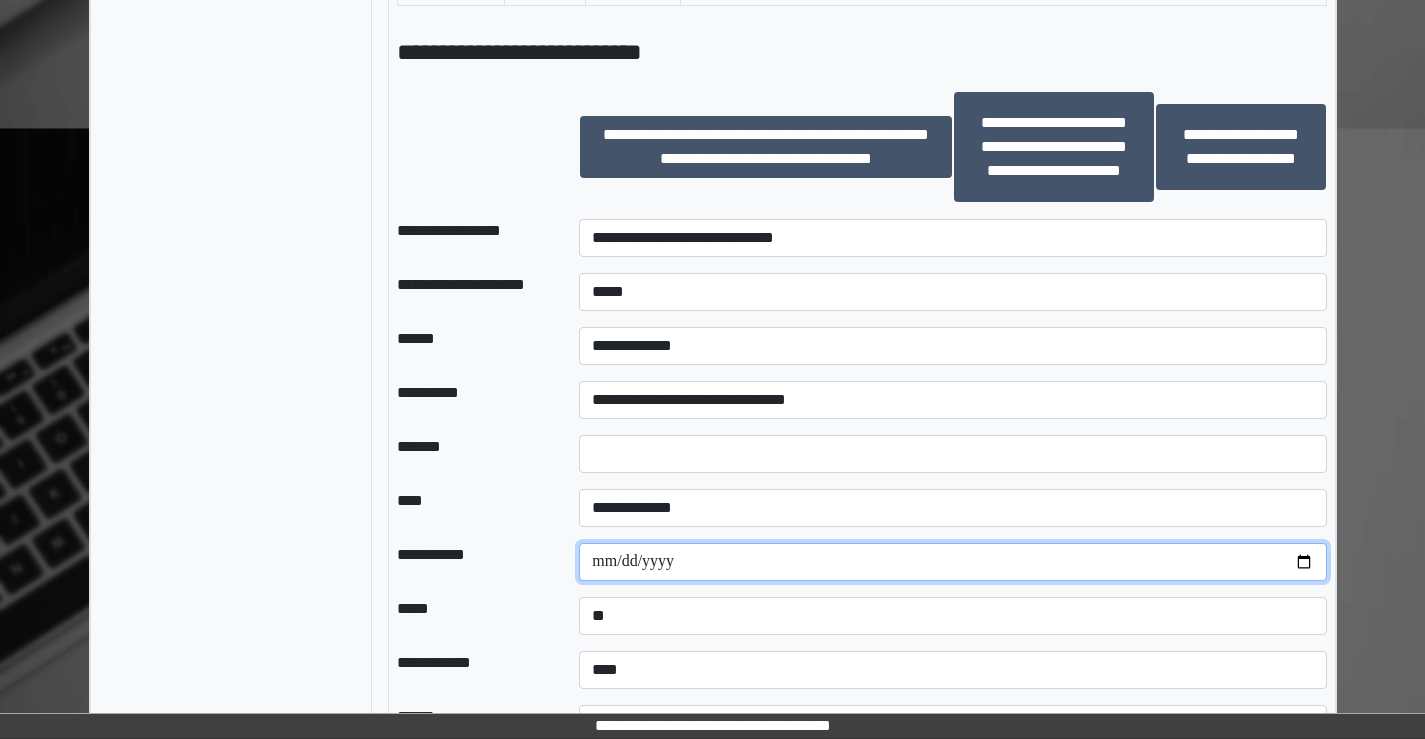 click at bounding box center [952, 562] 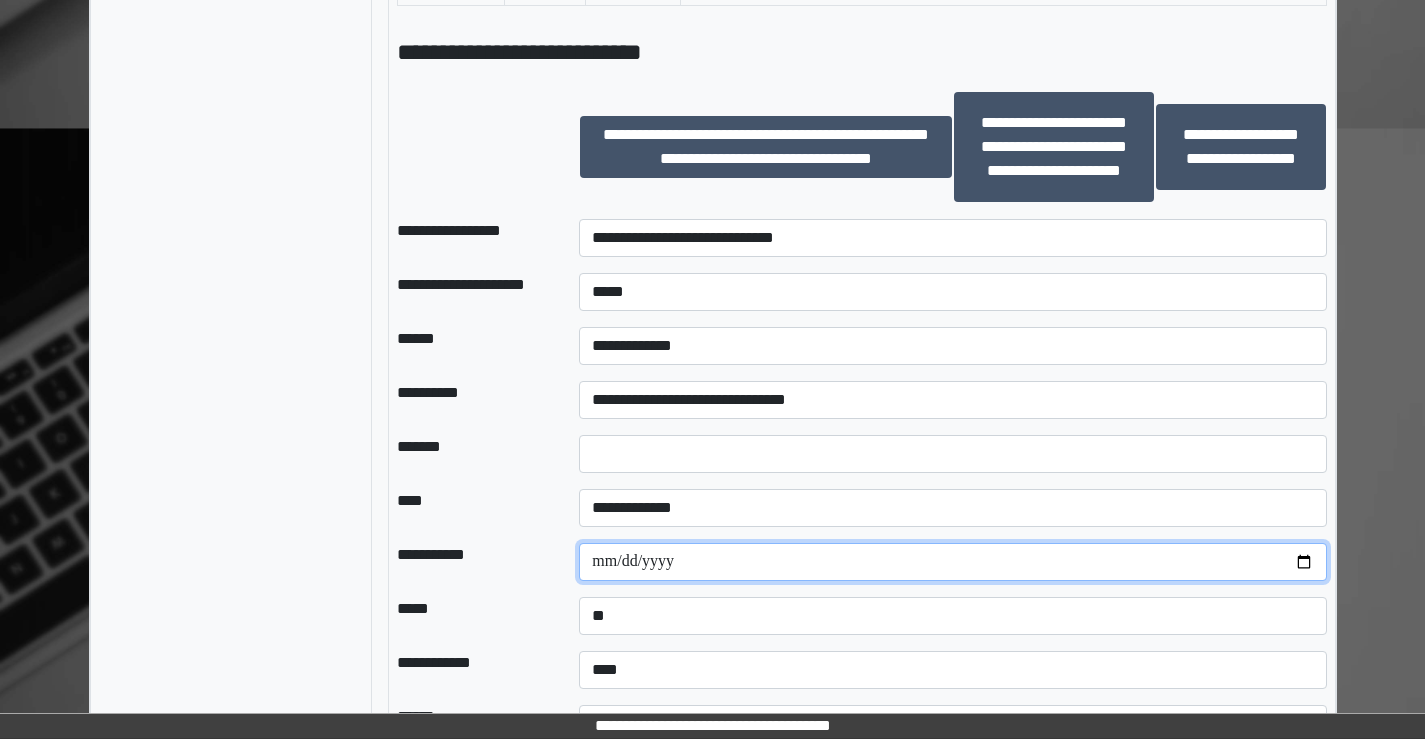 scroll, scrollTop: 1705, scrollLeft: 0, axis: vertical 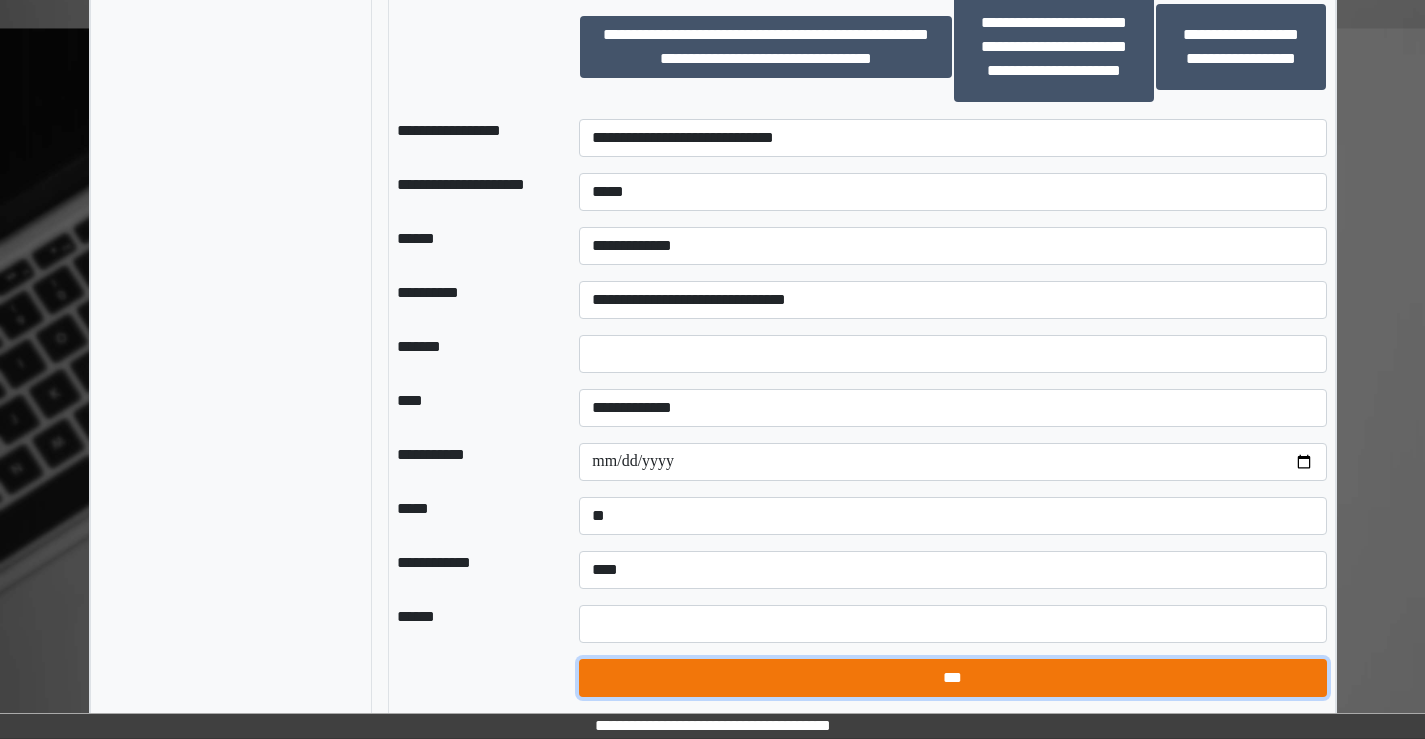 click on "***" at bounding box center [952, 678] 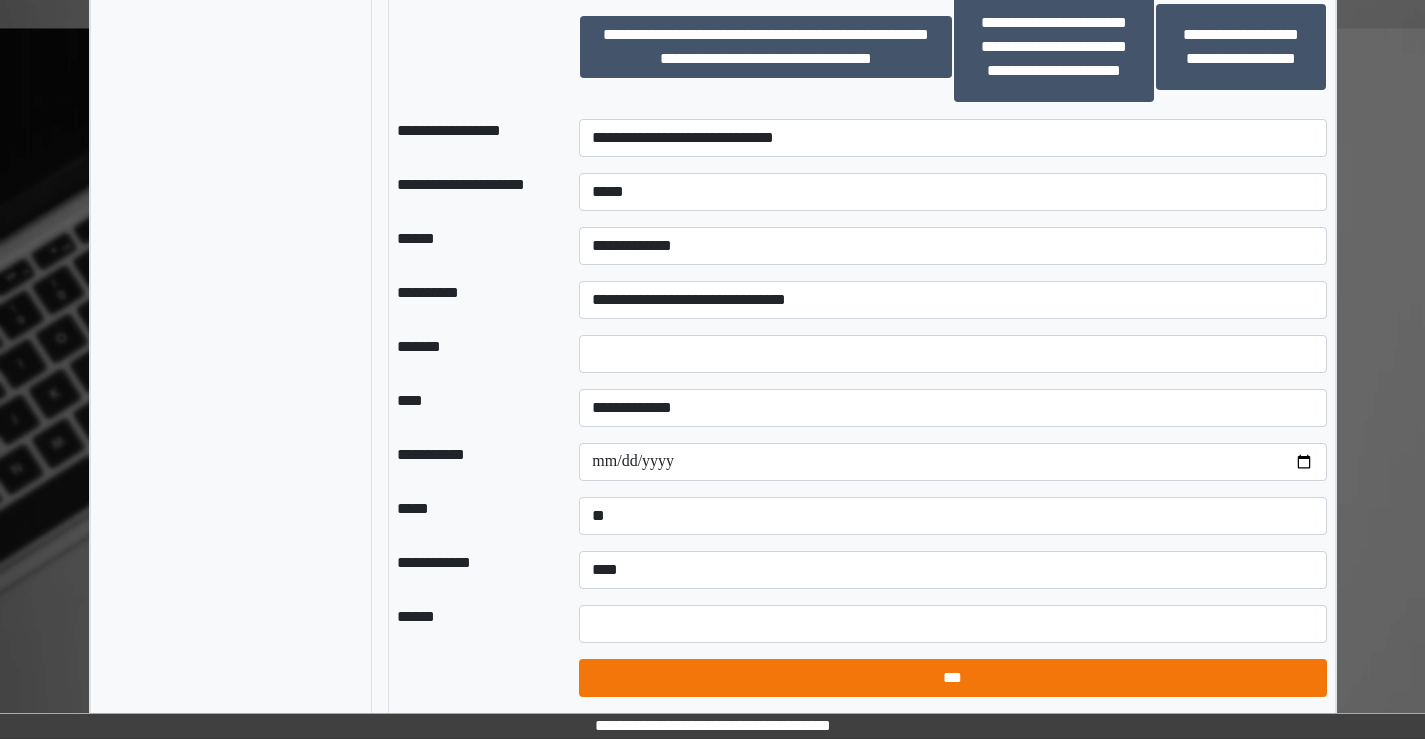 select on "*" 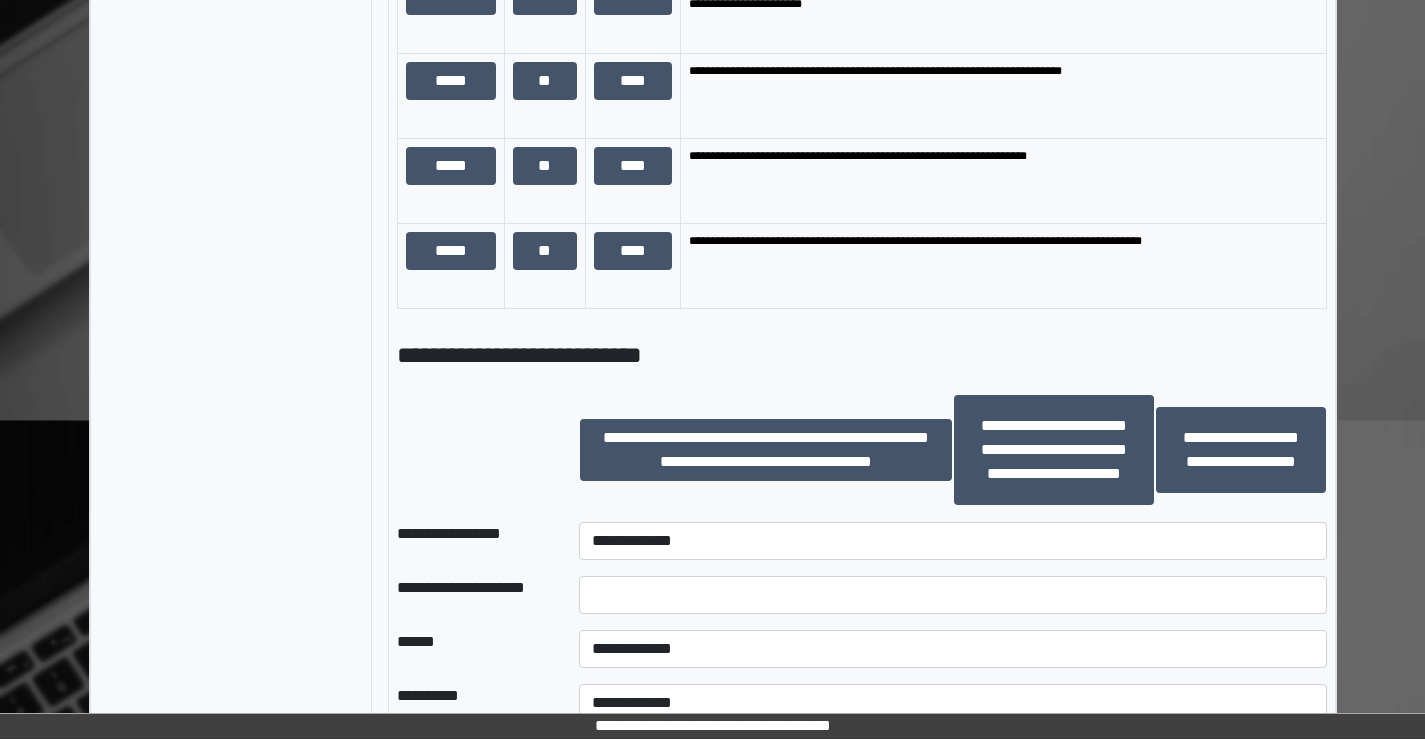 scroll, scrollTop: 1405, scrollLeft: 0, axis: vertical 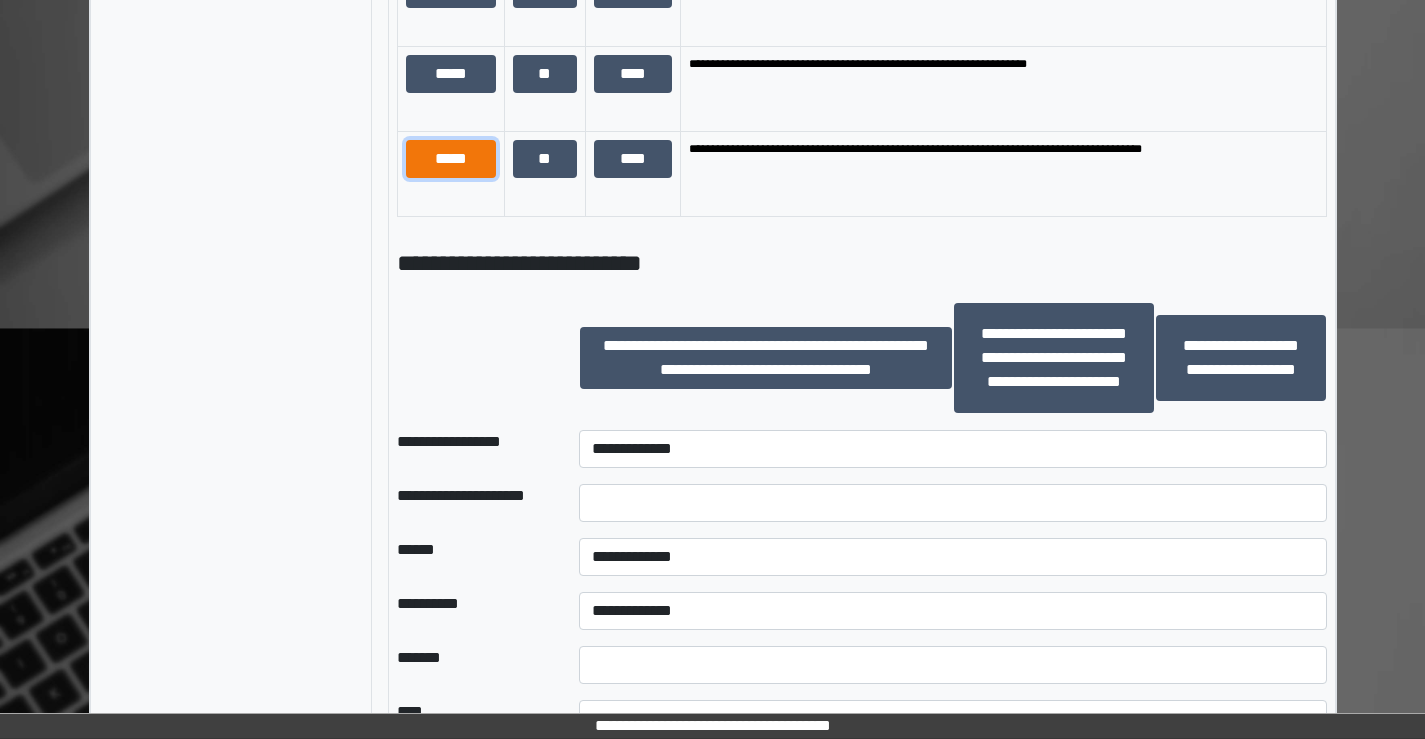 click on "*****" at bounding box center (451, 159) 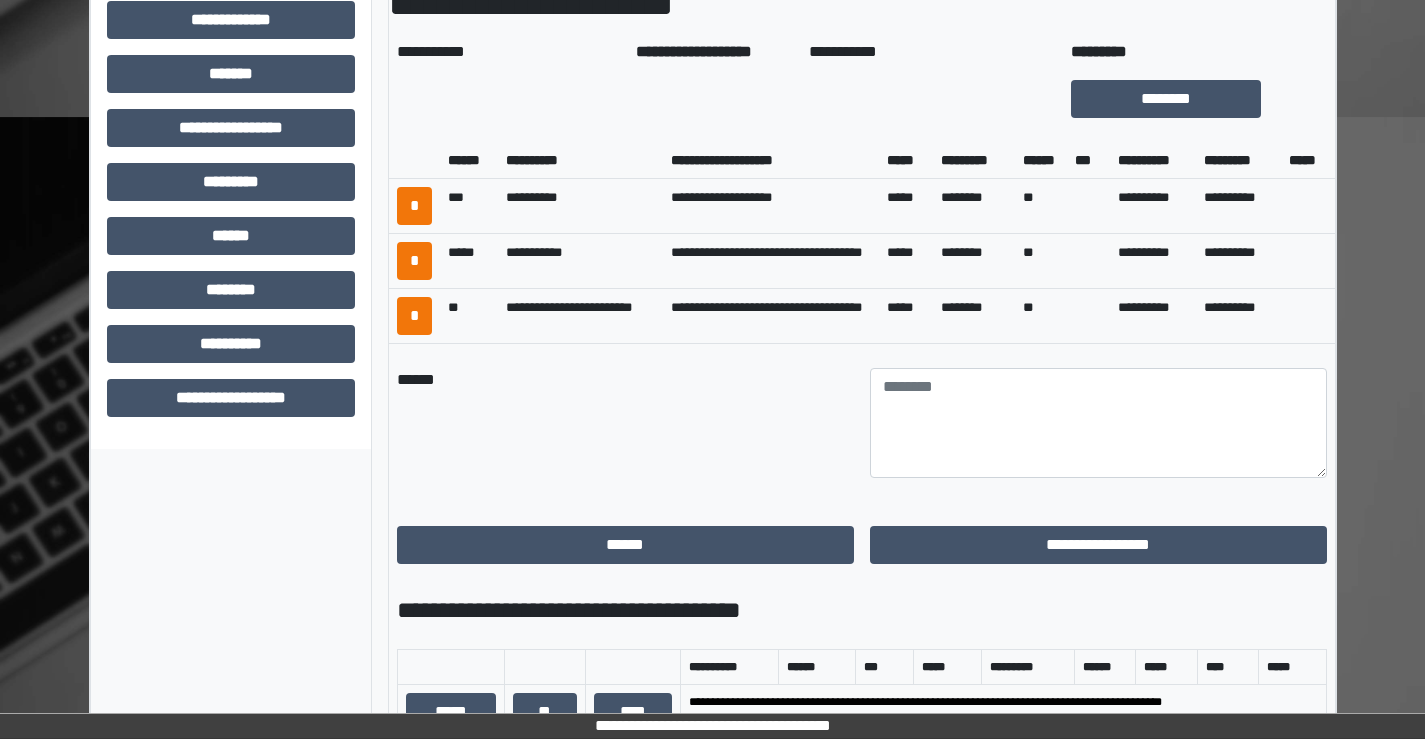 scroll, scrollTop: 705, scrollLeft: 0, axis: vertical 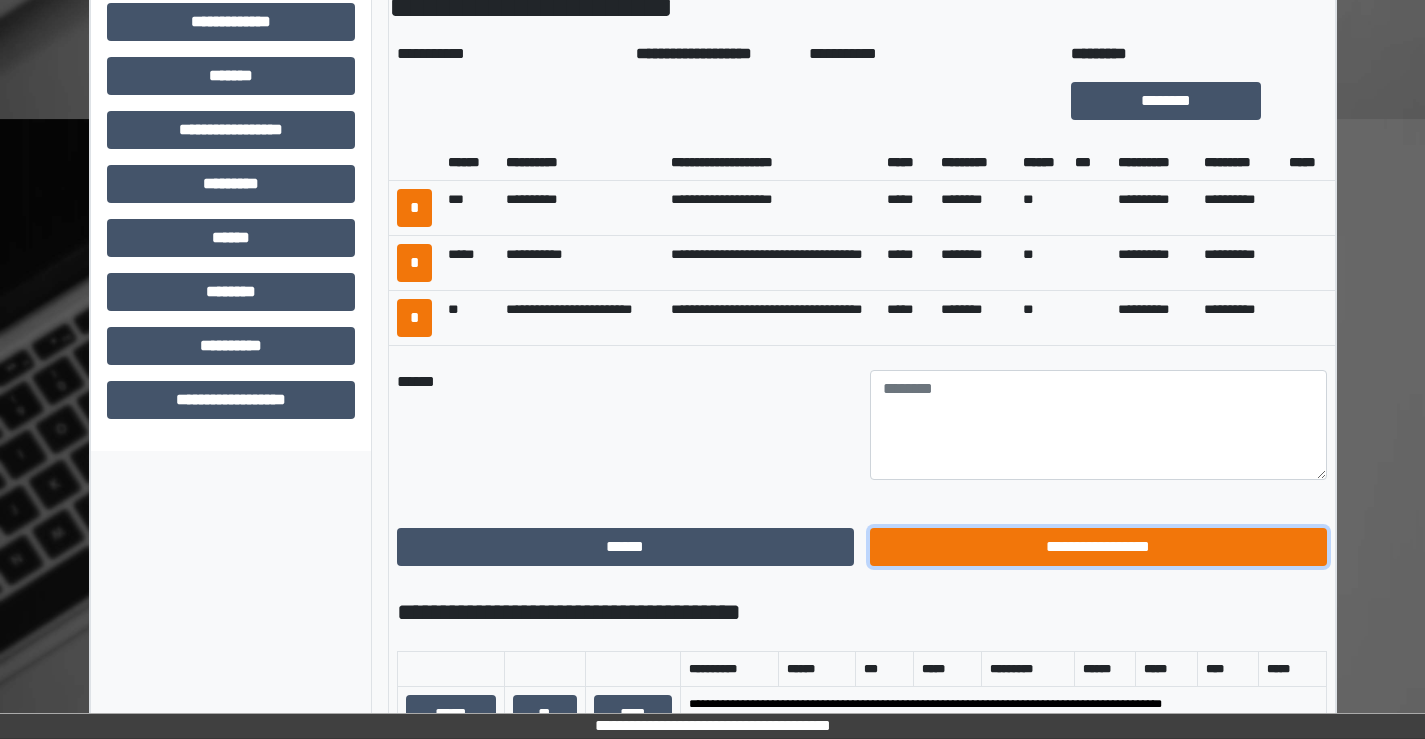 click on "**********" at bounding box center (1098, 547) 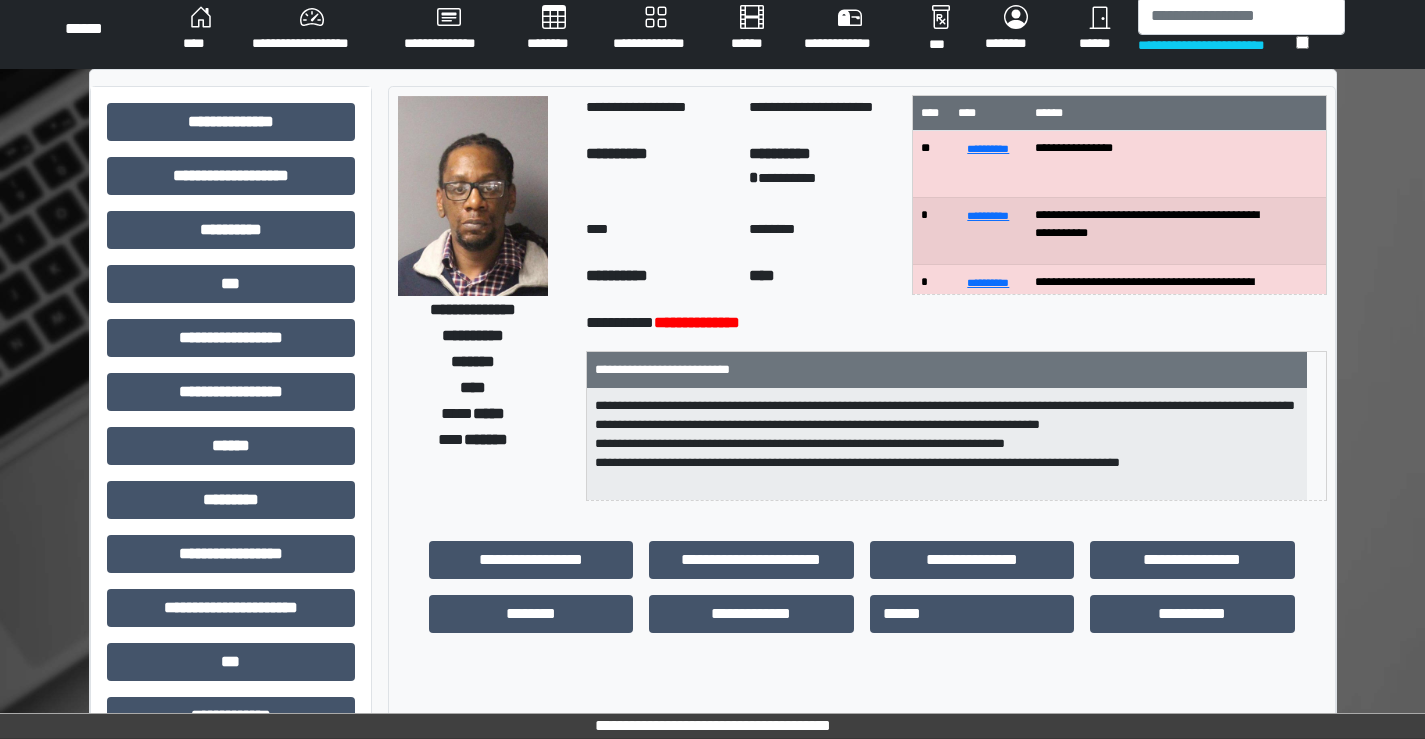 scroll, scrollTop: 0, scrollLeft: 0, axis: both 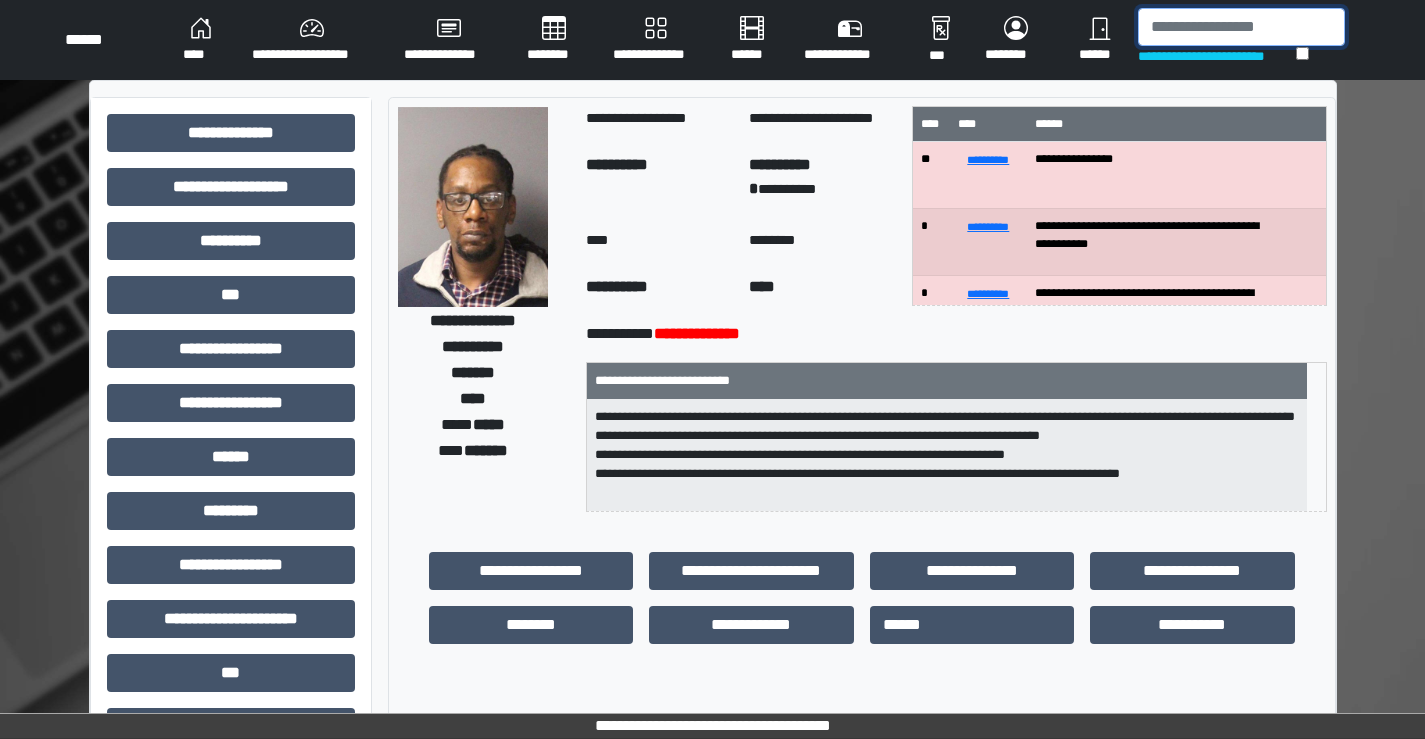 click at bounding box center [1241, 27] 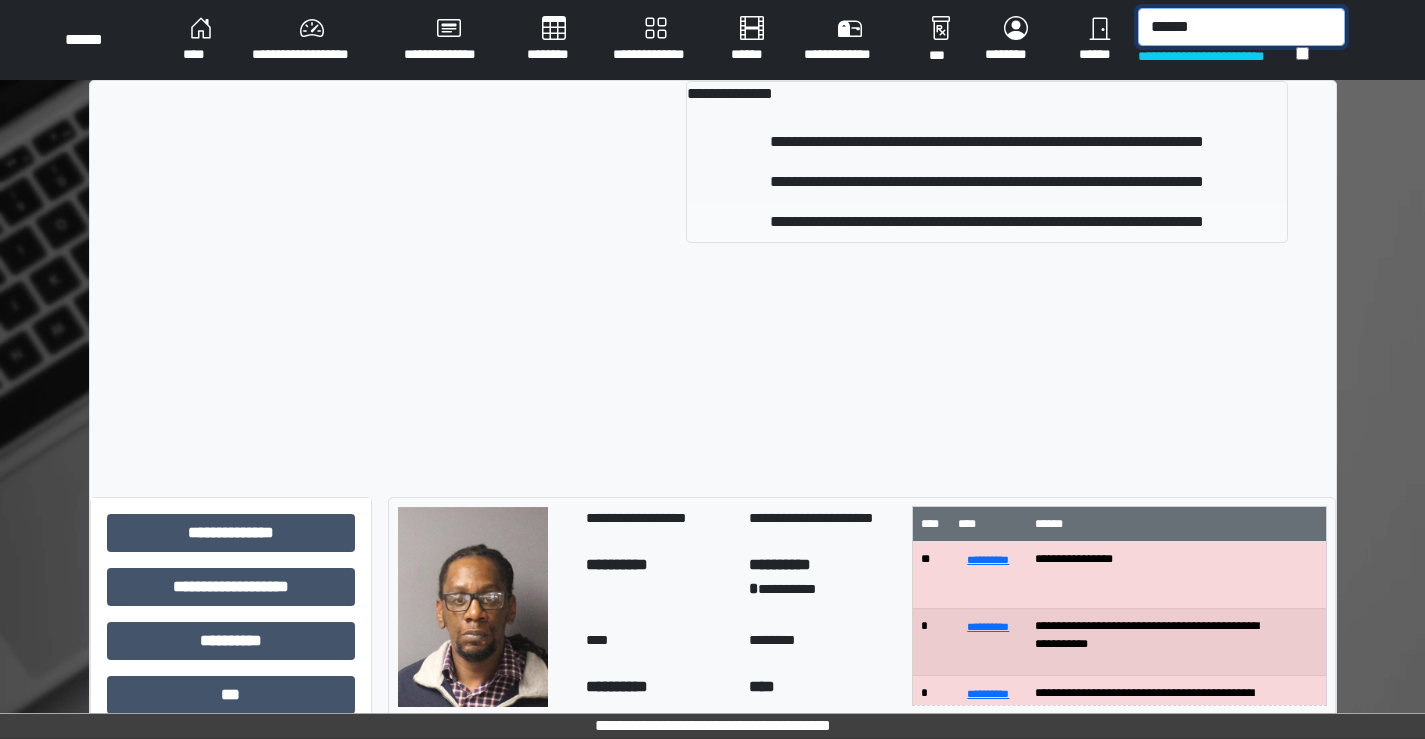 type on "******" 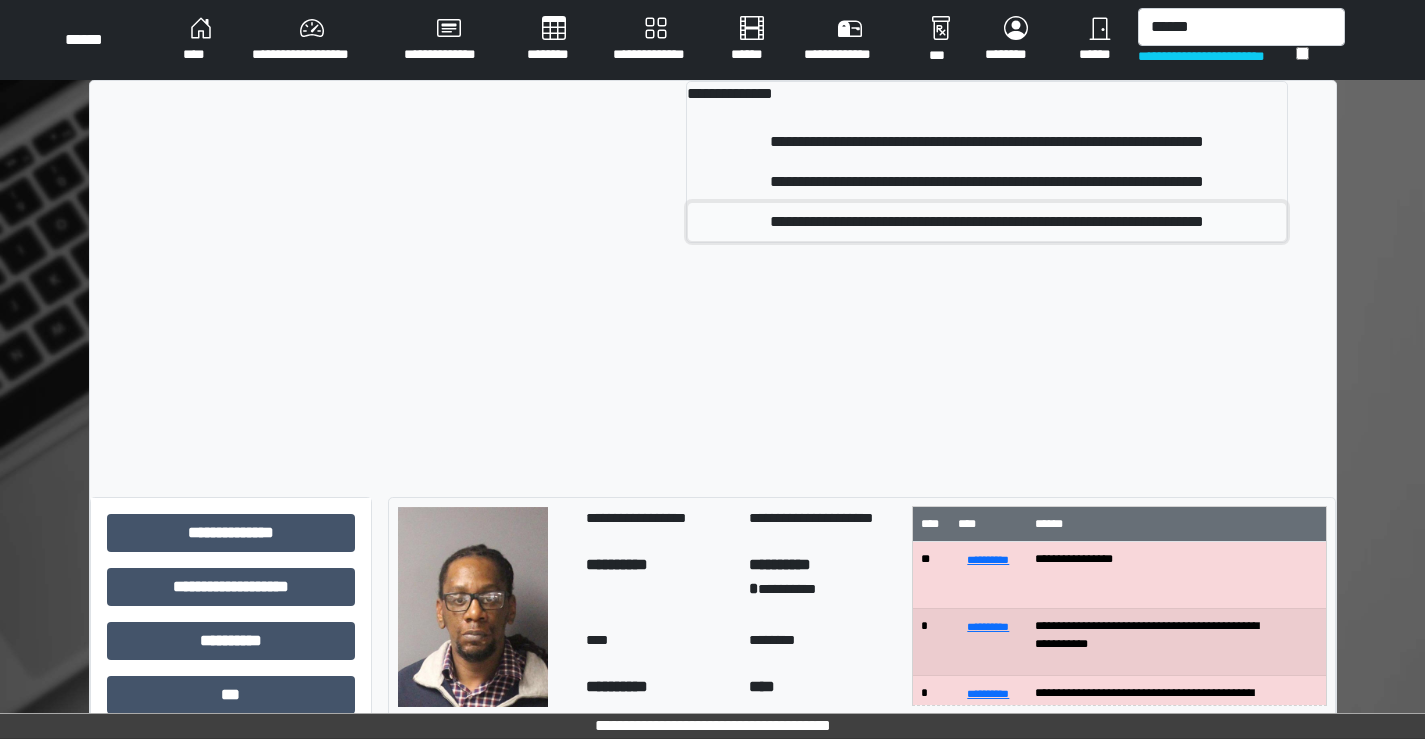 click on "**********" at bounding box center (986, 222) 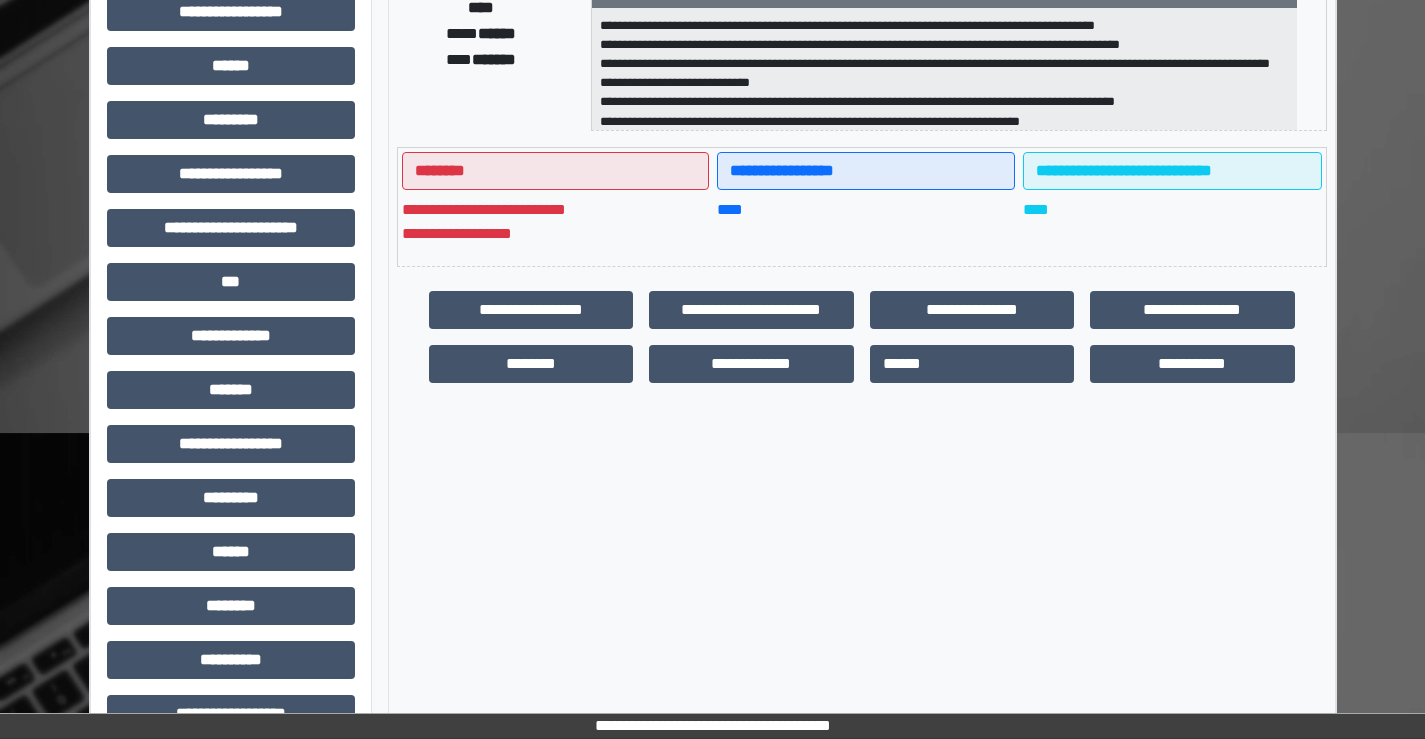 scroll, scrollTop: 400, scrollLeft: 0, axis: vertical 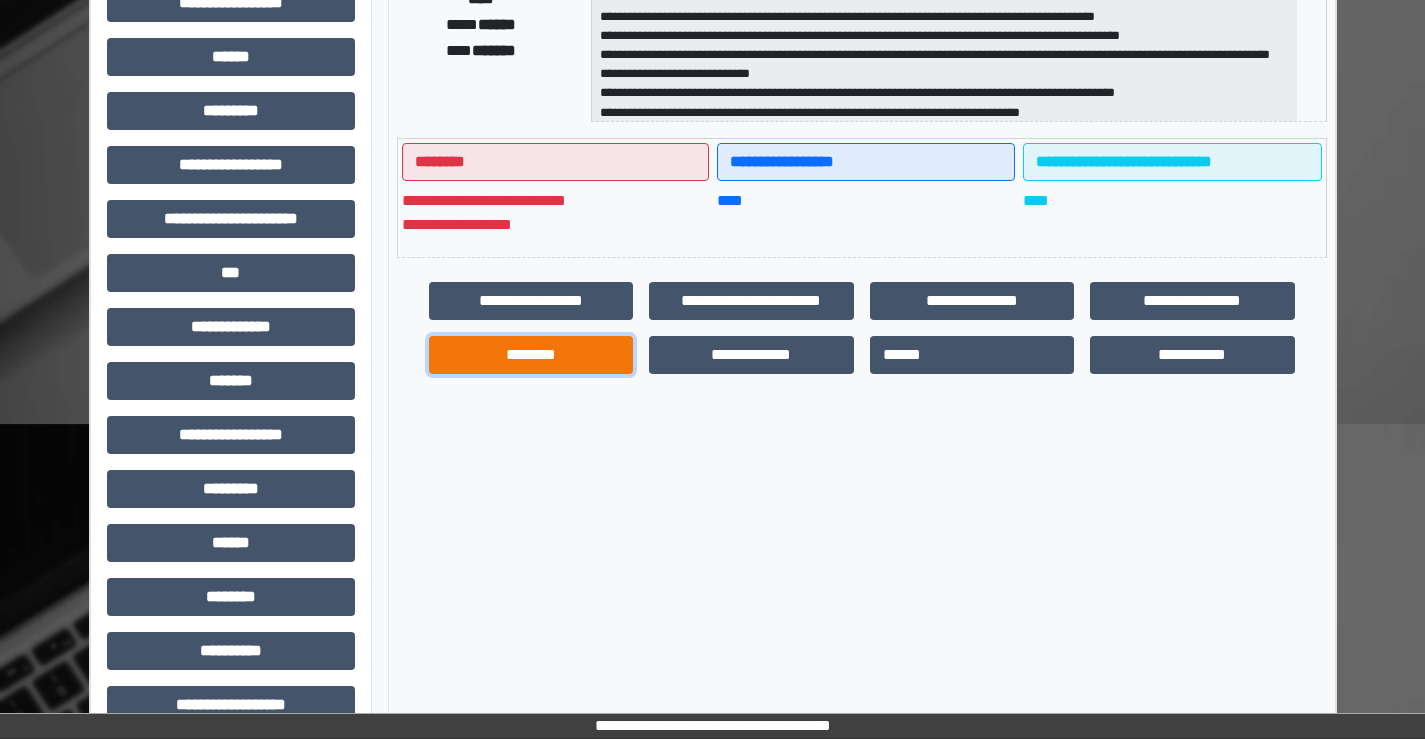 click on "********" at bounding box center [531, 355] 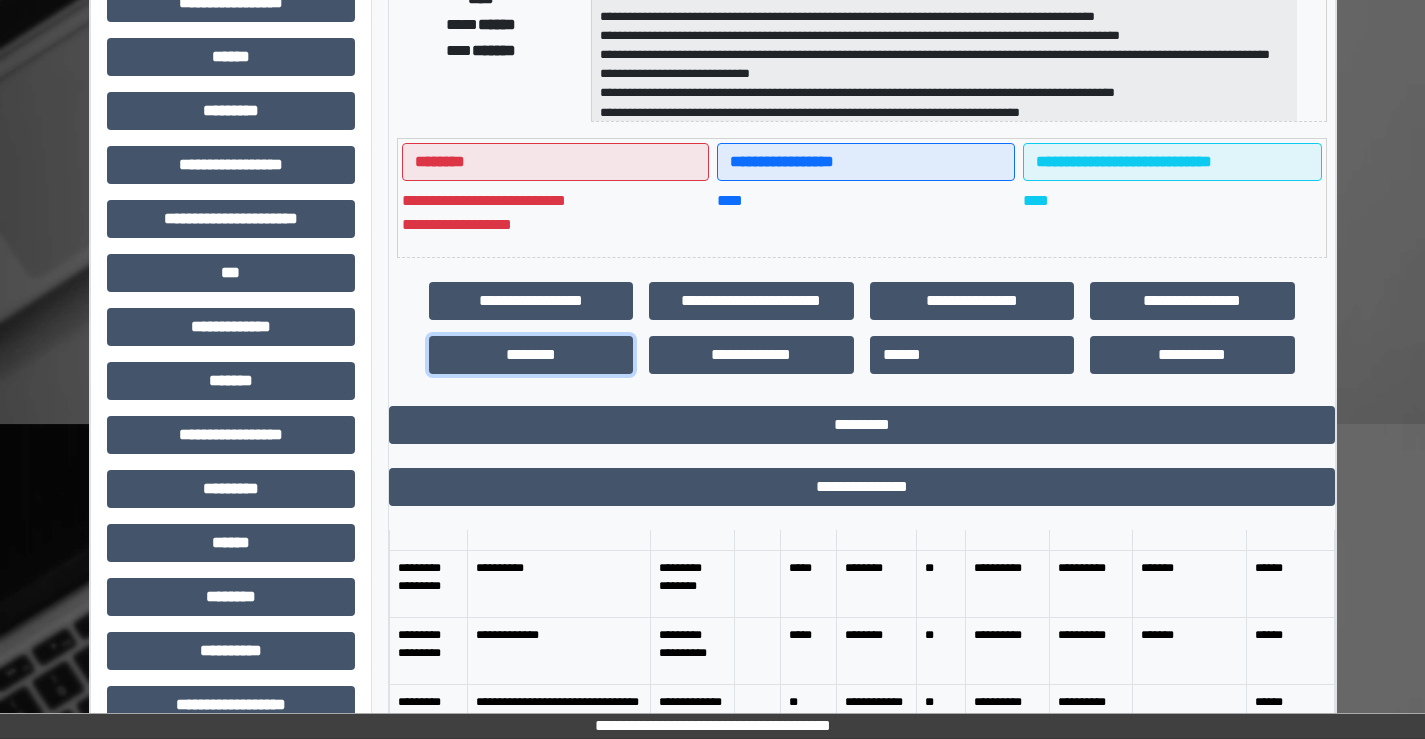 scroll, scrollTop: 100, scrollLeft: 0, axis: vertical 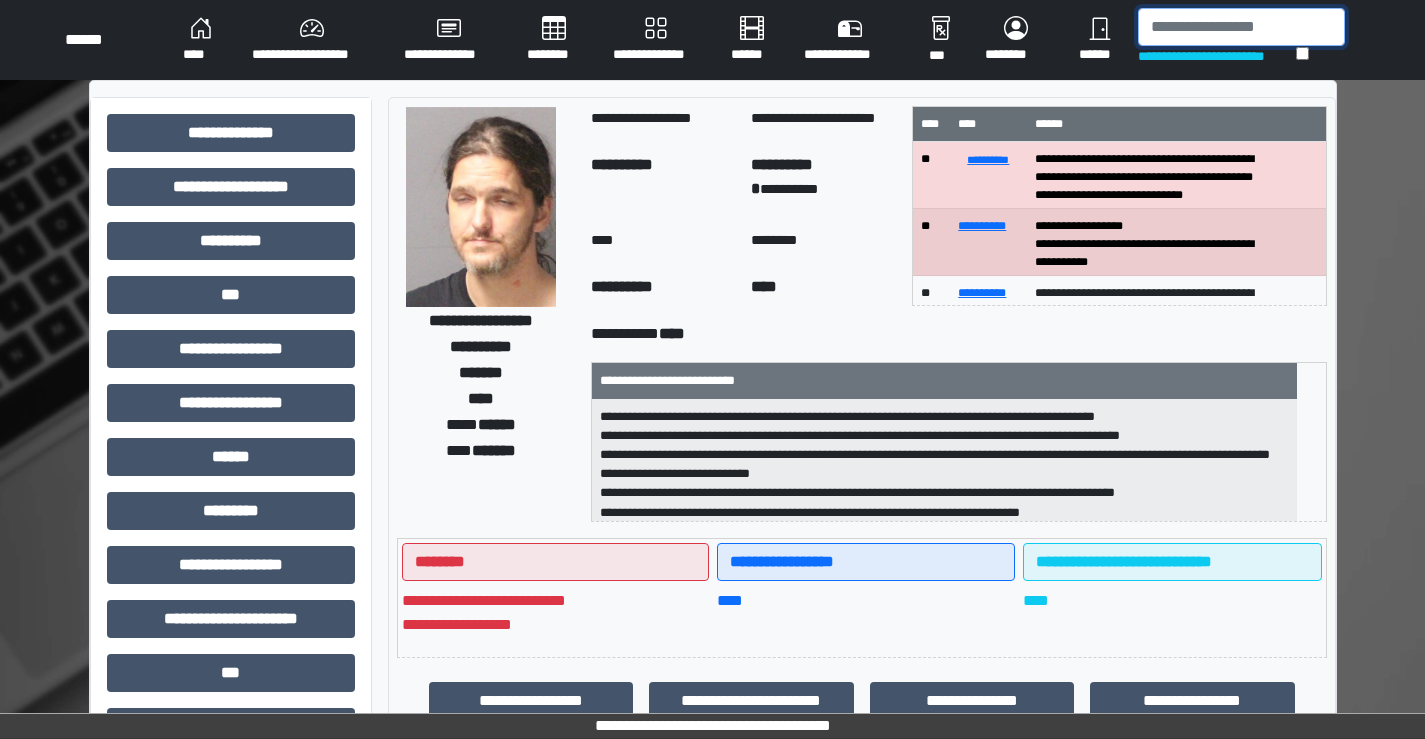 click at bounding box center [1241, 27] 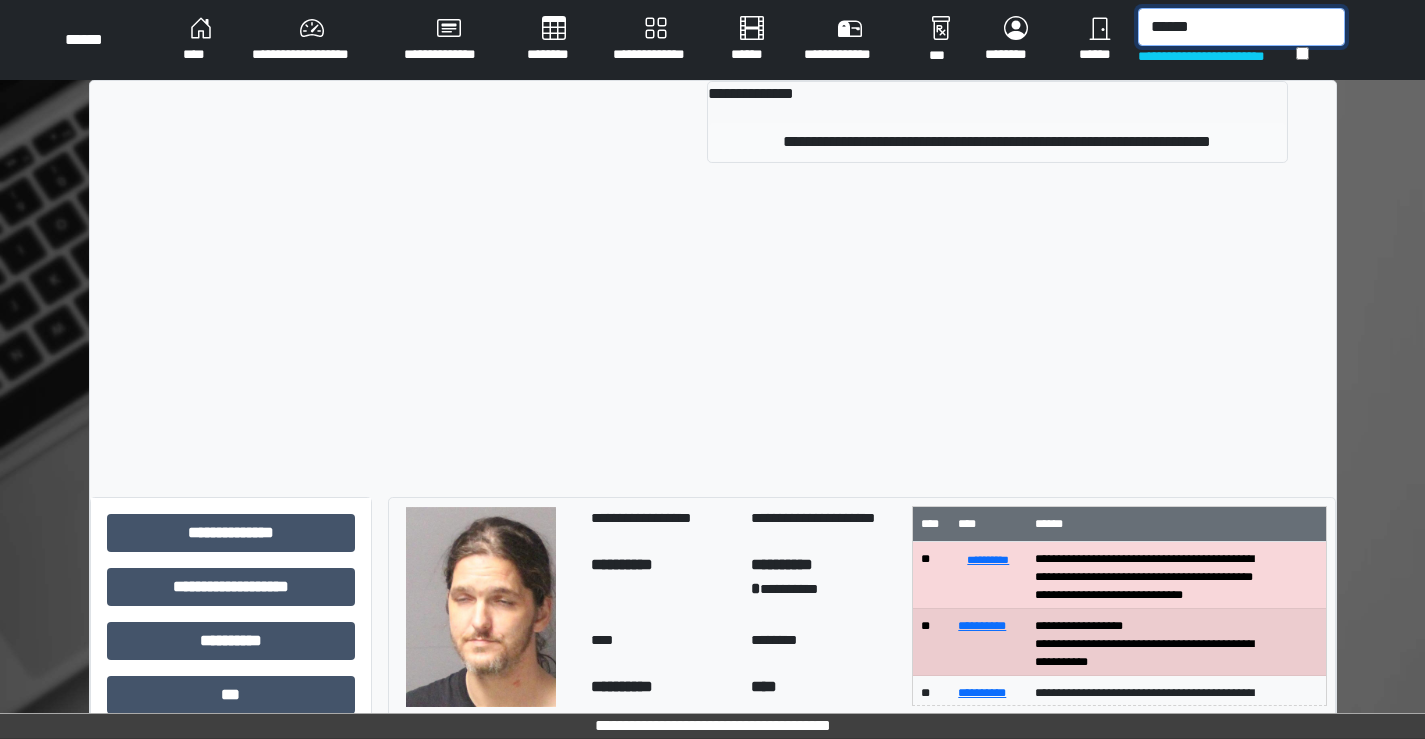 type on "******" 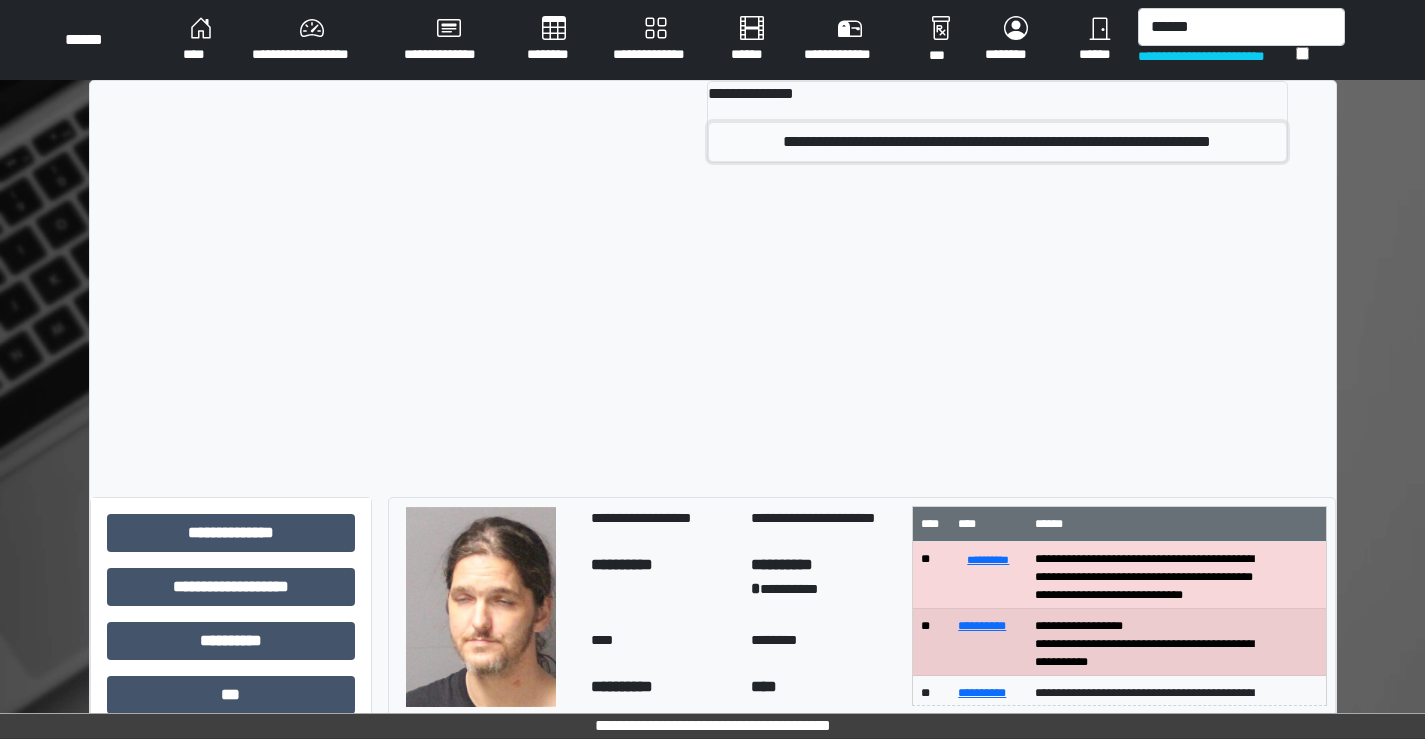 click on "**********" at bounding box center [997, 142] 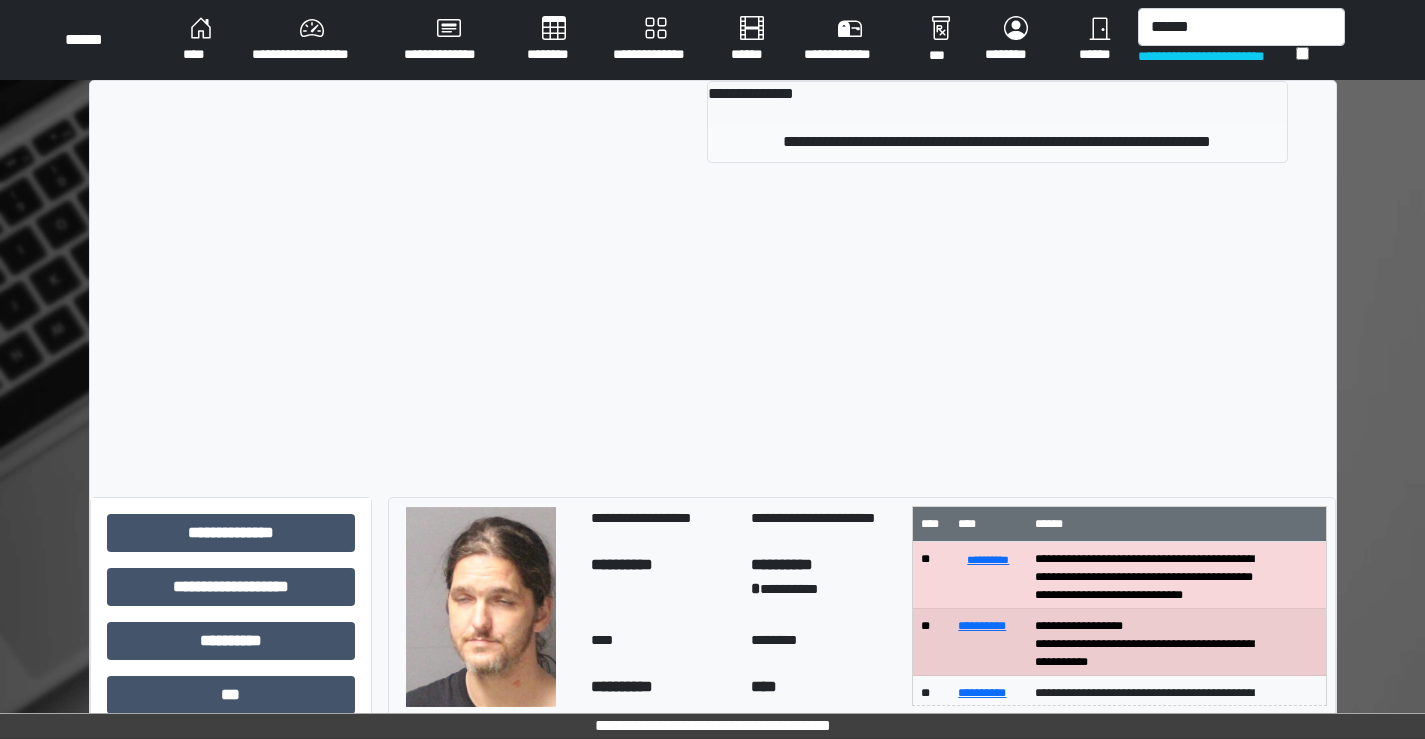 type 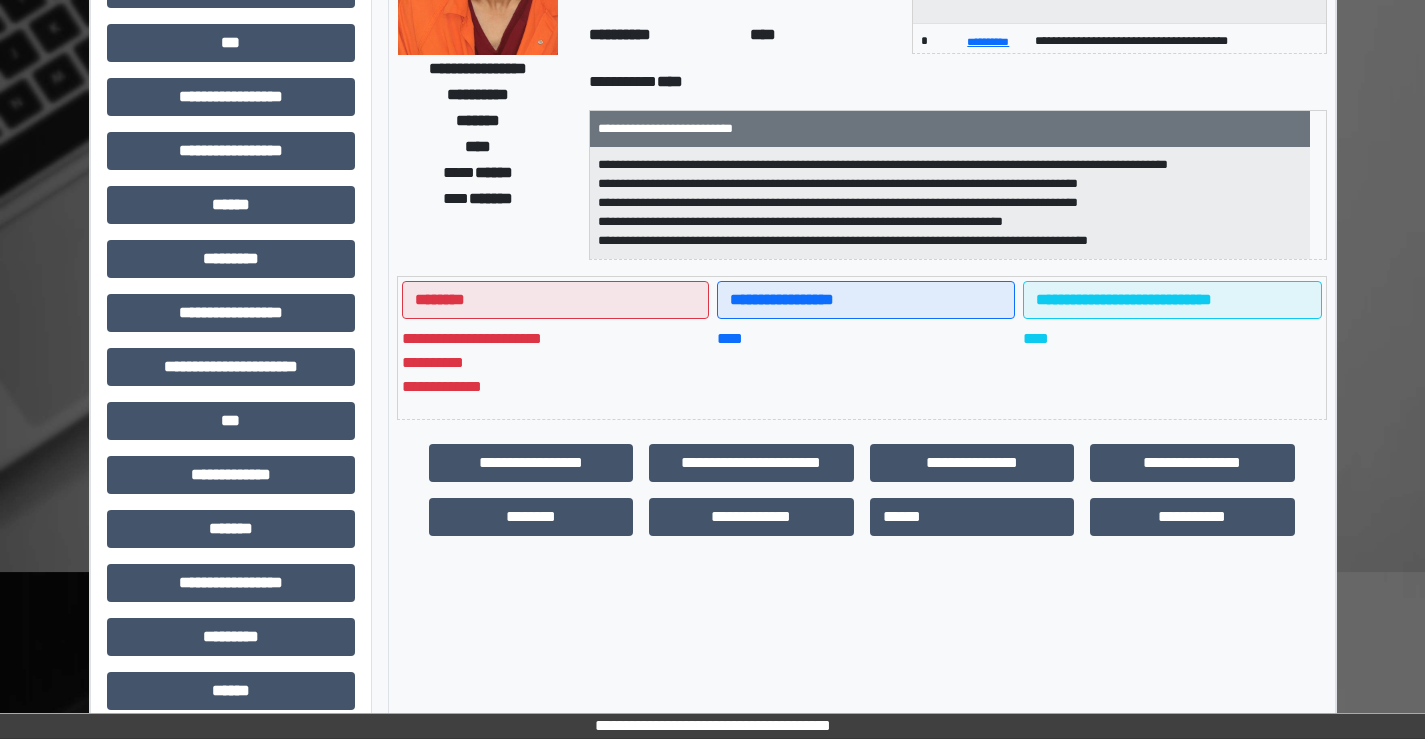 scroll, scrollTop: 300, scrollLeft: 0, axis: vertical 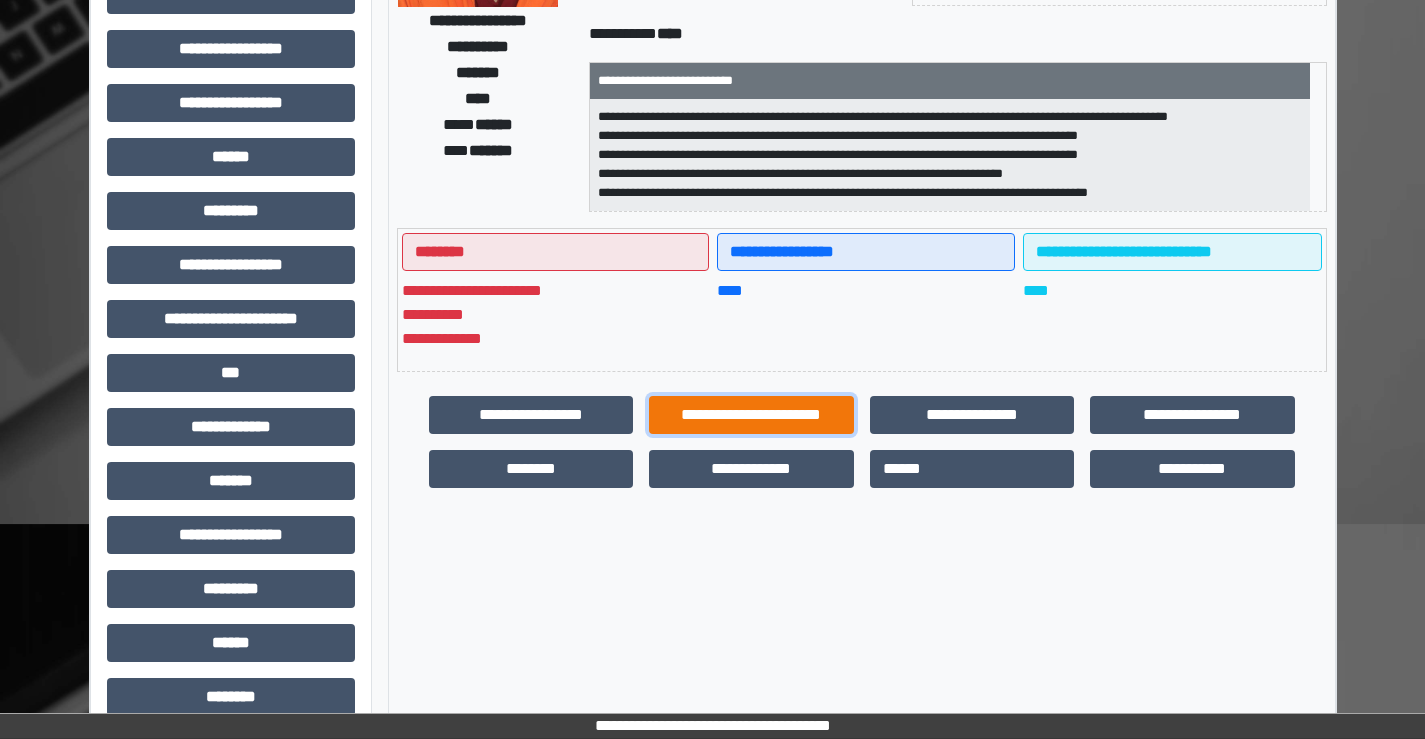 click on "**********" at bounding box center [751, 415] 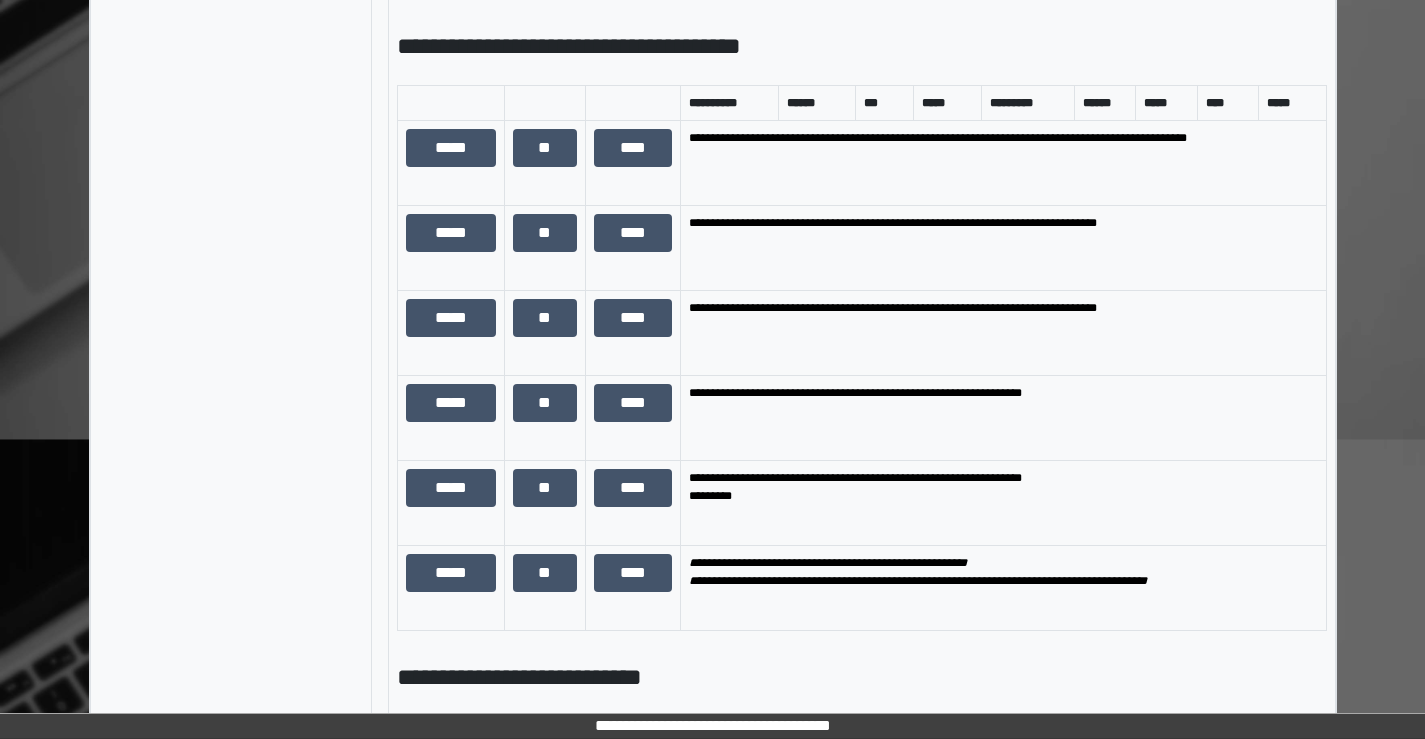 scroll, scrollTop: 1300, scrollLeft: 0, axis: vertical 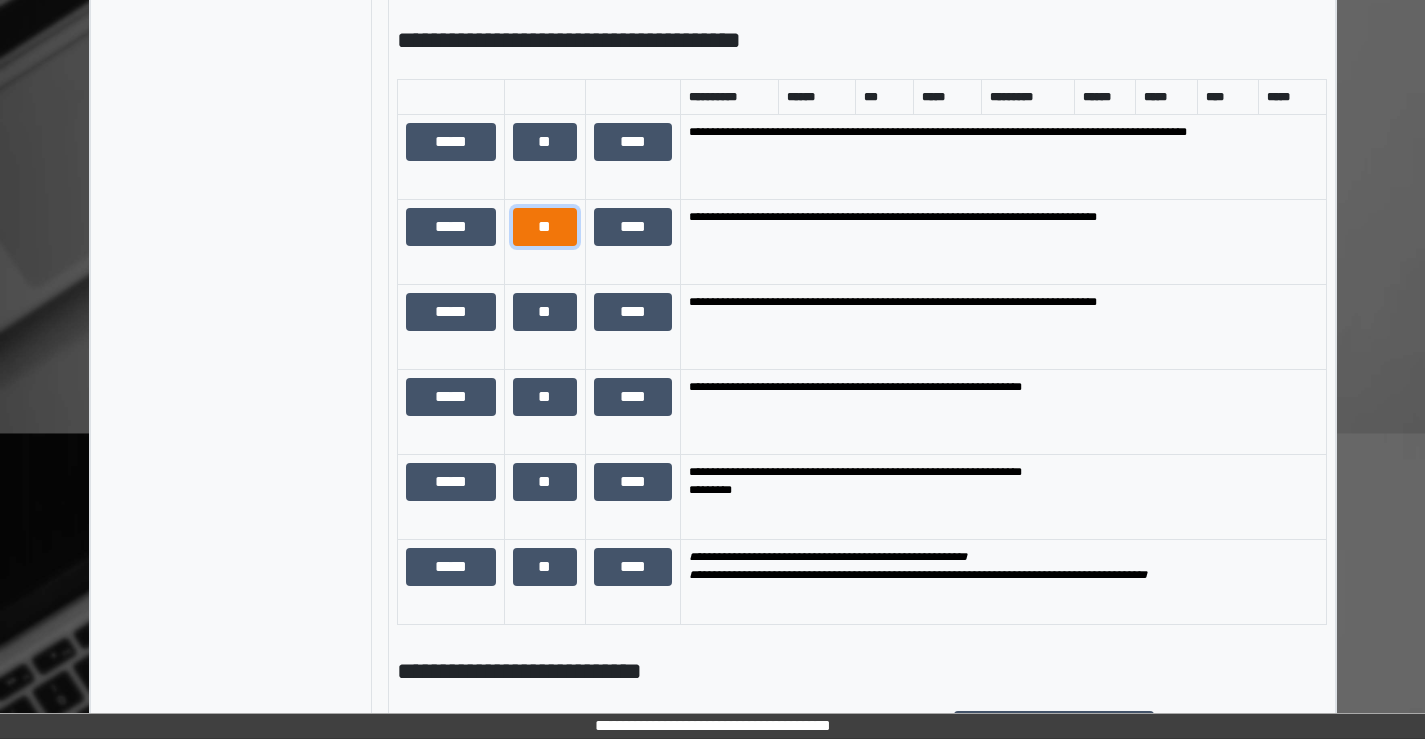 click on "**" at bounding box center (545, 227) 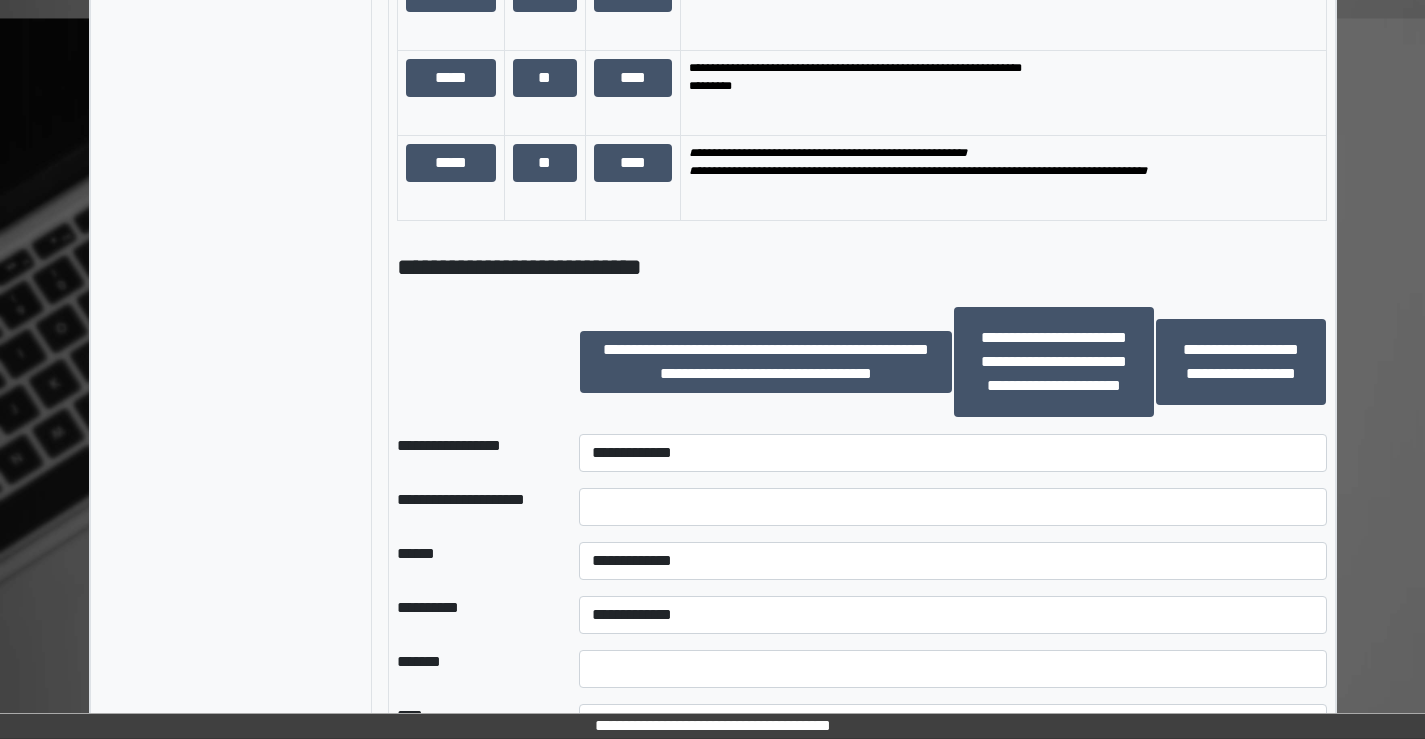 scroll, scrollTop: 1800, scrollLeft: 0, axis: vertical 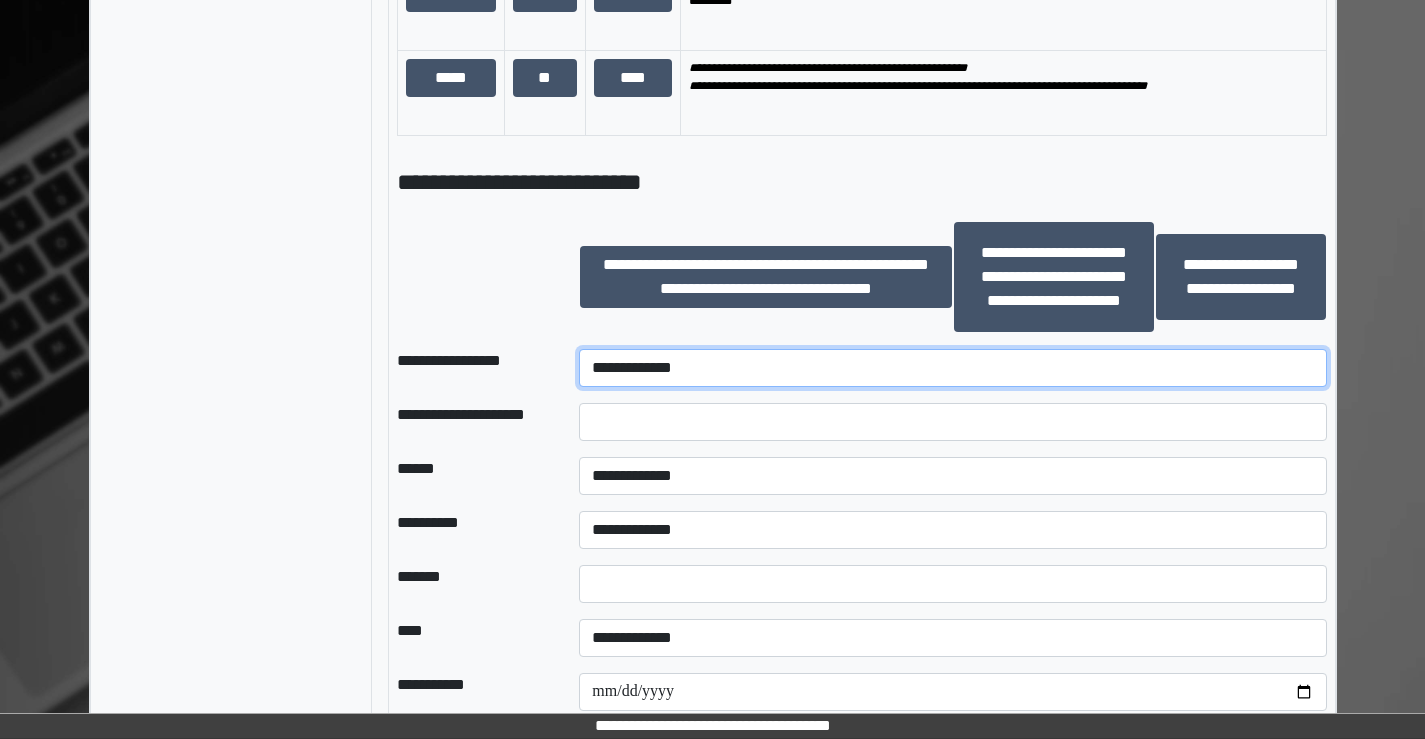 click on "**********" at bounding box center (952, 368) 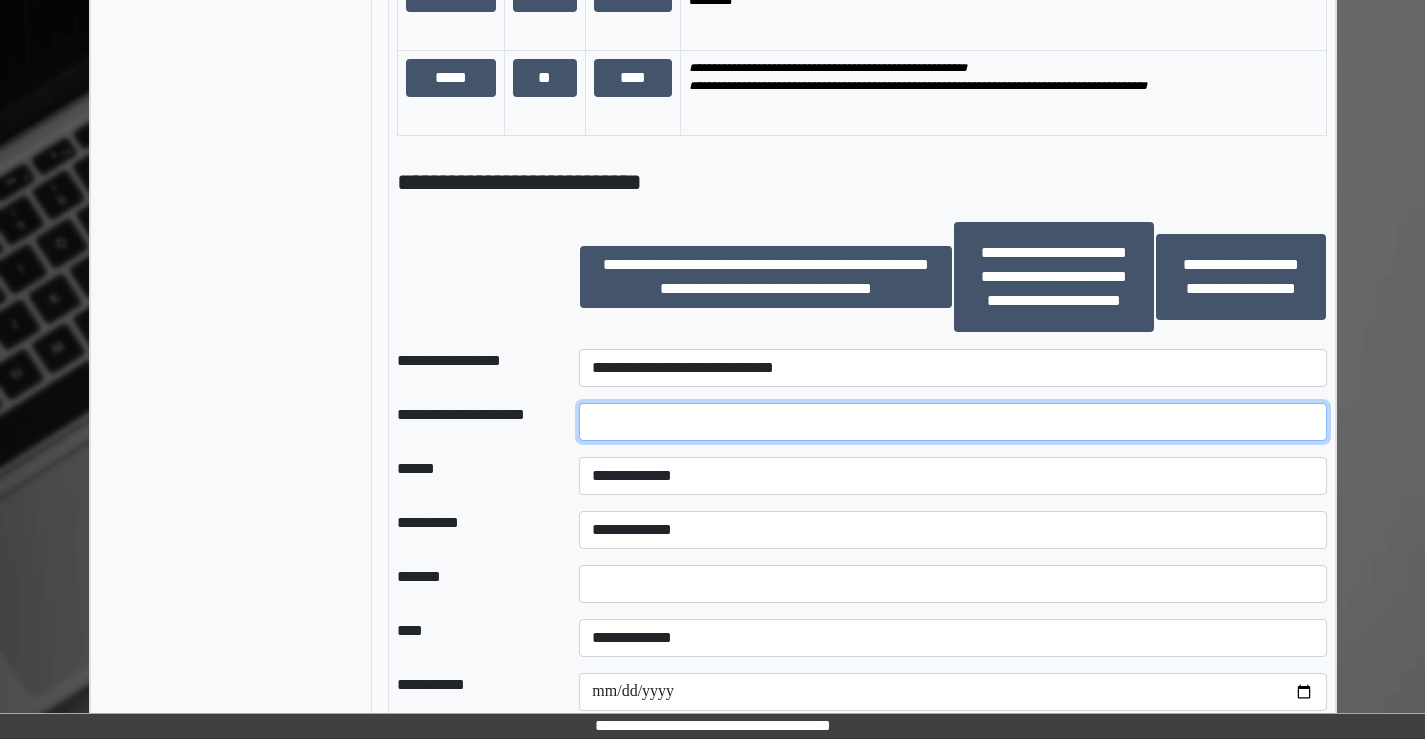 click at bounding box center [952, 422] 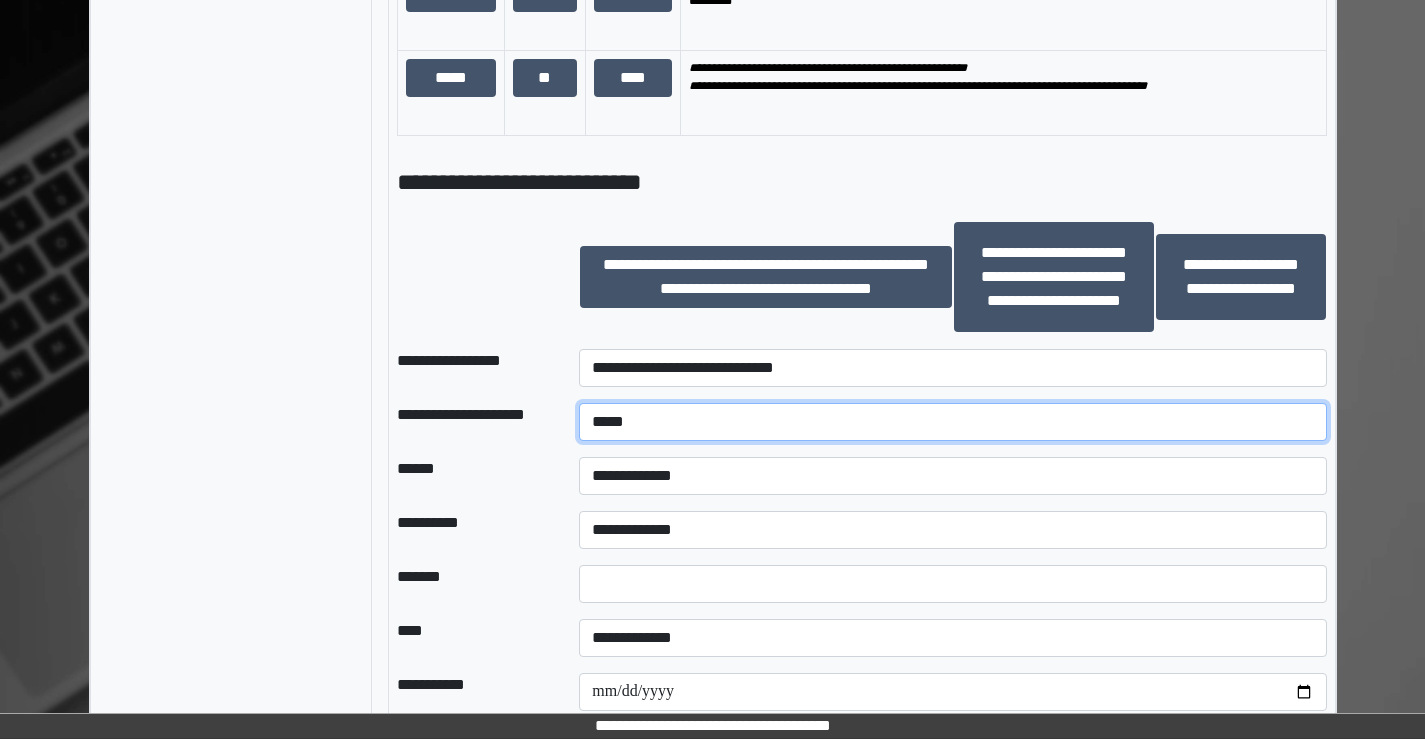 type on "*****" 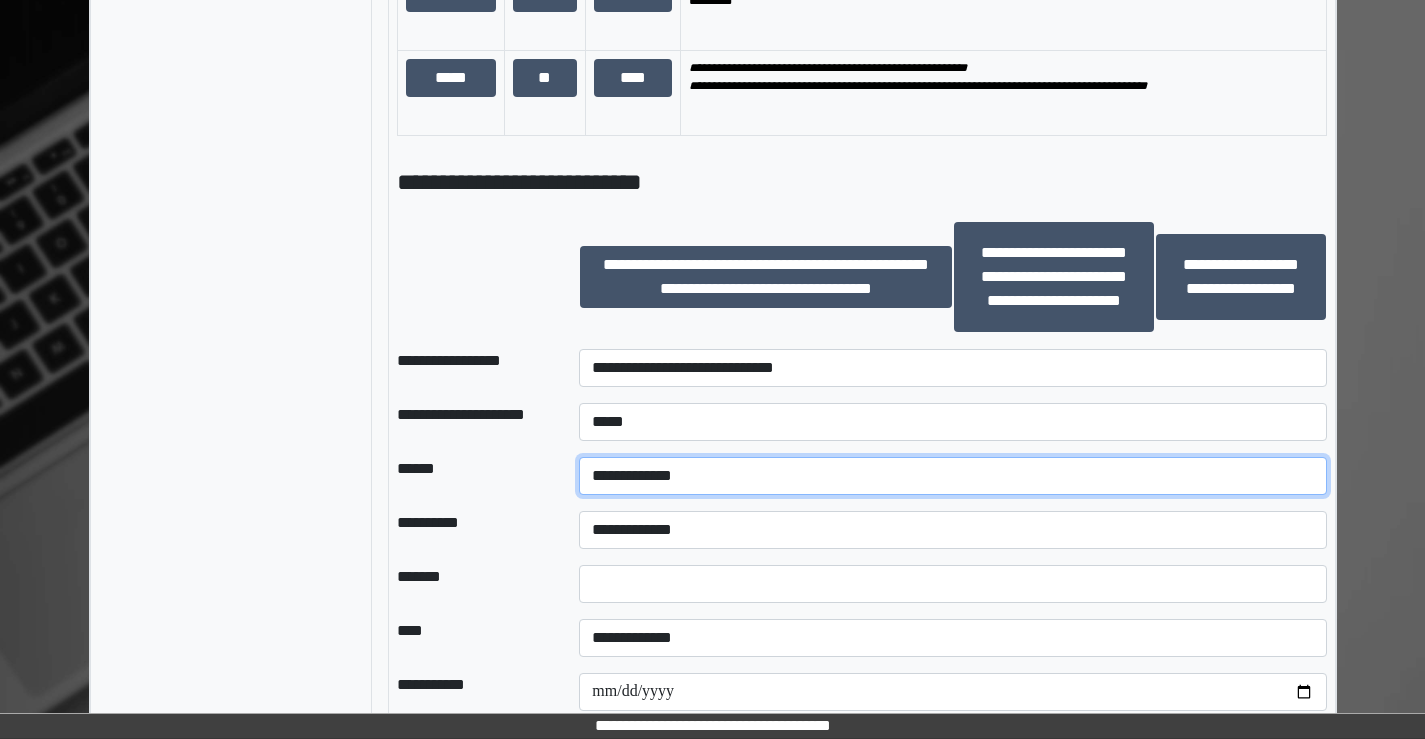 click on "**********" at bounding box center (952, 476) 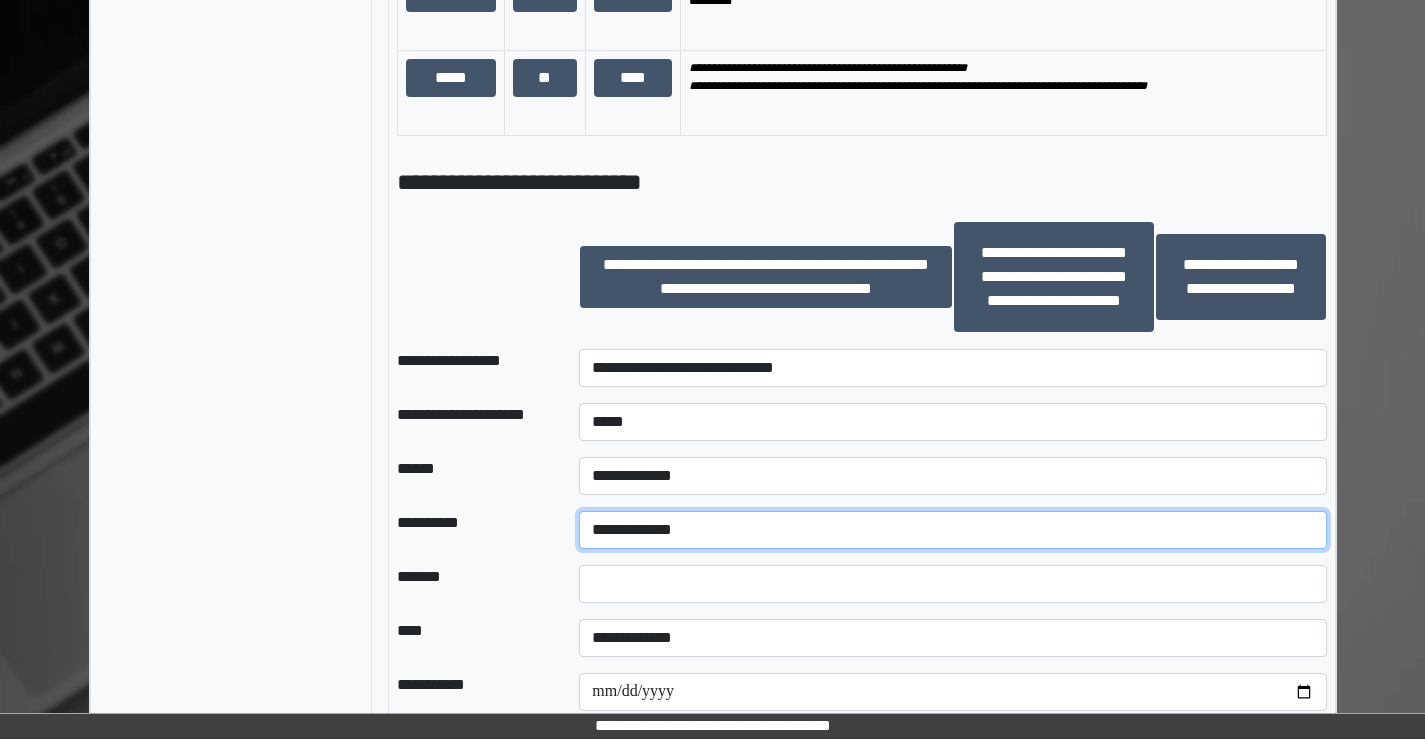 click on "**********" at bounding box center [952, 530] 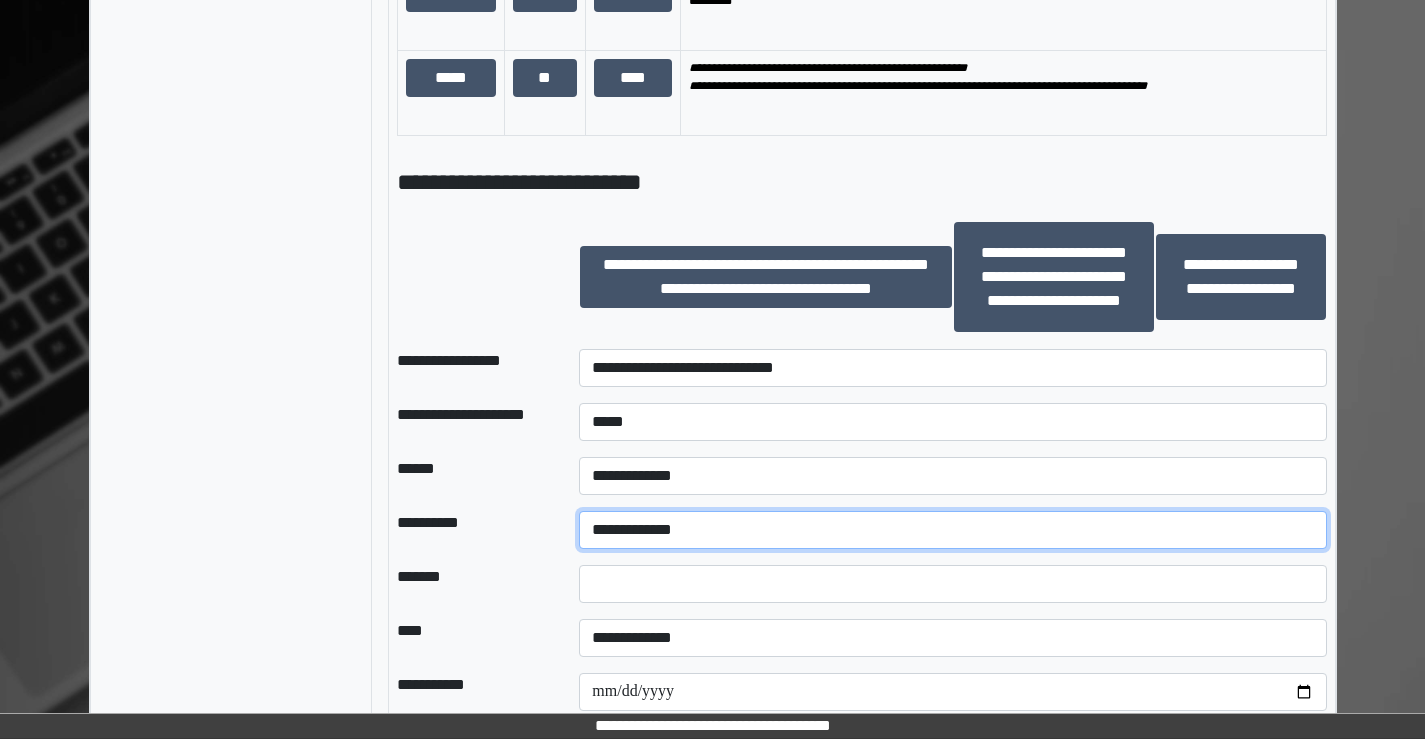 select on "**" 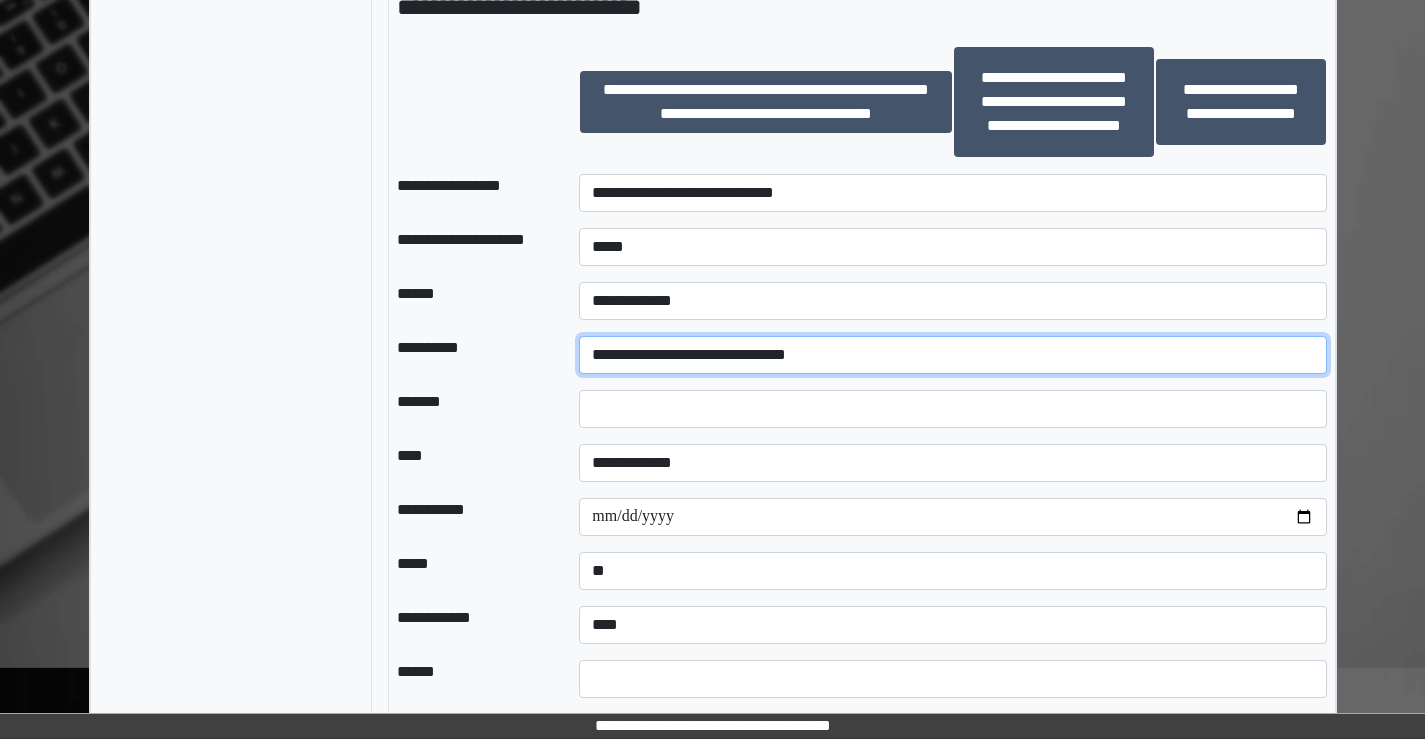 scroll, scrollTop: 2000, scrollLeft: 0, axis: vertical 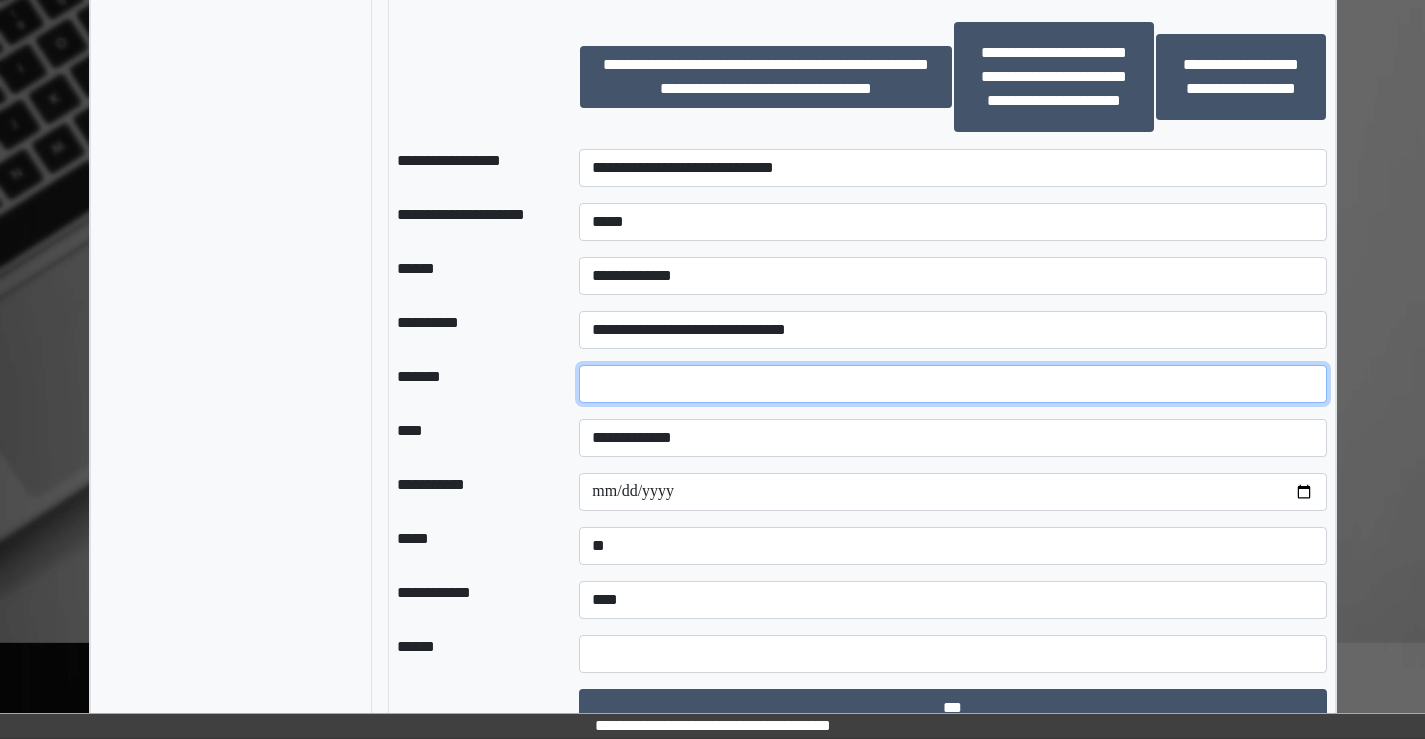 click at bounding box center (952, 384) 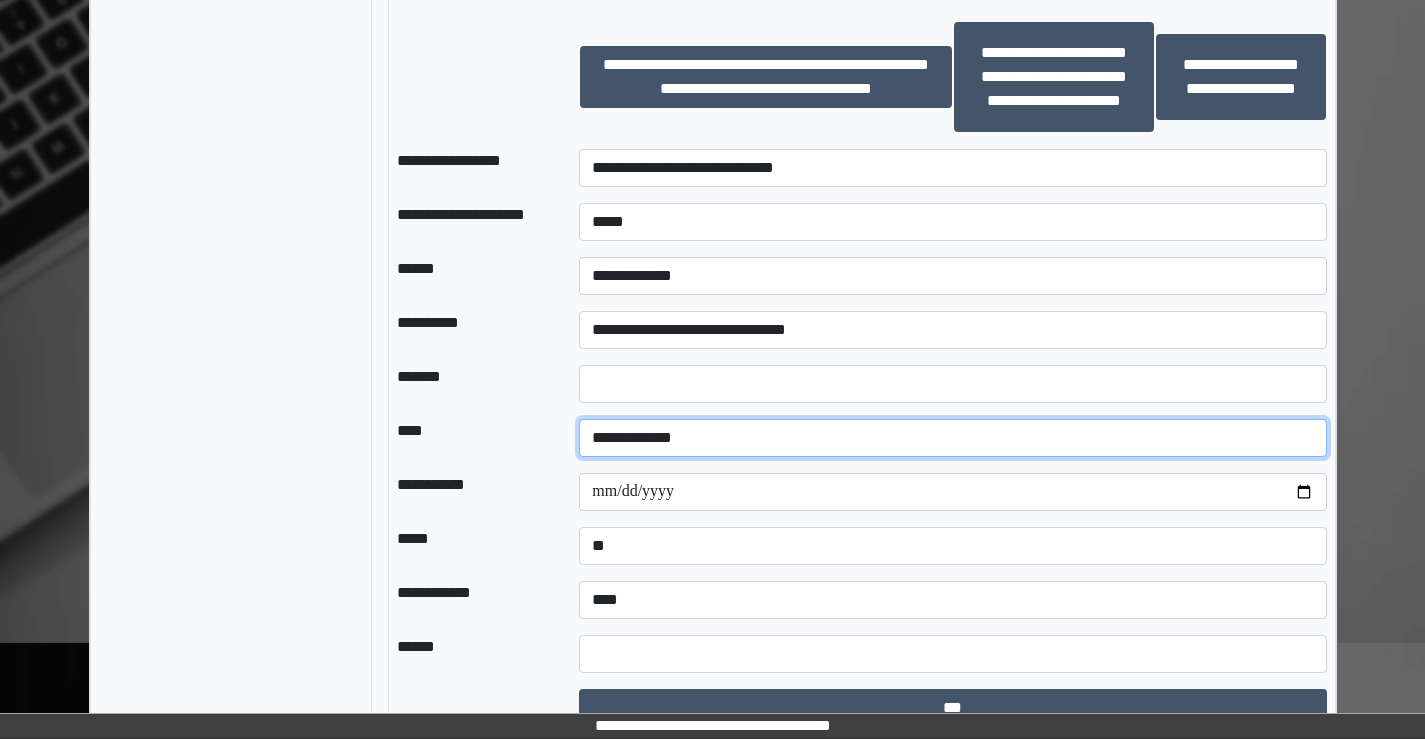 click on "**********" at bounding box center (952, 438) 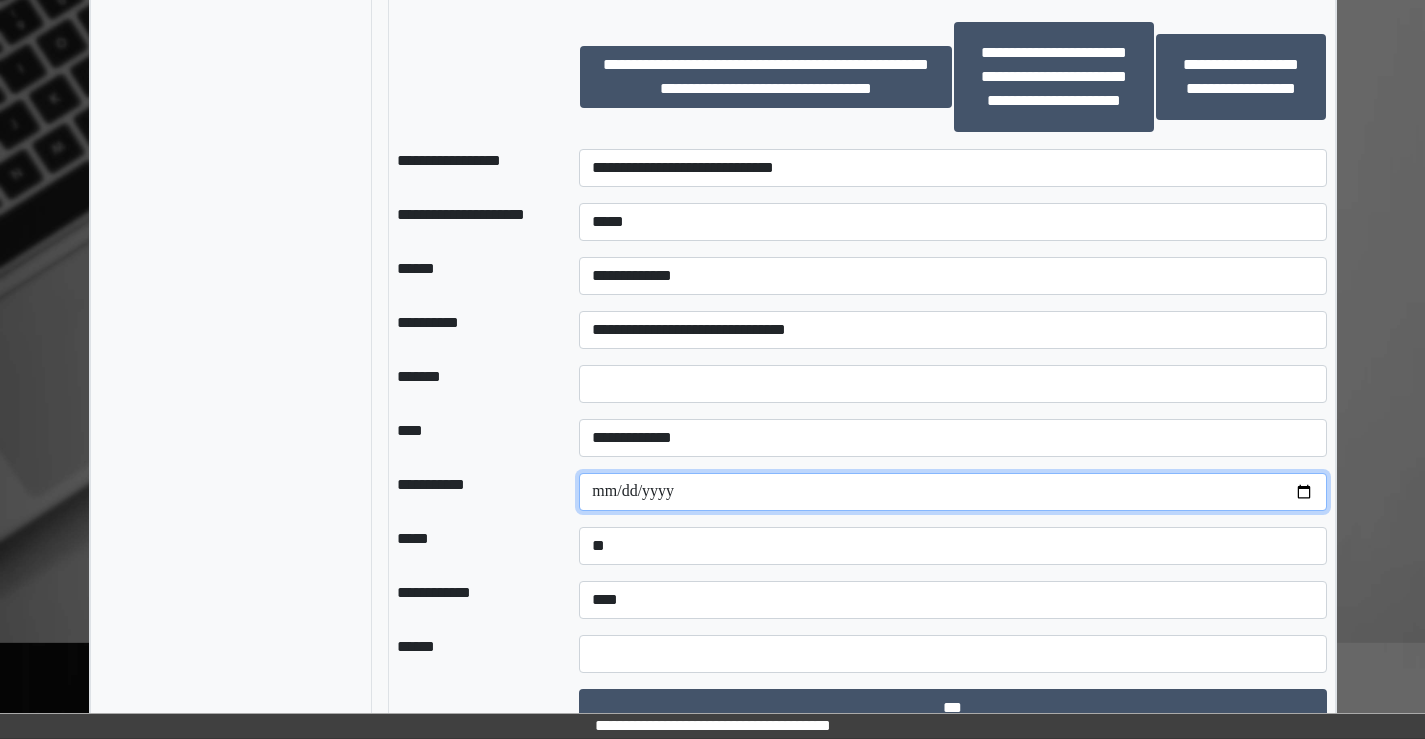 click at bounding box center [952, 492] 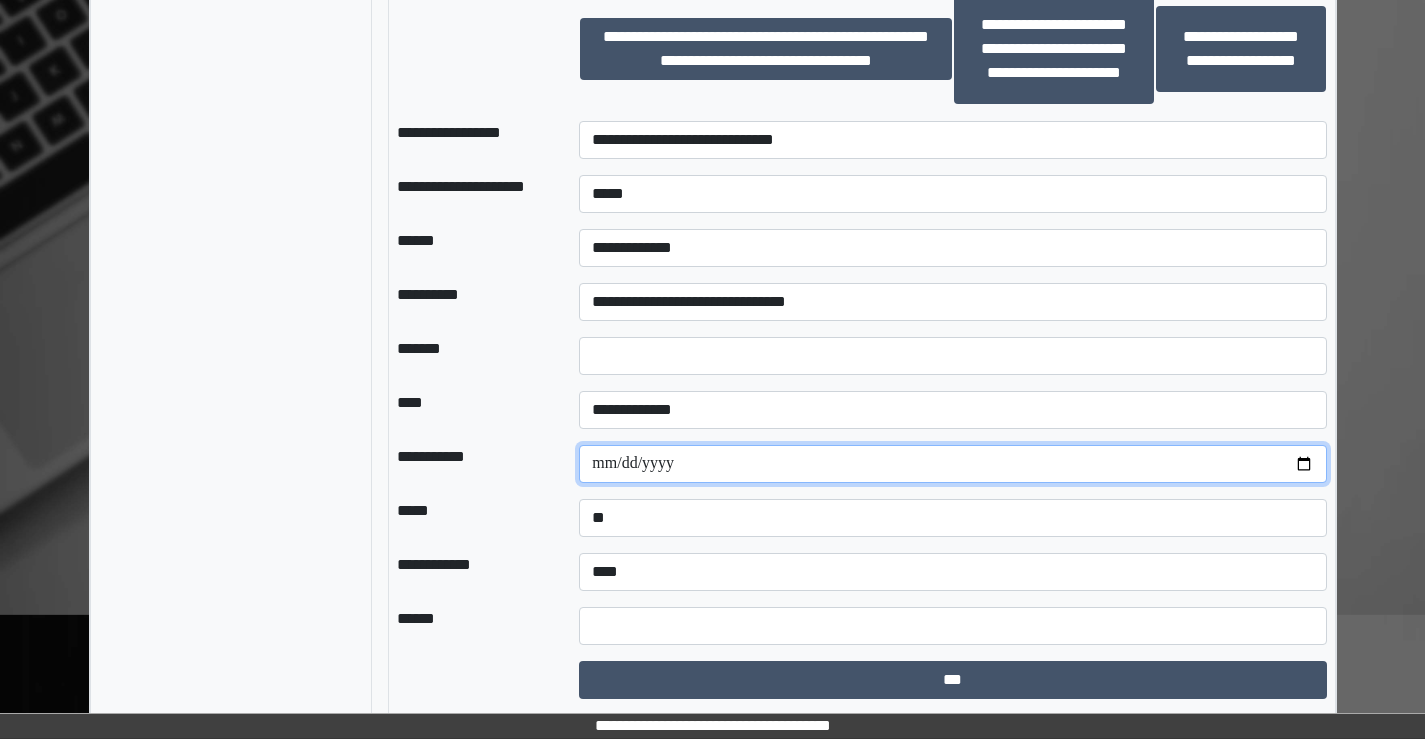 scroll, scrollTop: 2053, scrollLeft: 0, axis: vertical 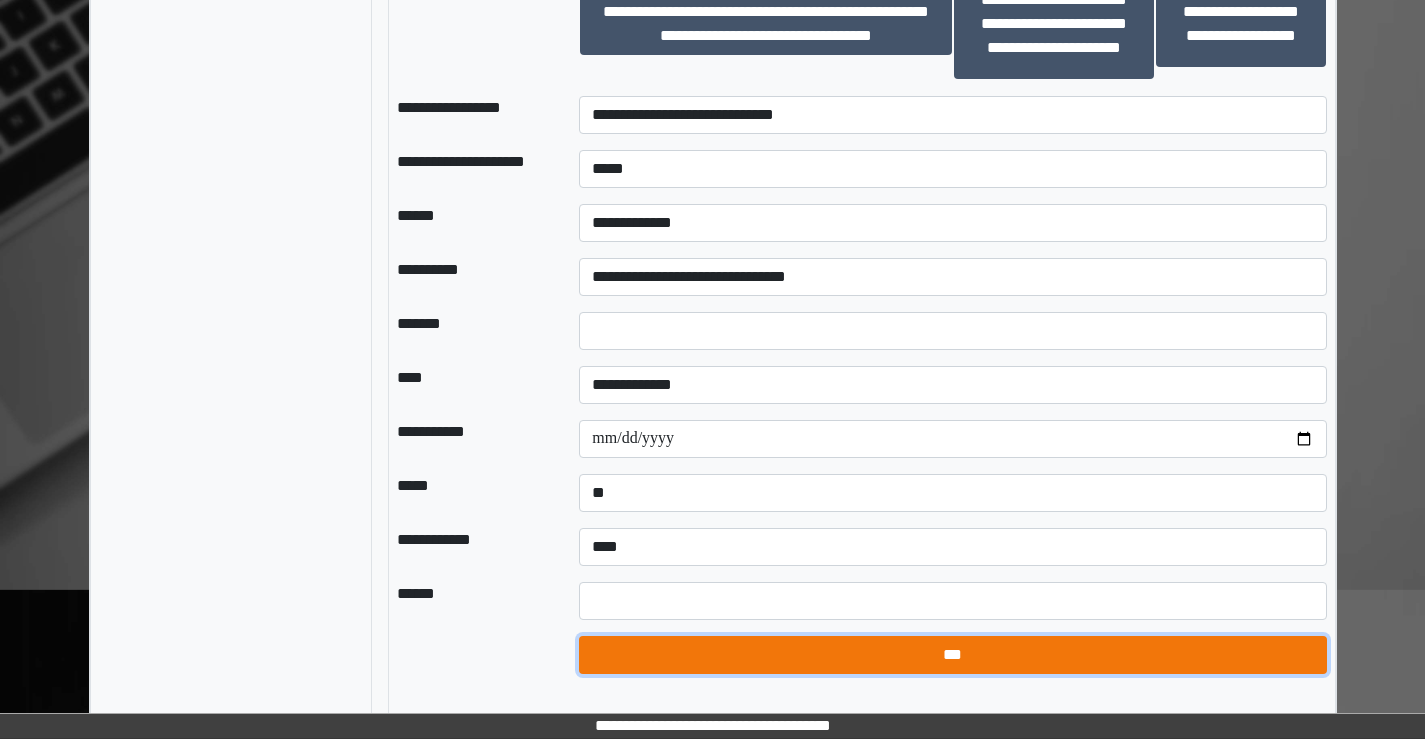 click on "***" at bounding box center (952, 655) 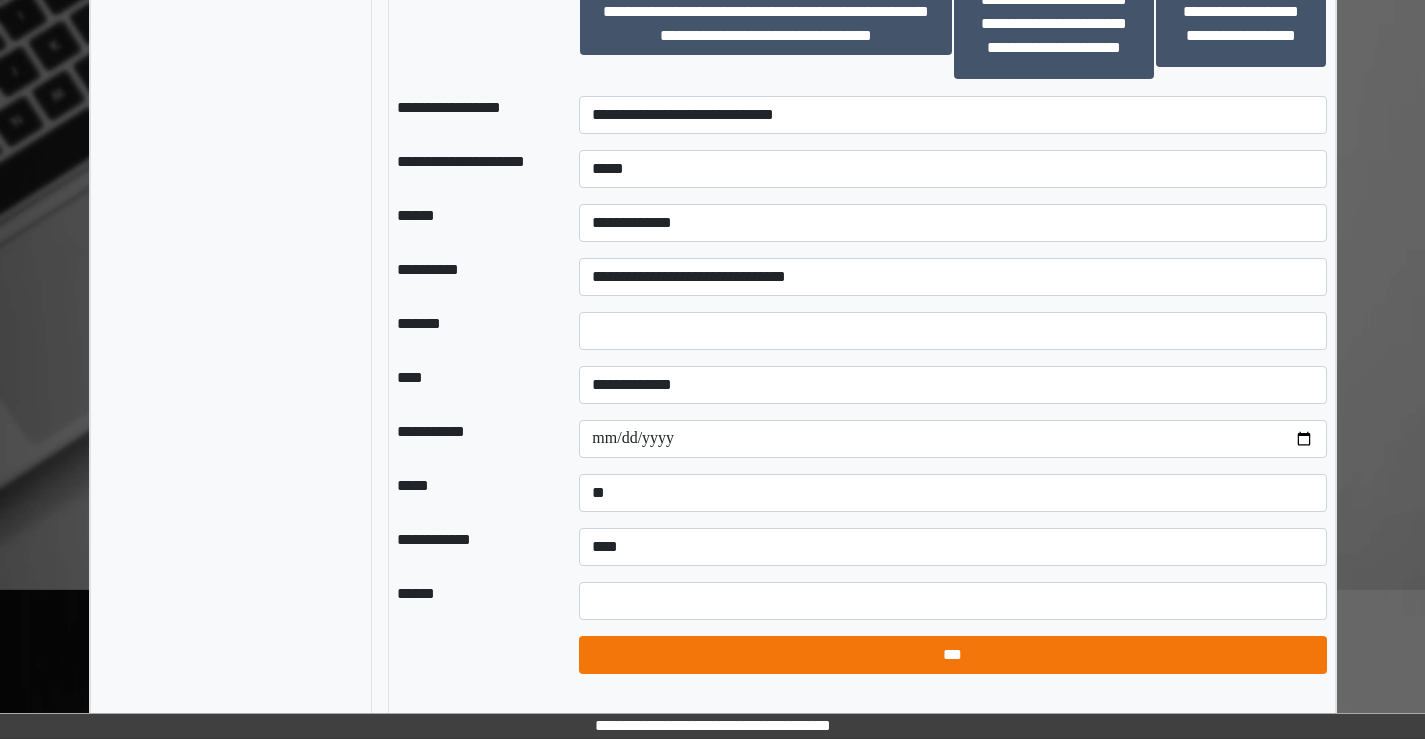 select on "*" 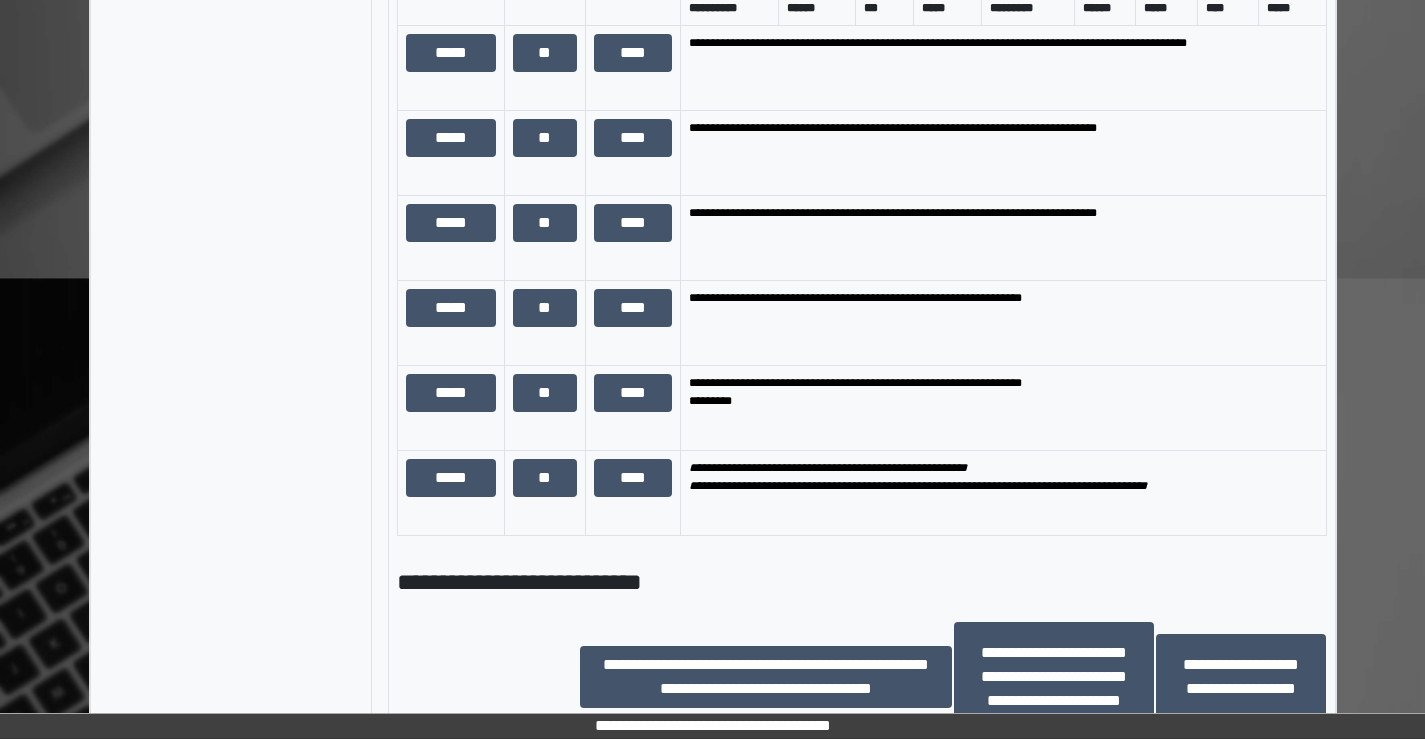 scroll, scrollTop: 1408, scrollLeft: 0, axis: vertical 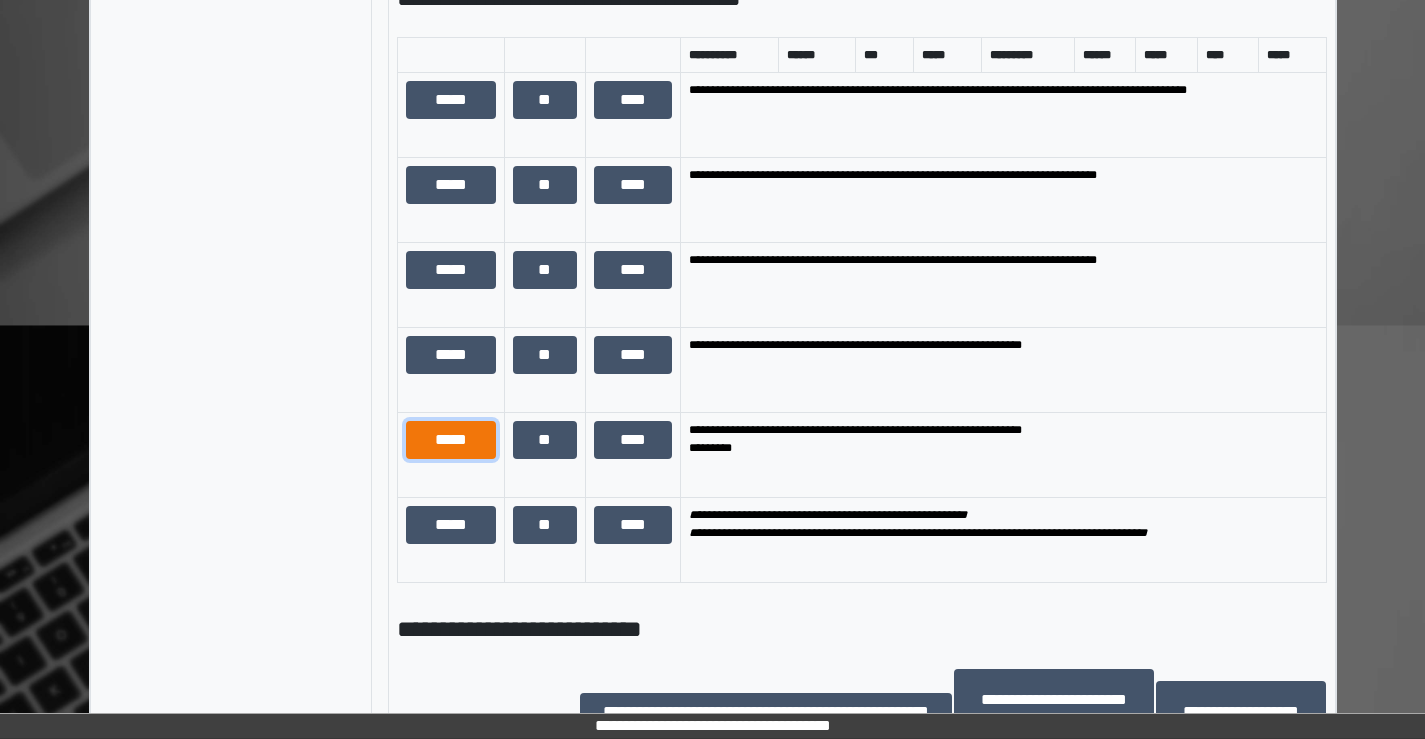 click on "*****" at bounding box center [451, 440] 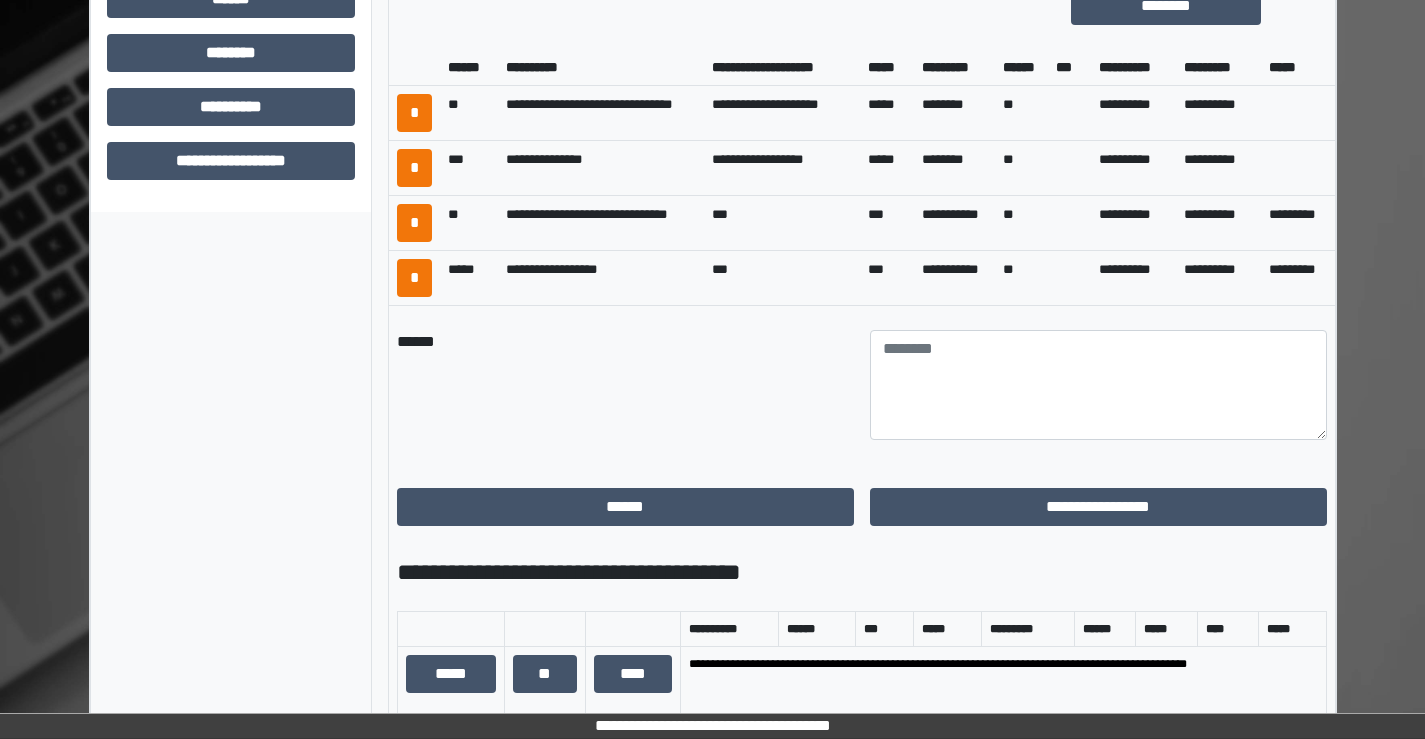 scroll, scrollTop: 908, scrollLeft: 0, axis: vertical 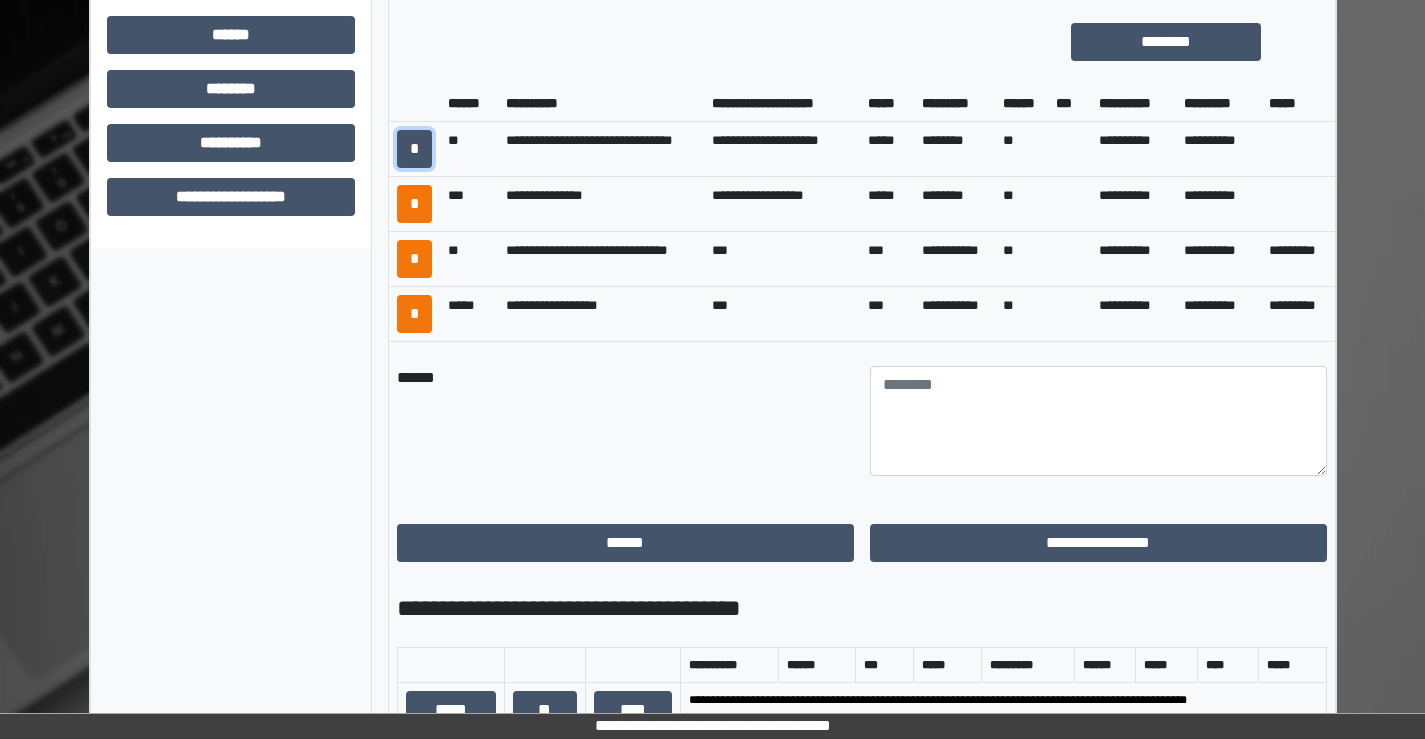 click on "*" at bounding box center [414, 149] 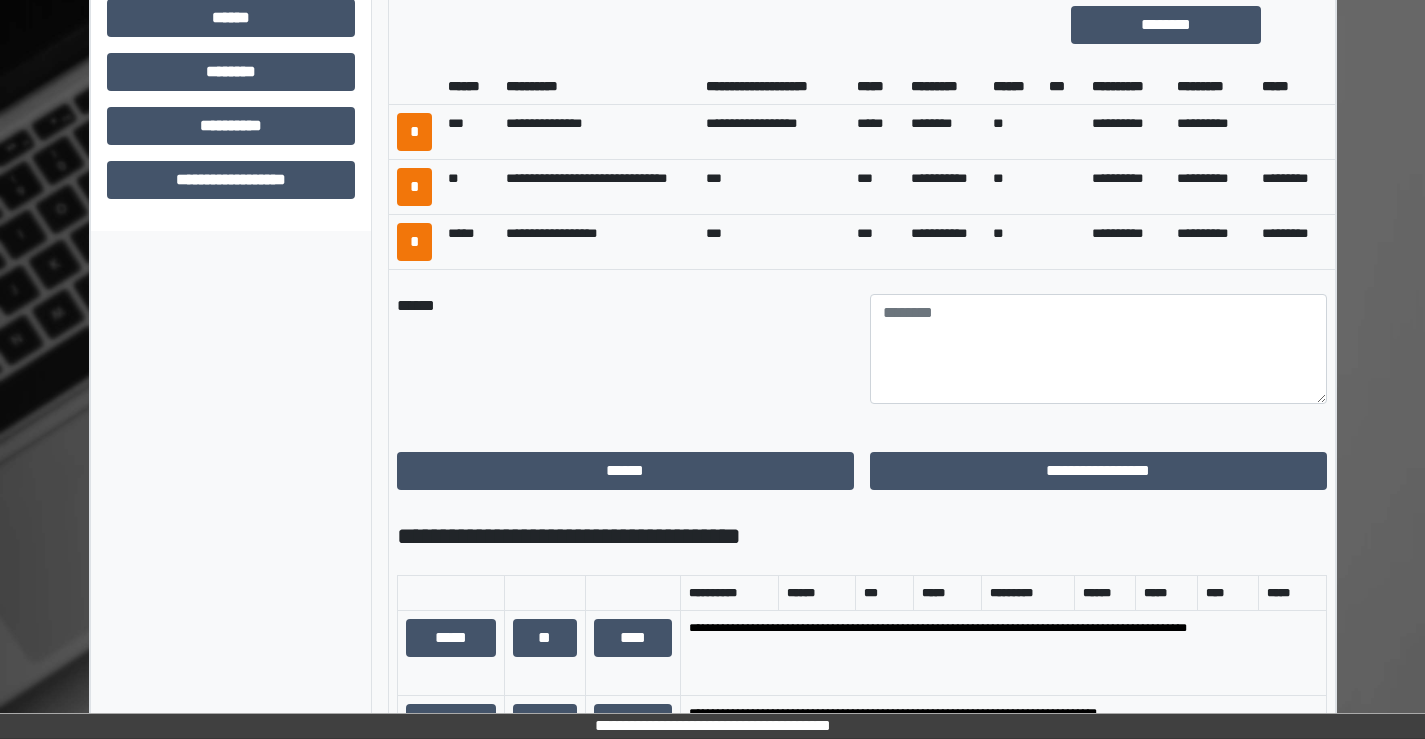 scroll, scrollTop: 908, scrollLeft: 0, axis: vertical 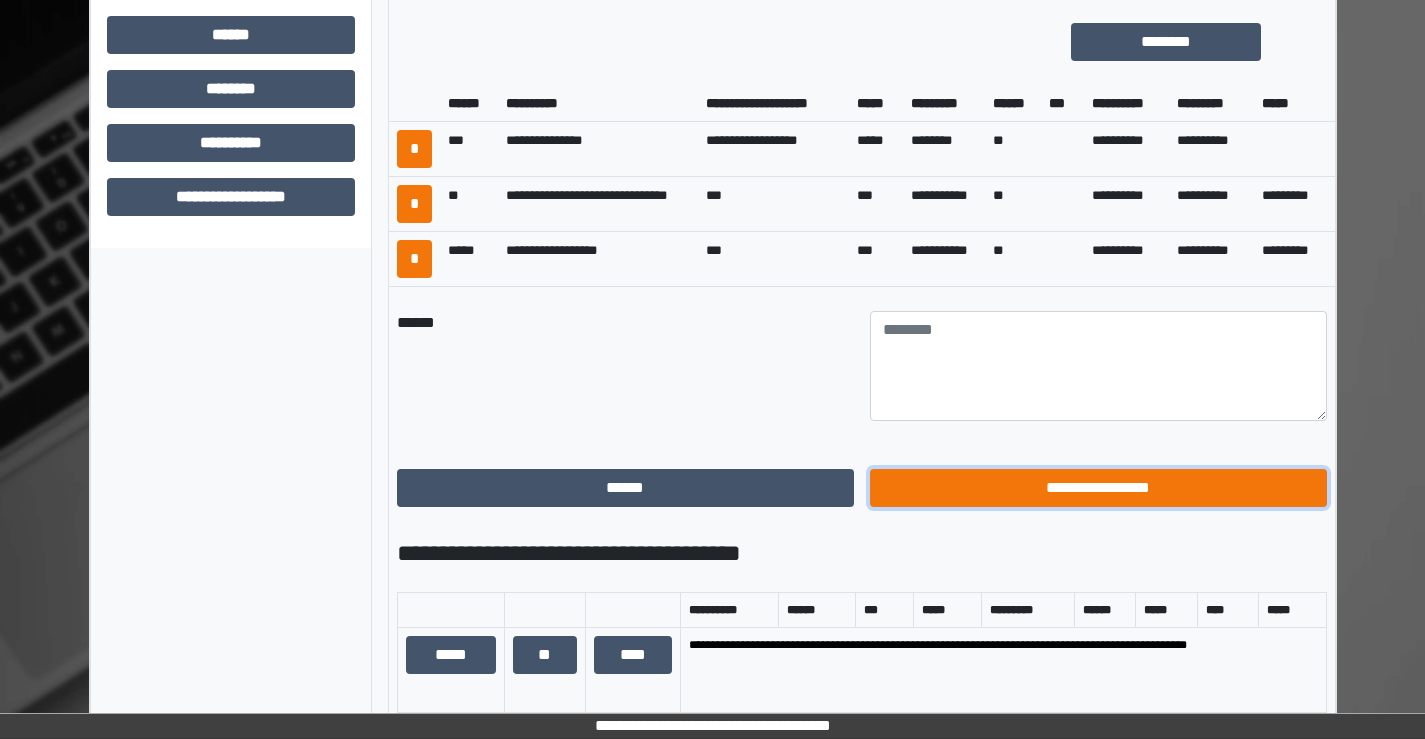 click on "**********" at bounding box center [1098, 488] 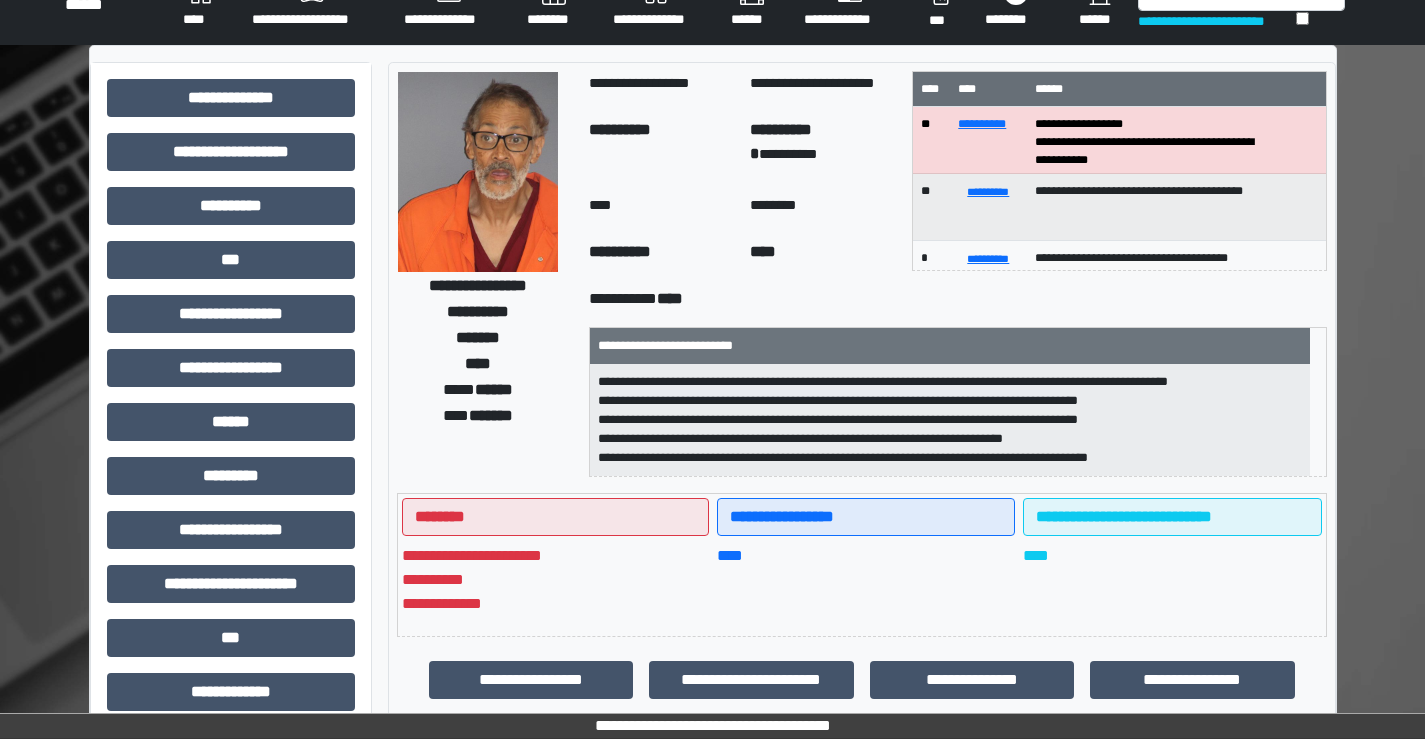 scroll, scrollTop: 0, scrollLeft: 0, axis: both 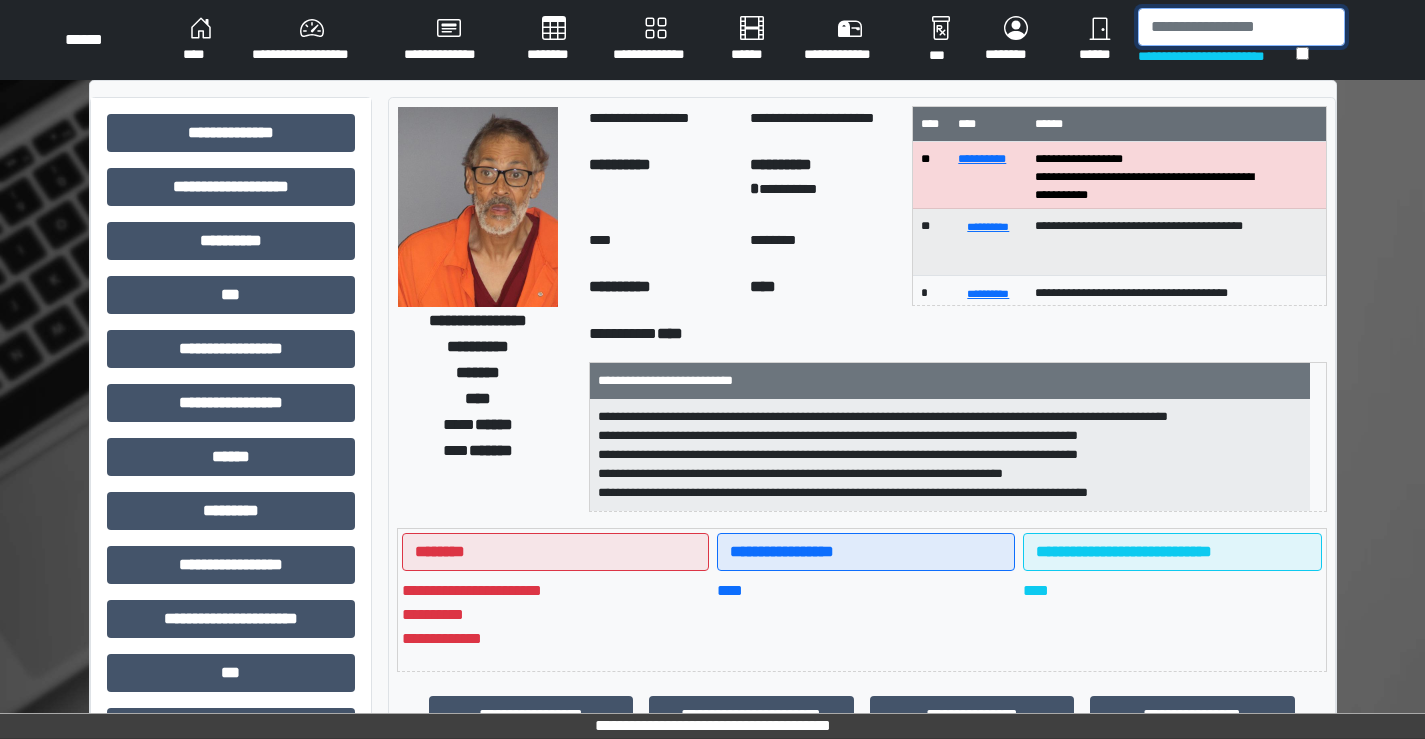 click at bounding box center [1241, 27] 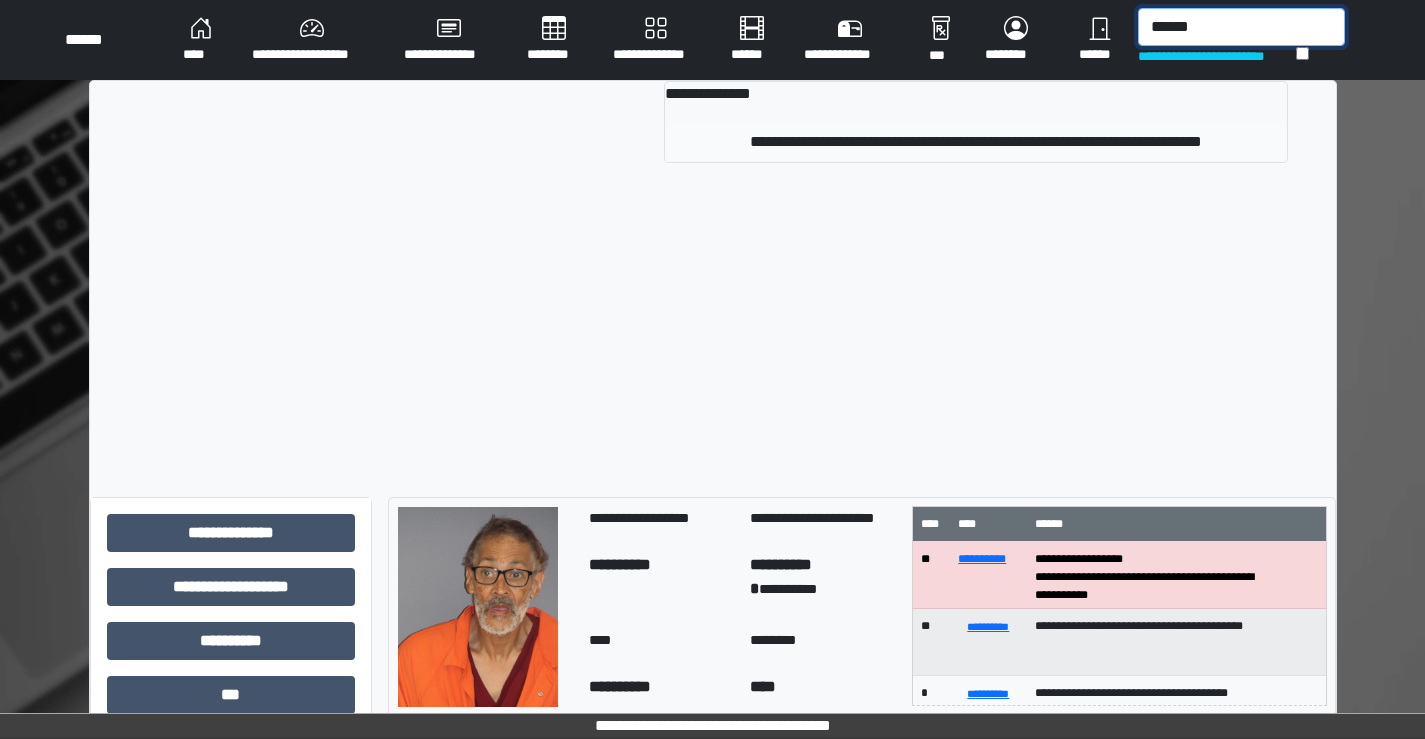 type on "******" 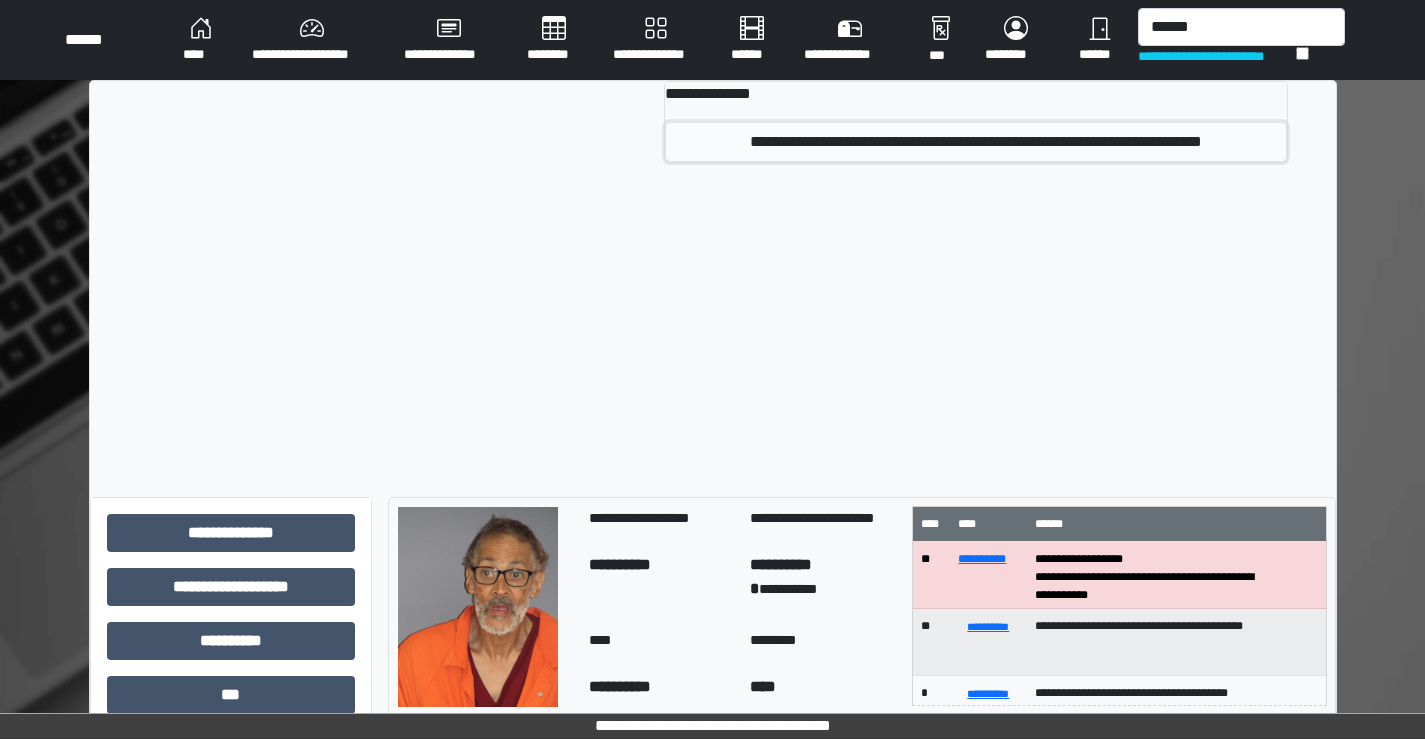 click on "**********" at bounding box center (975, 142) 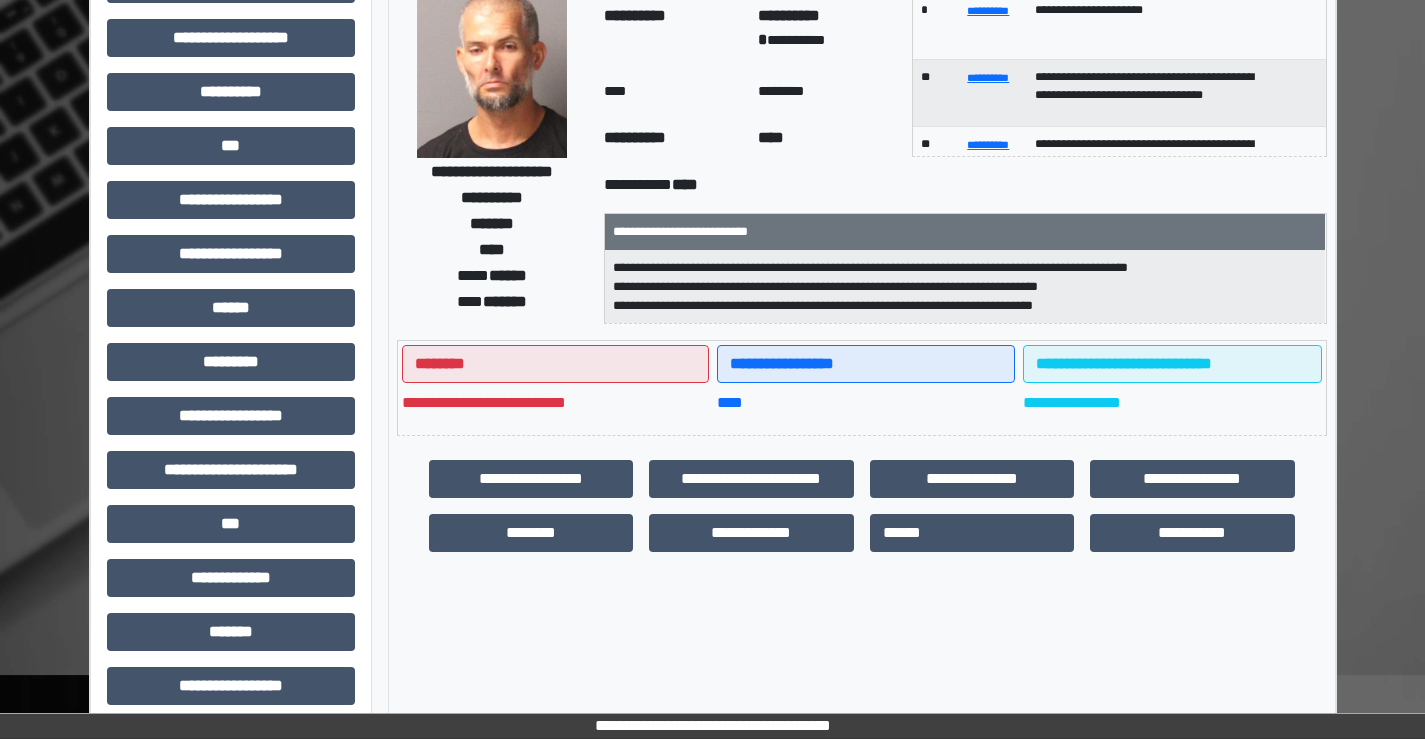 scroll, scrollTop: 200, scrollLeft: 0, axis: vertical 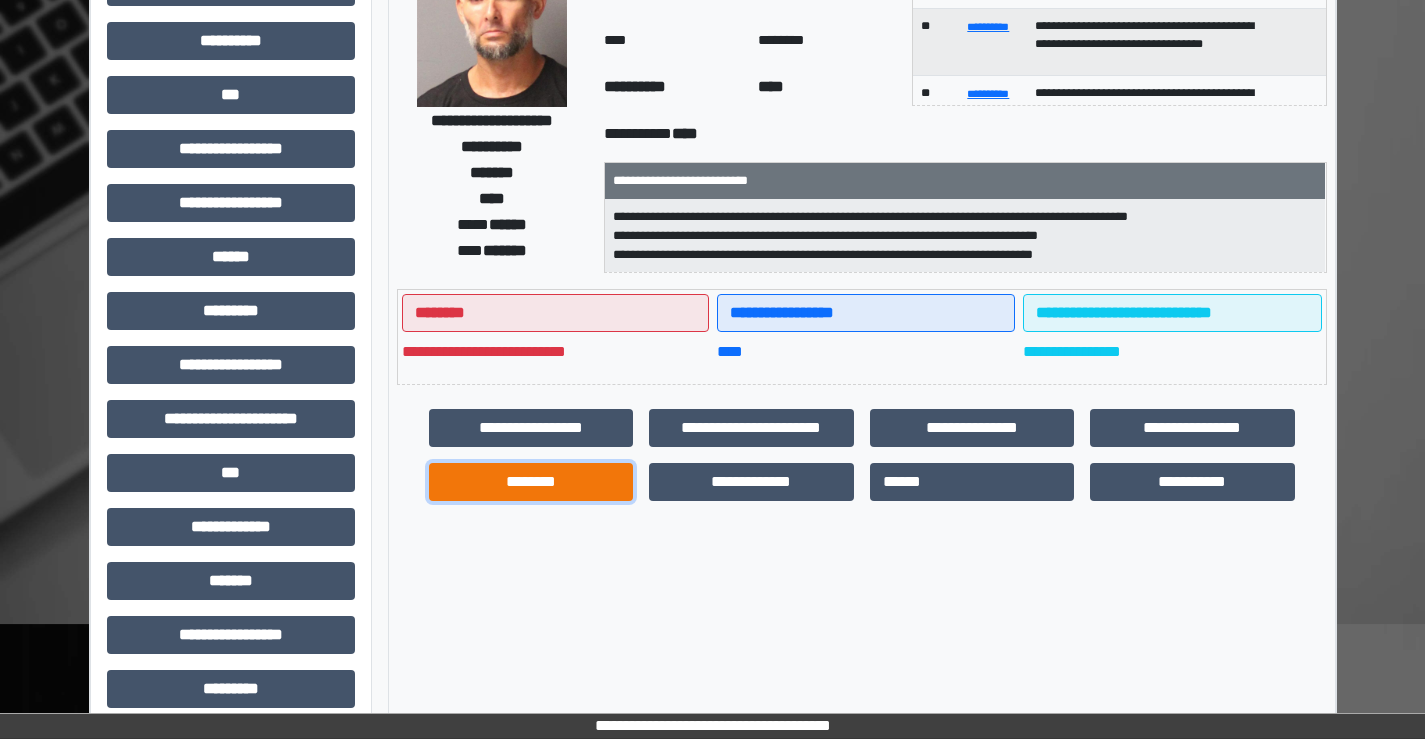 click on "********" at bounding box center (531, 482) 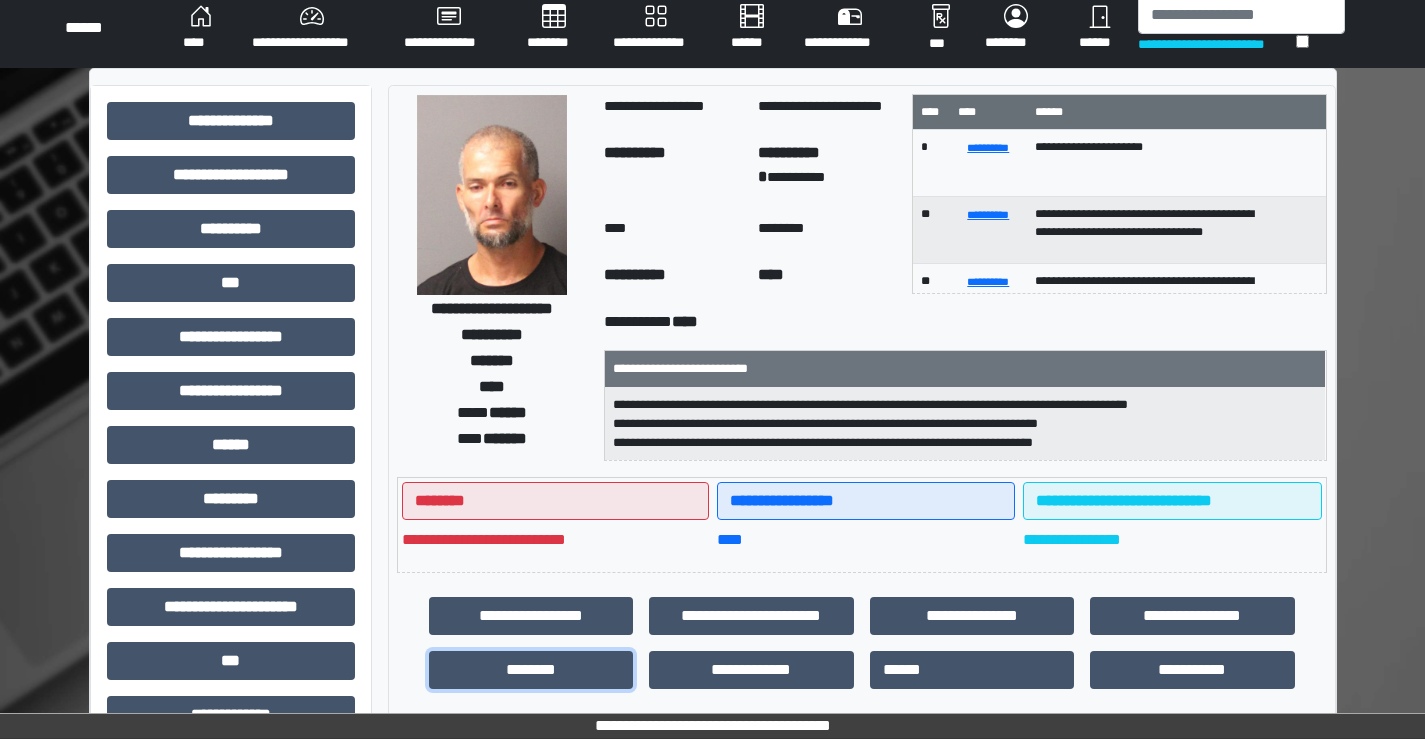 scroll, scrollTop: 0, scrollLeft: 0, axis: both 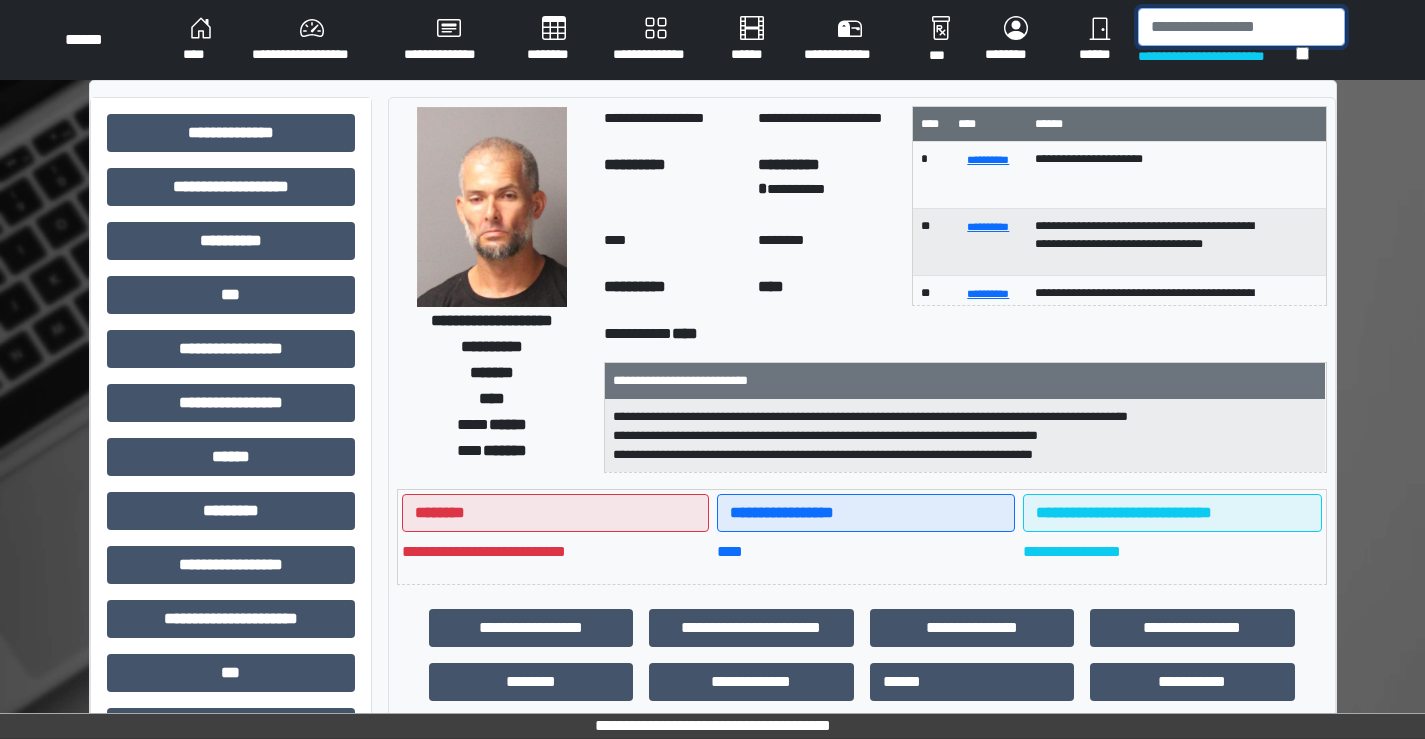 click at bounding box center (1241, 27) 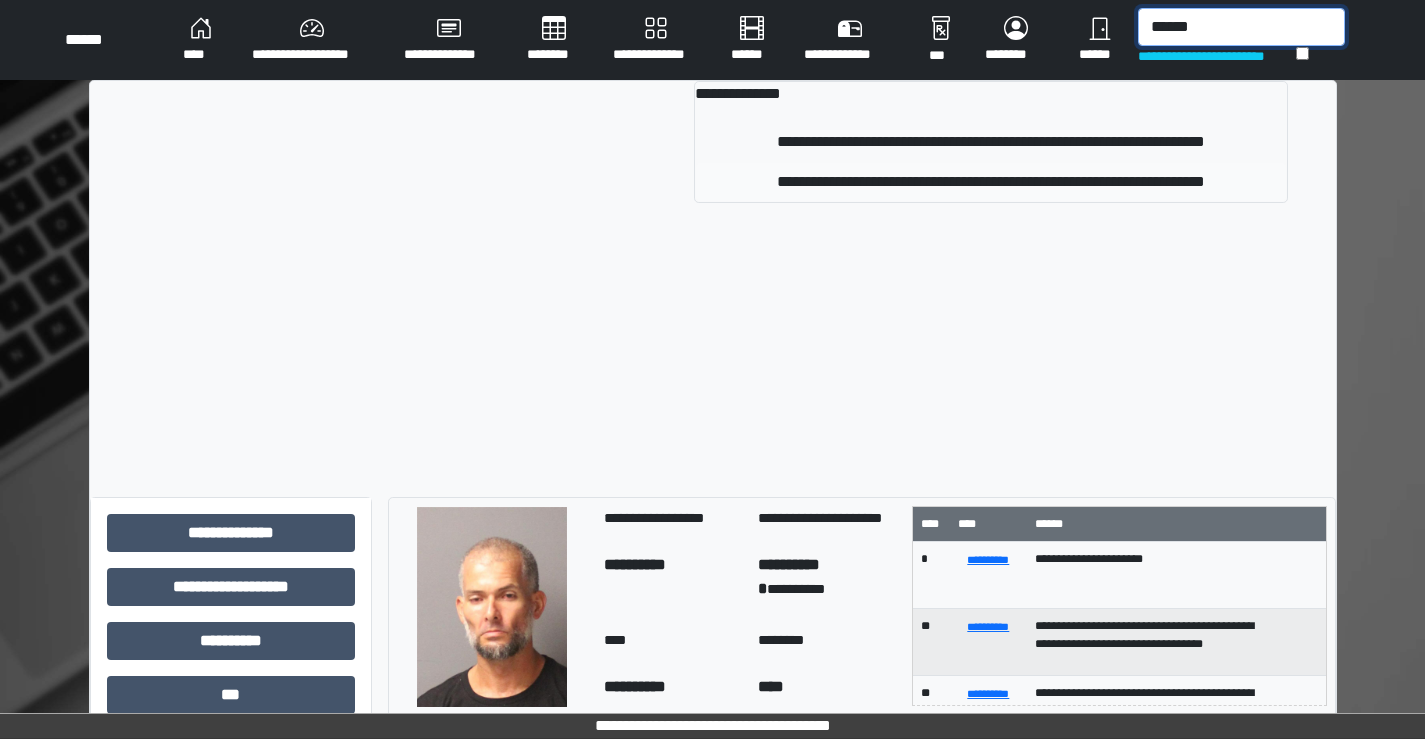 type on "******" 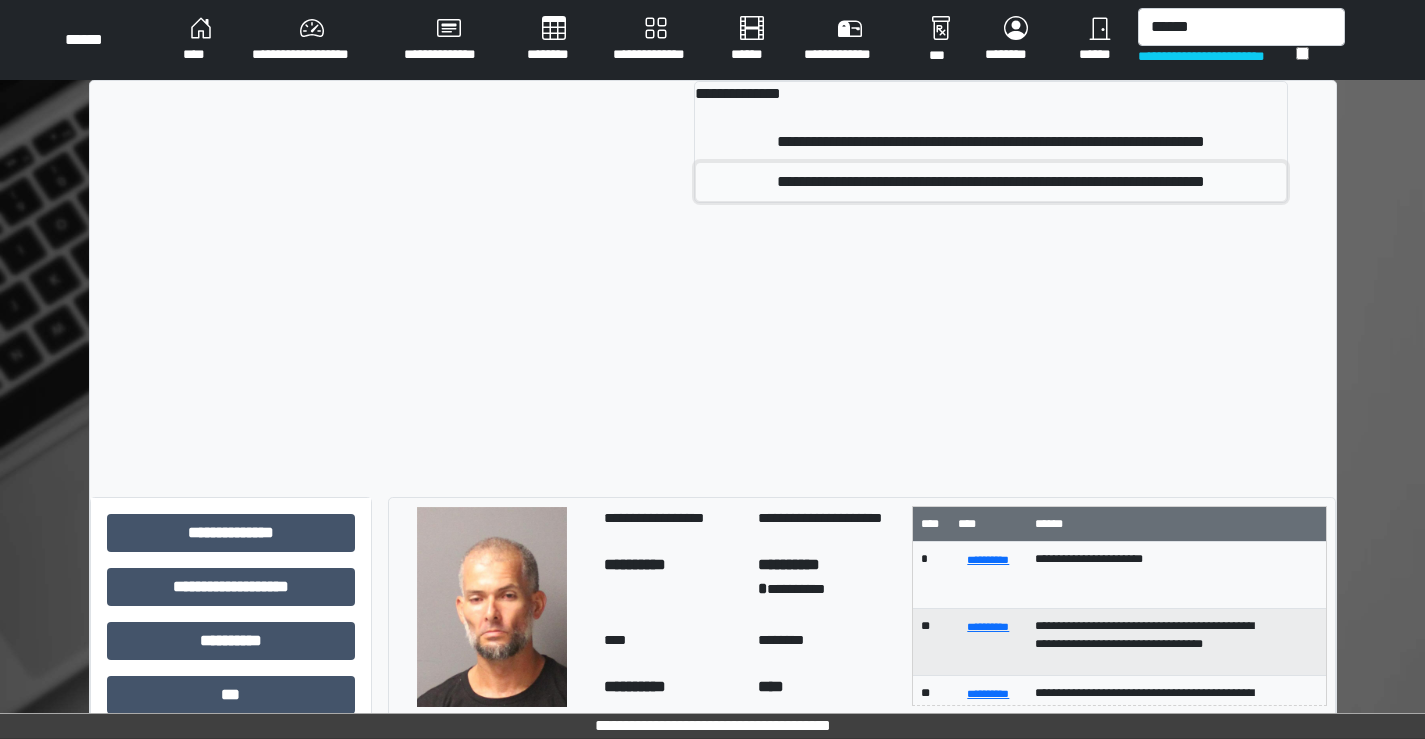 click on "**********" at bounding box center [991, 182] 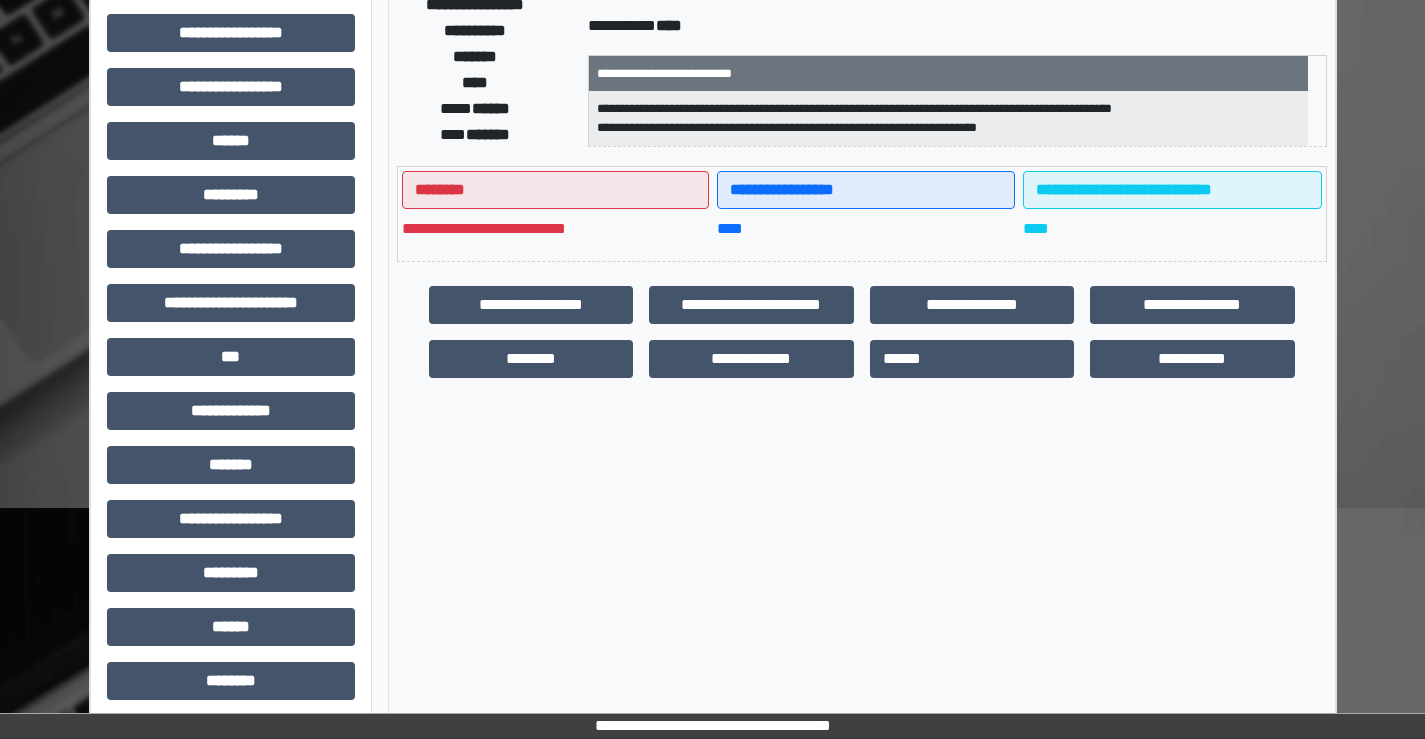 scroll, scrollTop: 400, scrollLeft: 0, axis: vertical 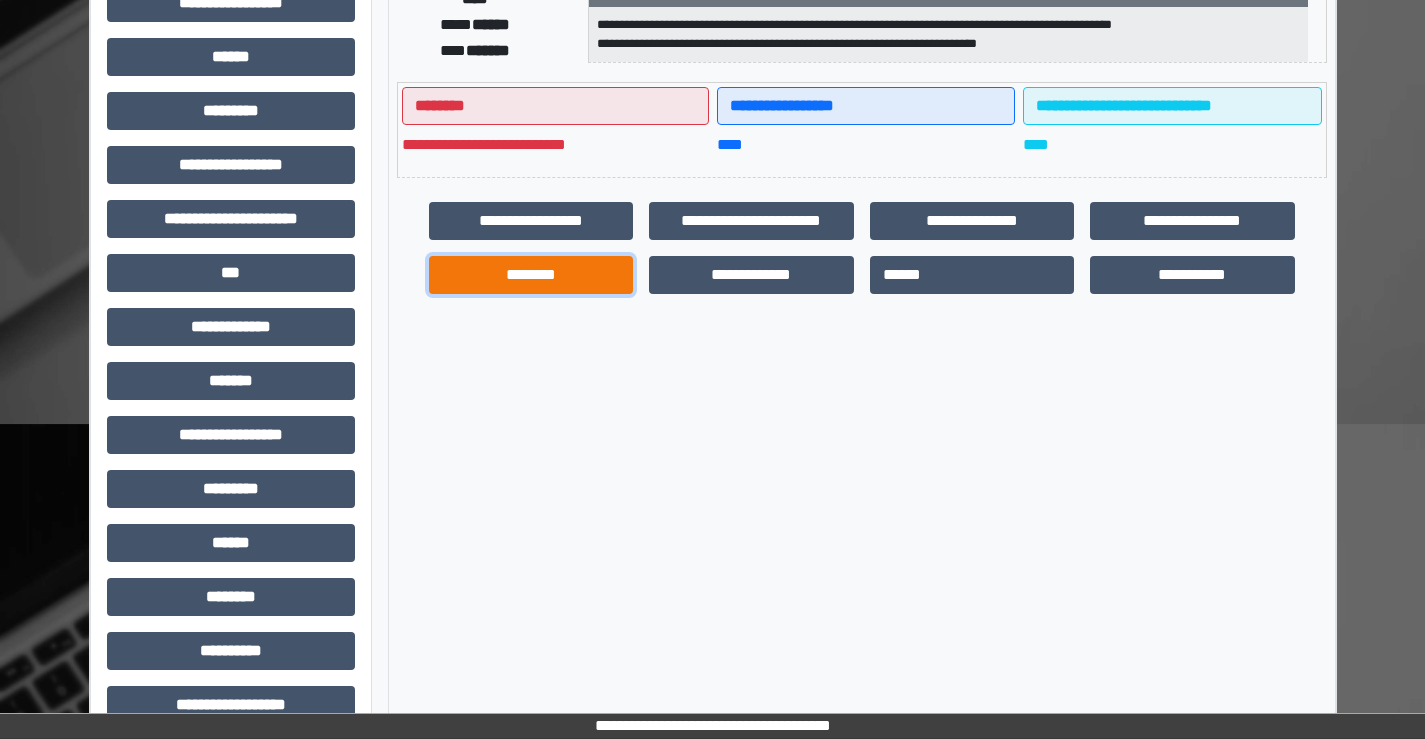 click on "********" at bounding box center (531, 275) 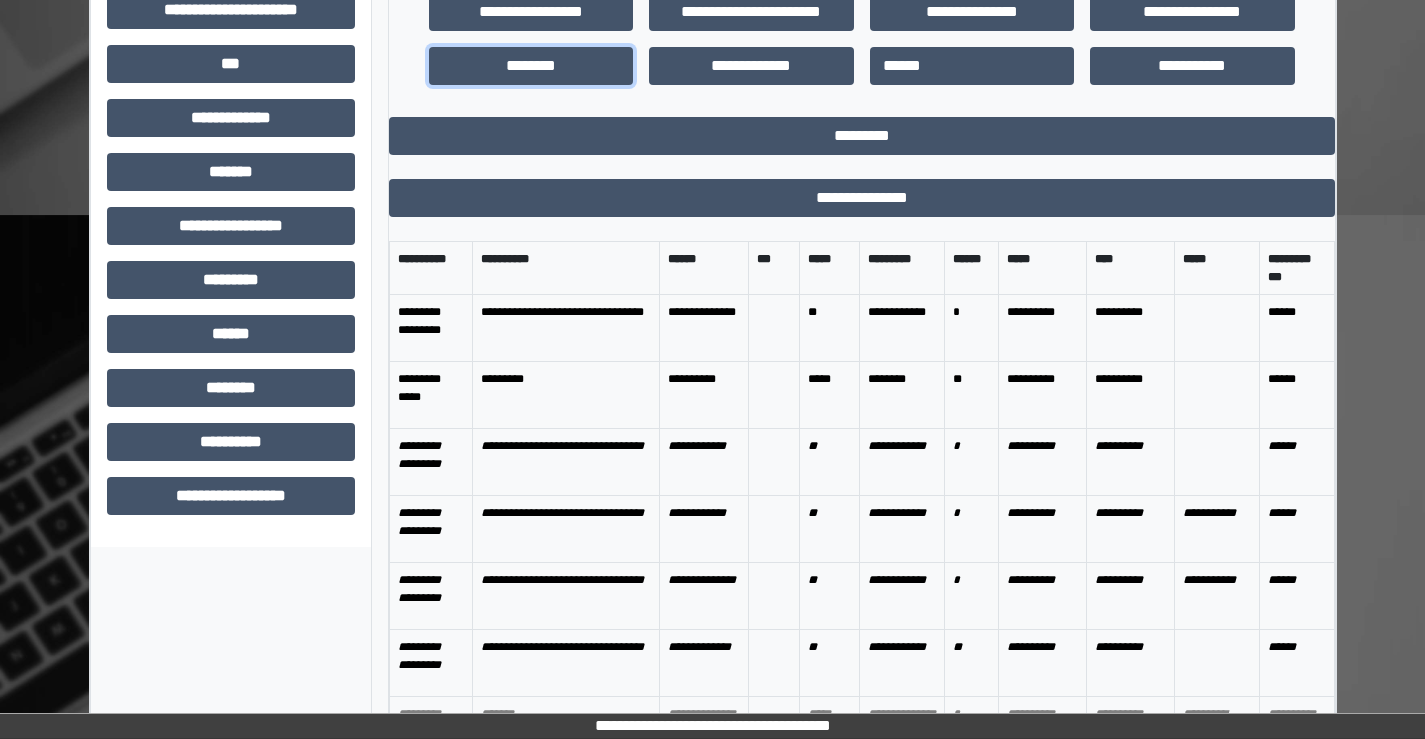 scroll, scrollTop: 209, scrollLeft: 0, axis: vertical 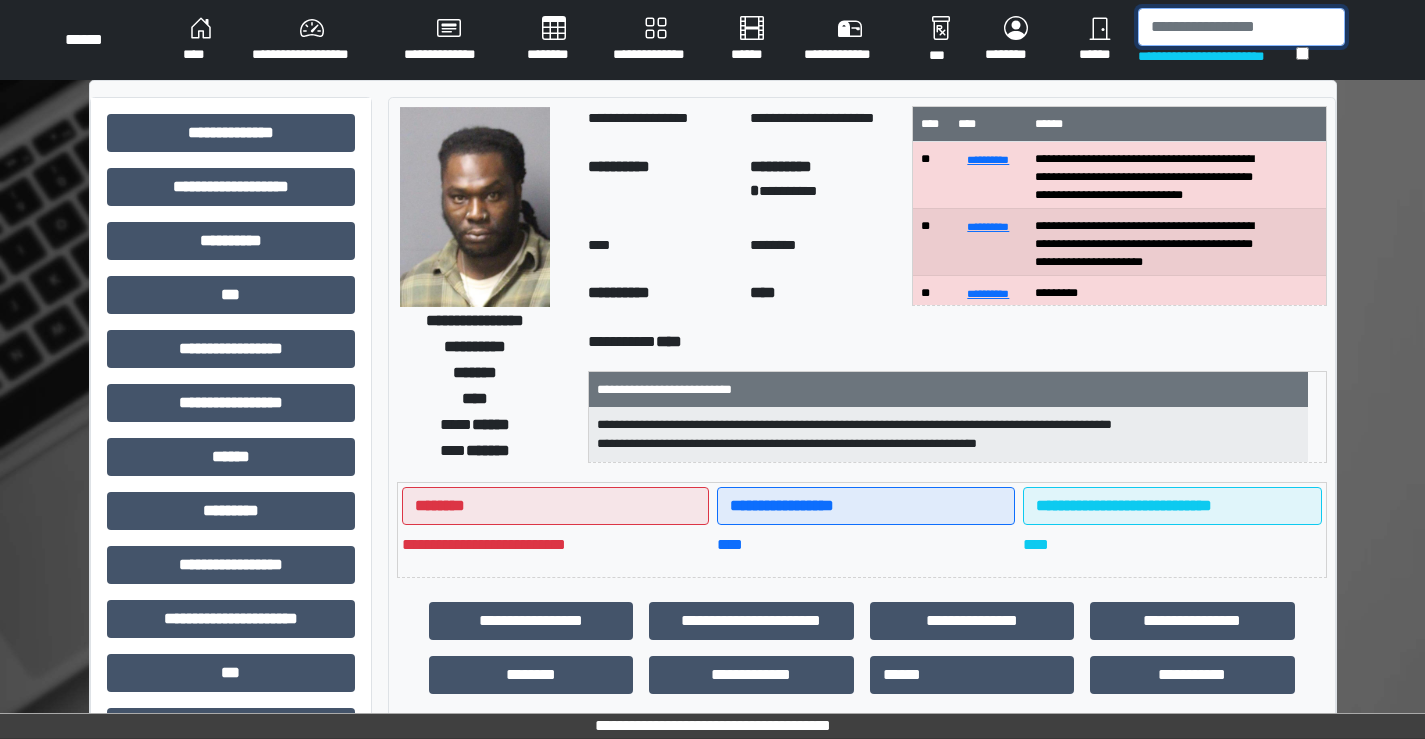 click at bounding box center (1241, 27) 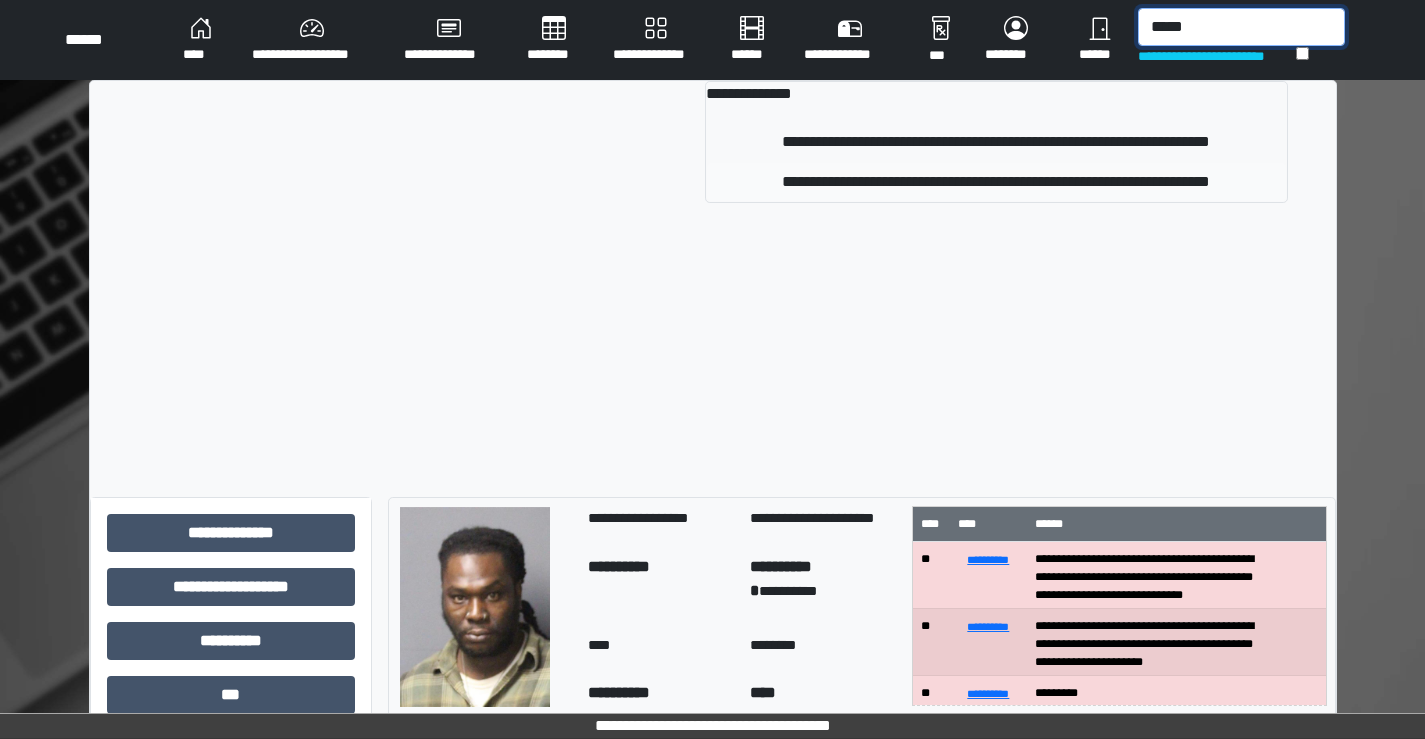 type on "*****" 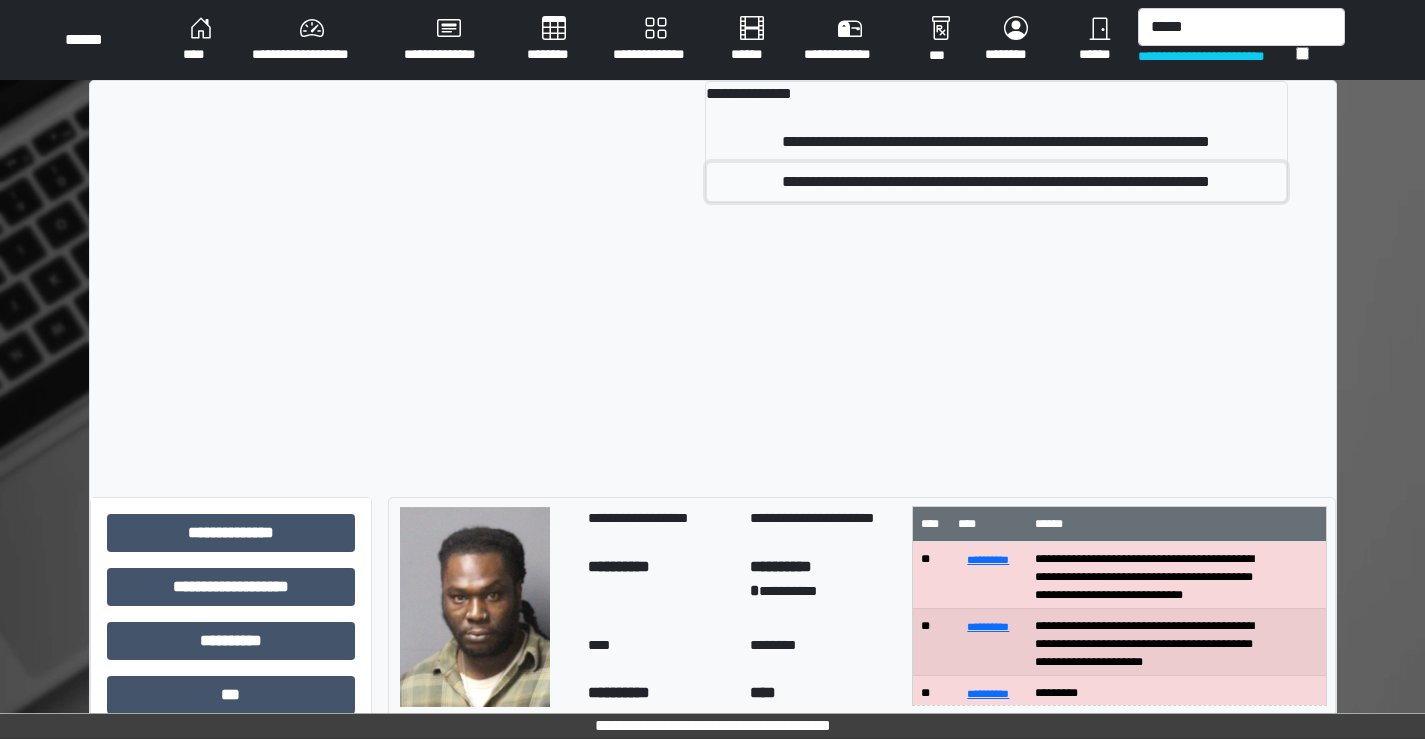 click on "**********" at bounding box center (996, 182) 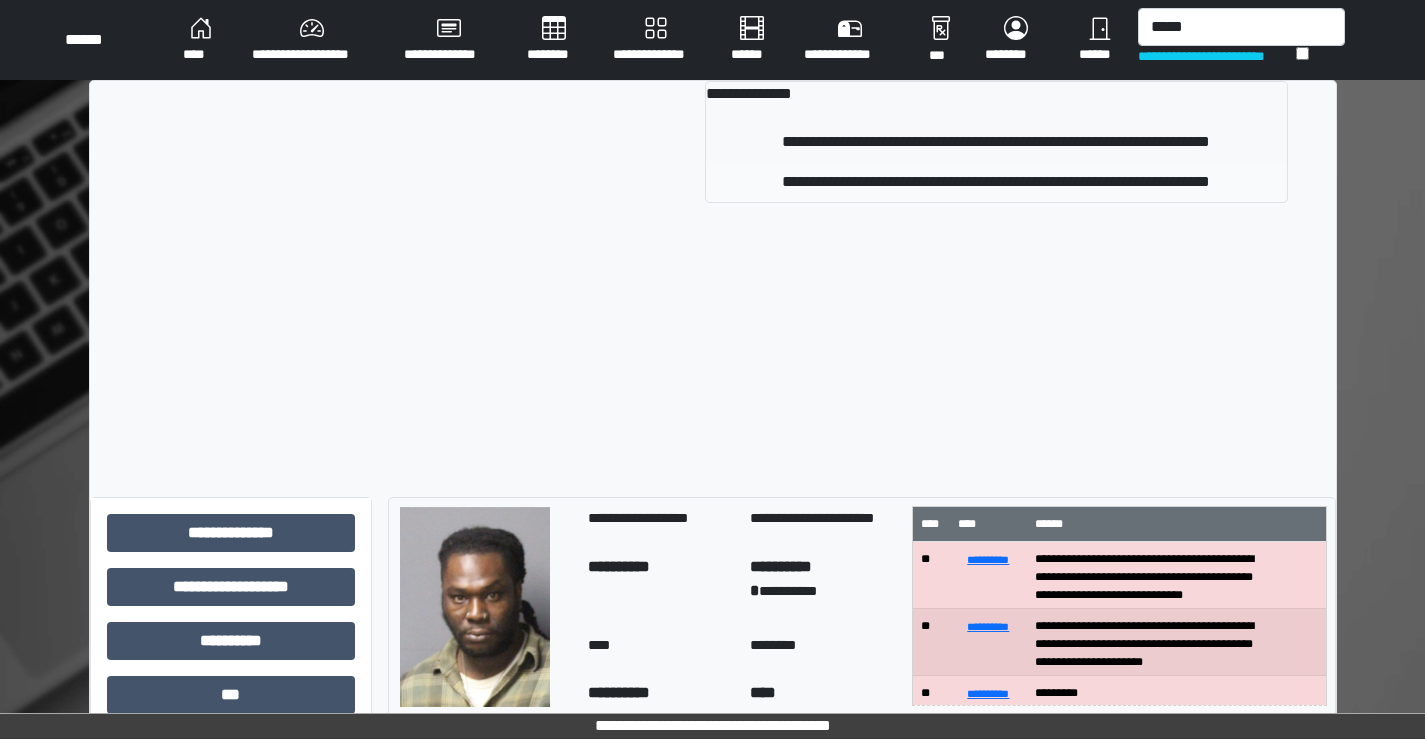 type 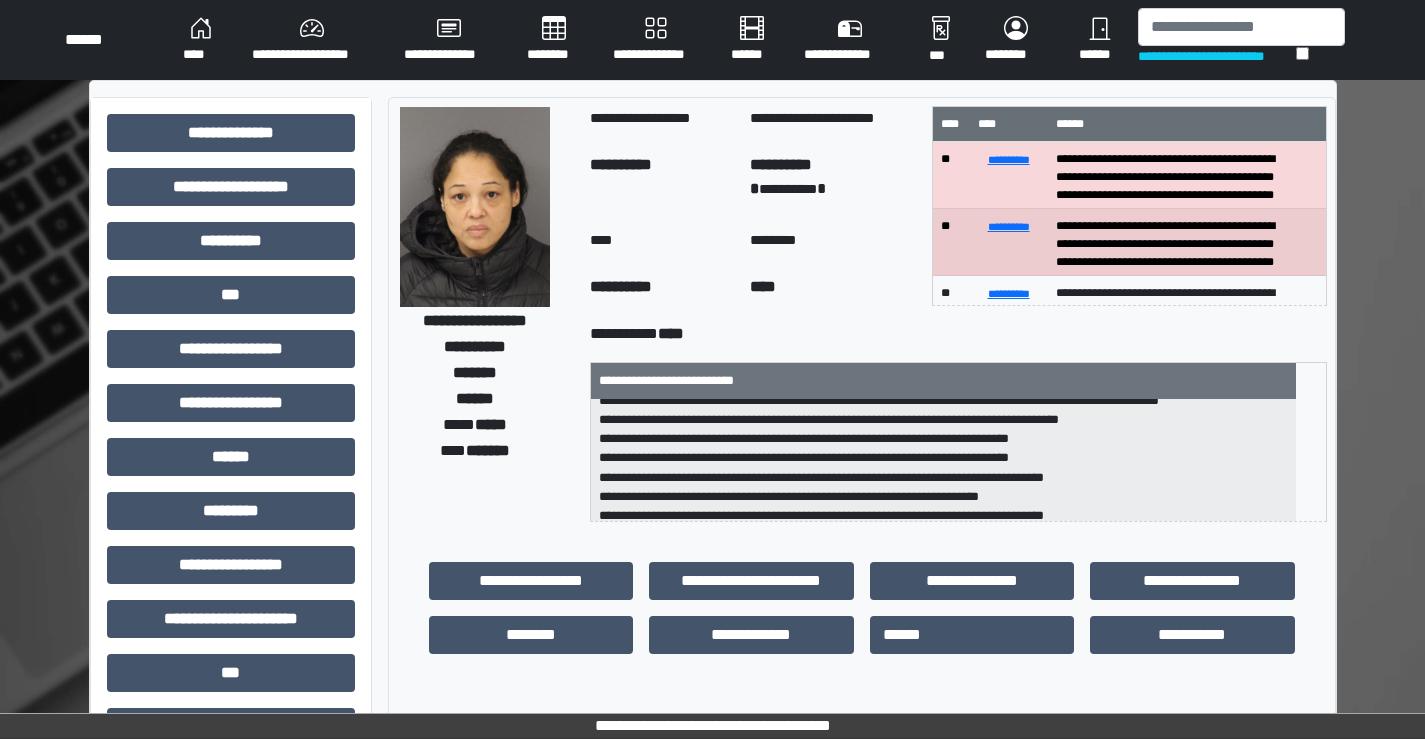 scroll, scrollTop: 63, scrollLeft: 0, axis: vertical 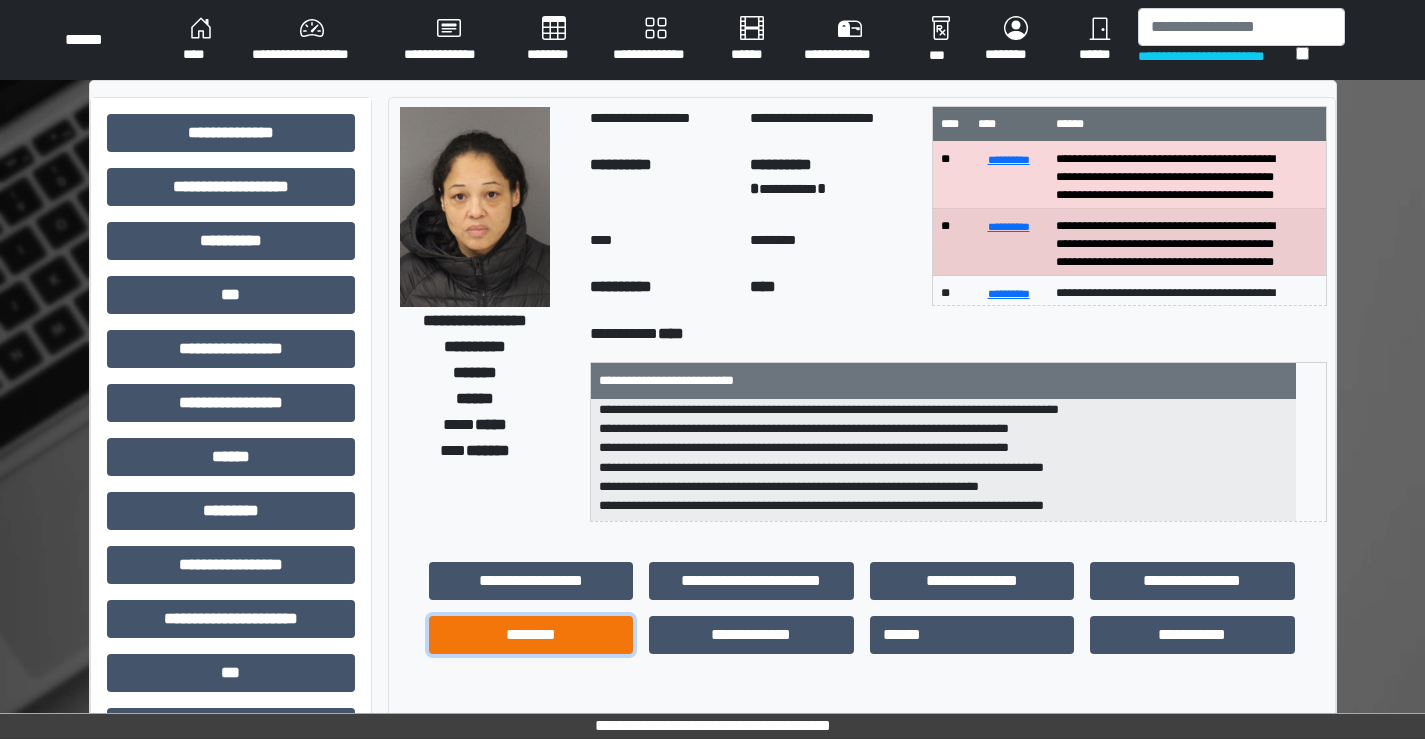drag, startPoint x: 535, startPoint y: 641, endPoint x: 582, endPoint y: 629, distance: 48.507732 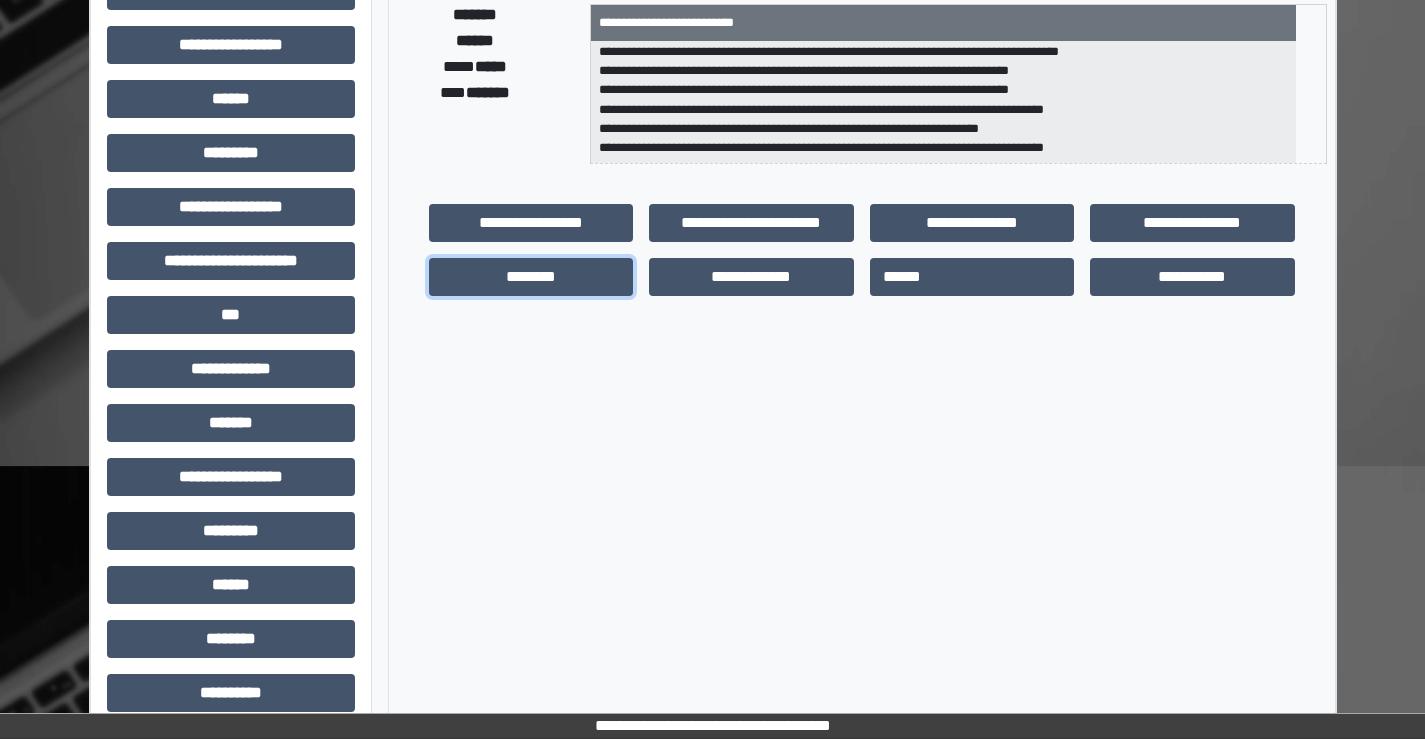 scroll, scrollTop: 400, scrollLeft: 0, axis: vertical 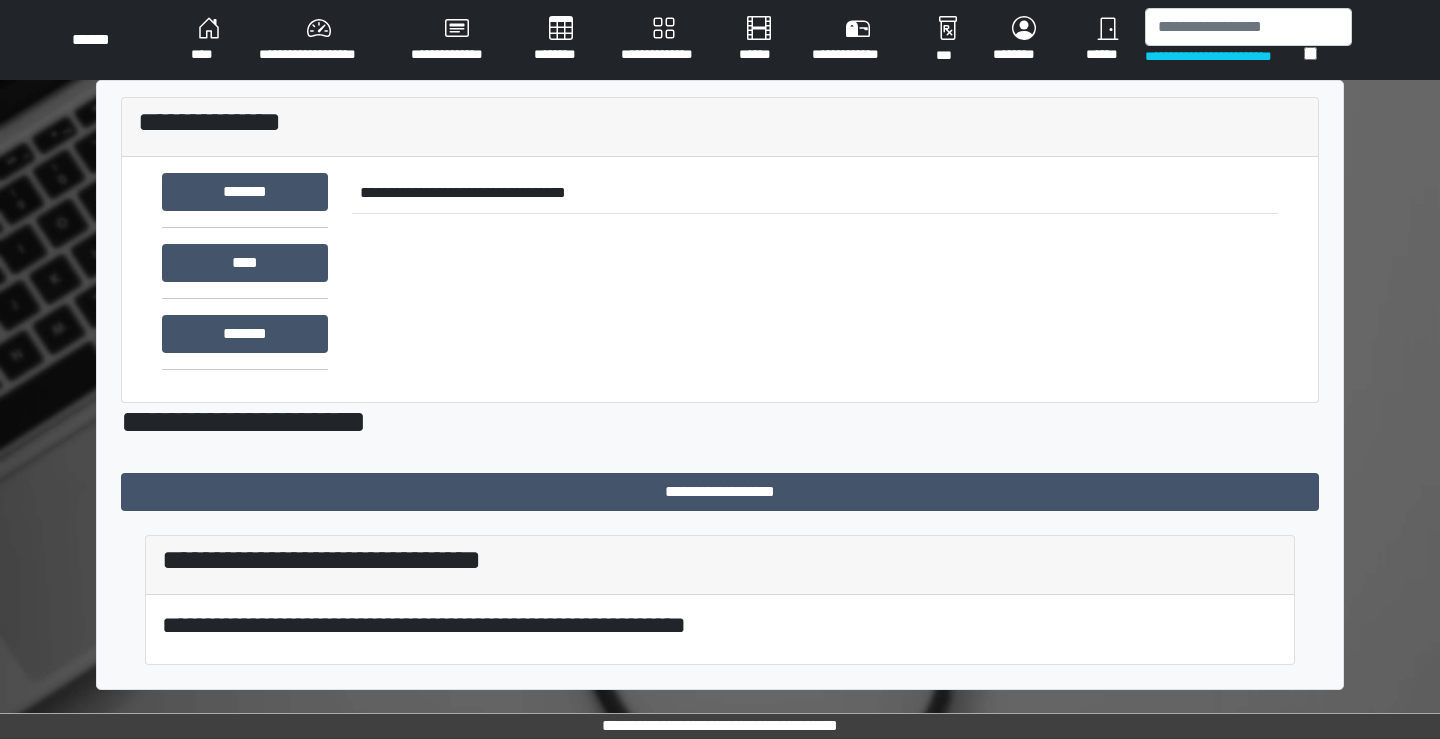 click on "****" at bounding box center (209, 40) 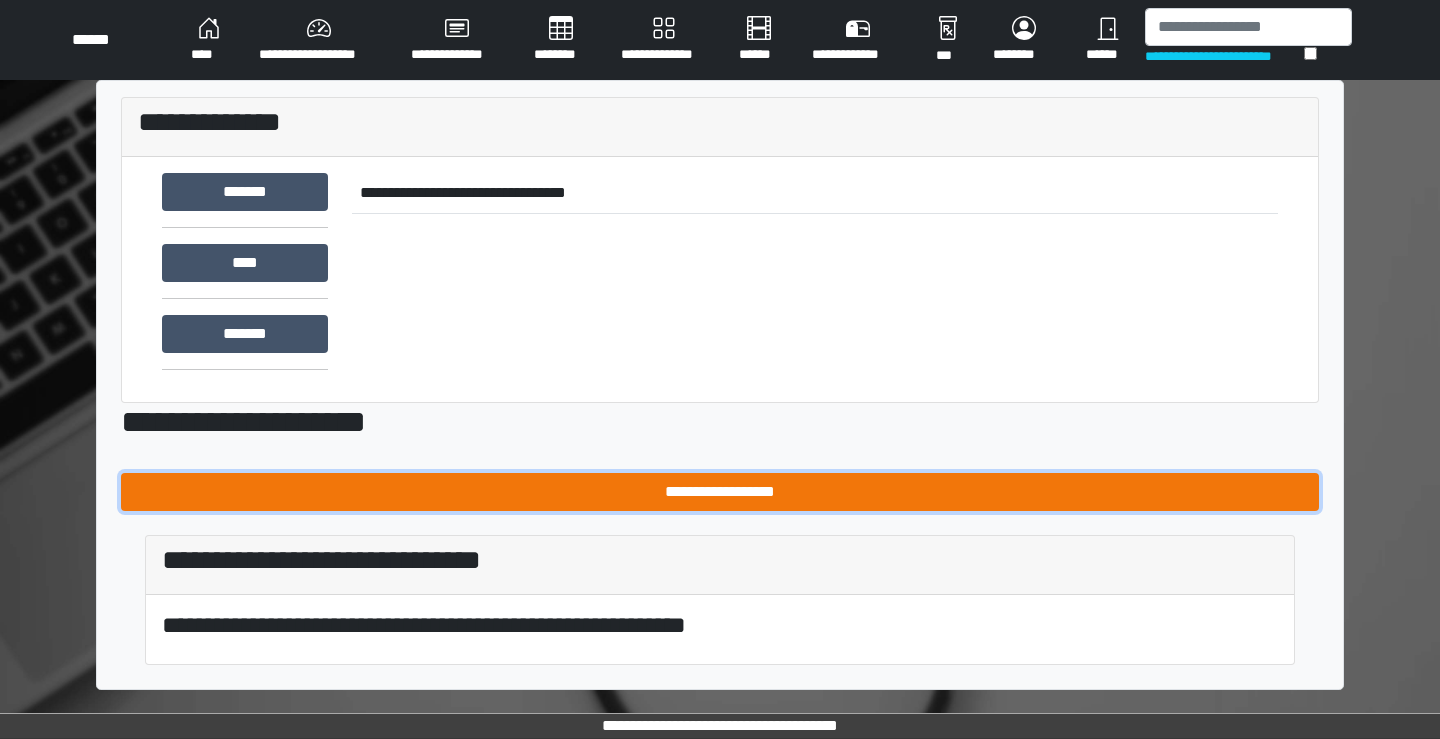 click on "**********" at bounding box center [720, 492] 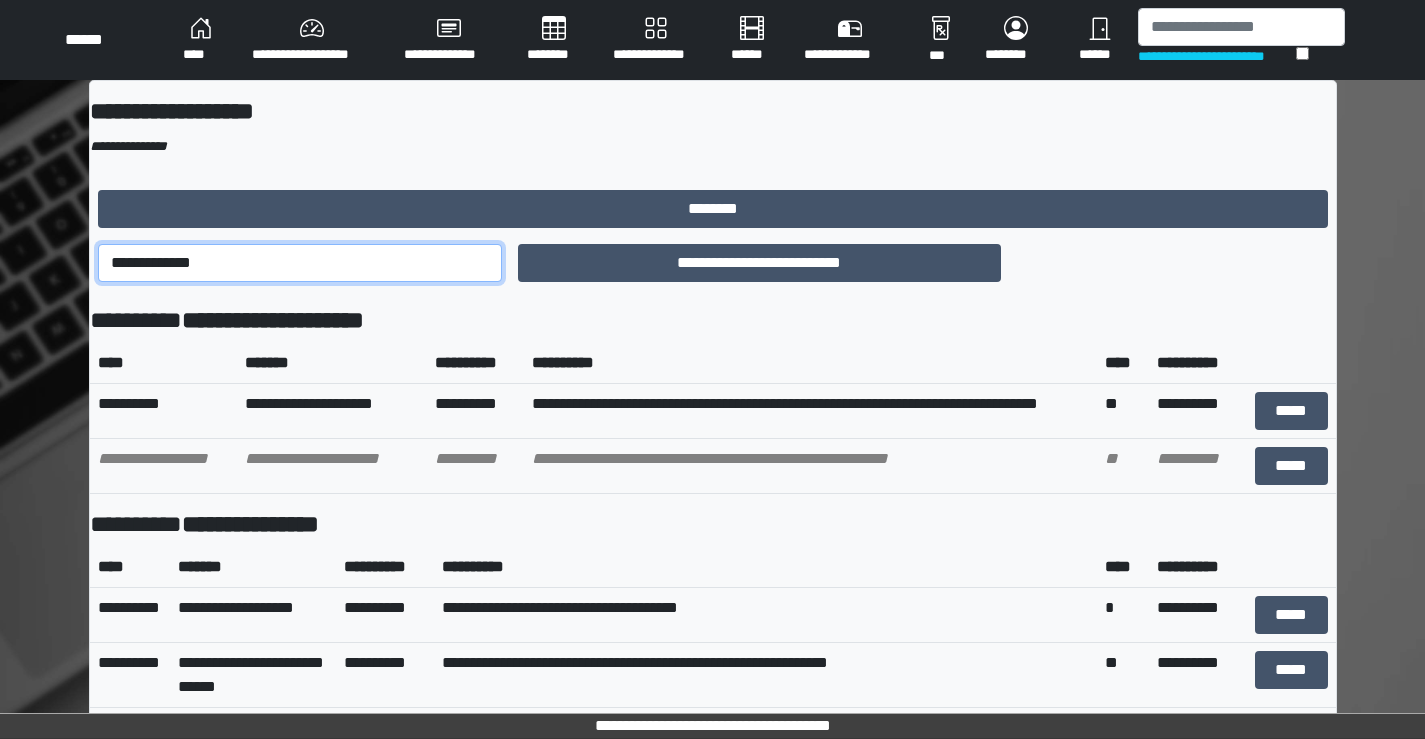 click on "**********" at bounding box center [300, 263] 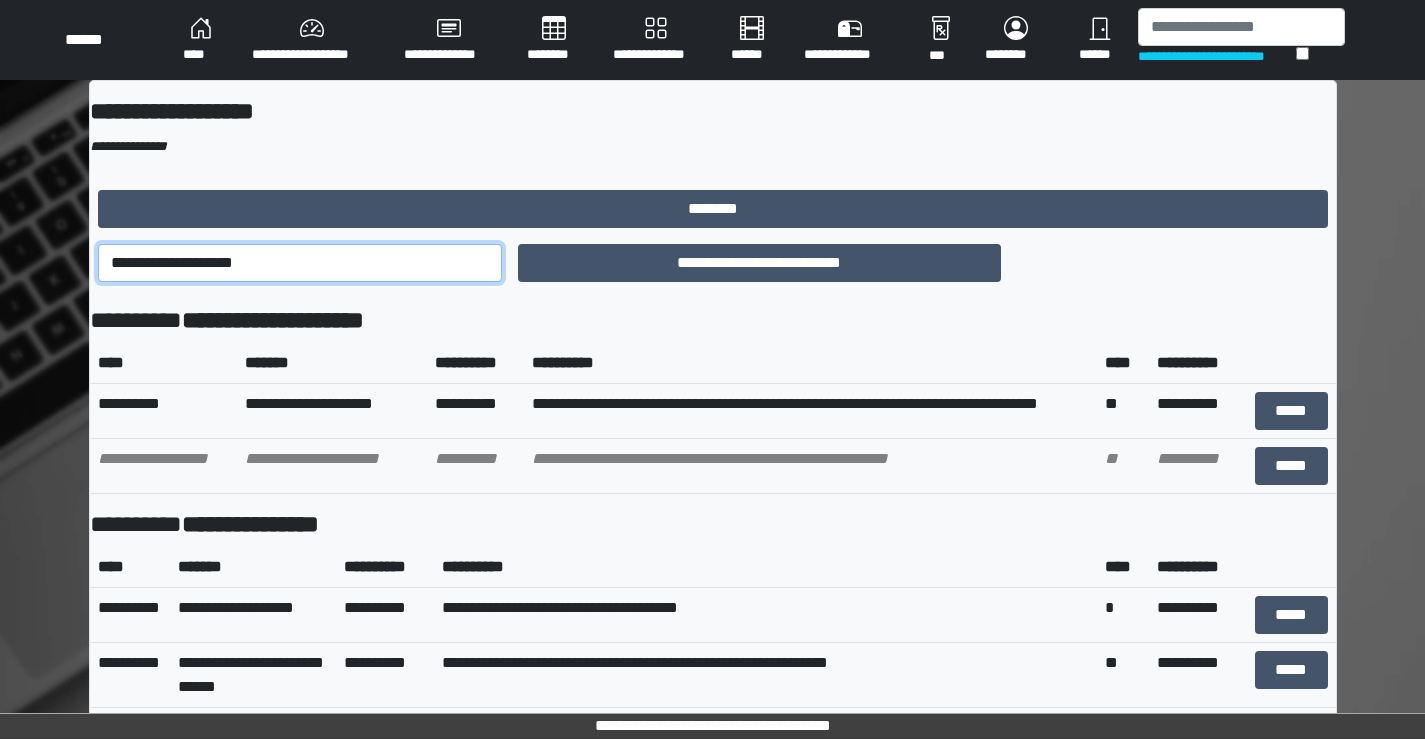 click on "**********" at bounding box center (300, 263) 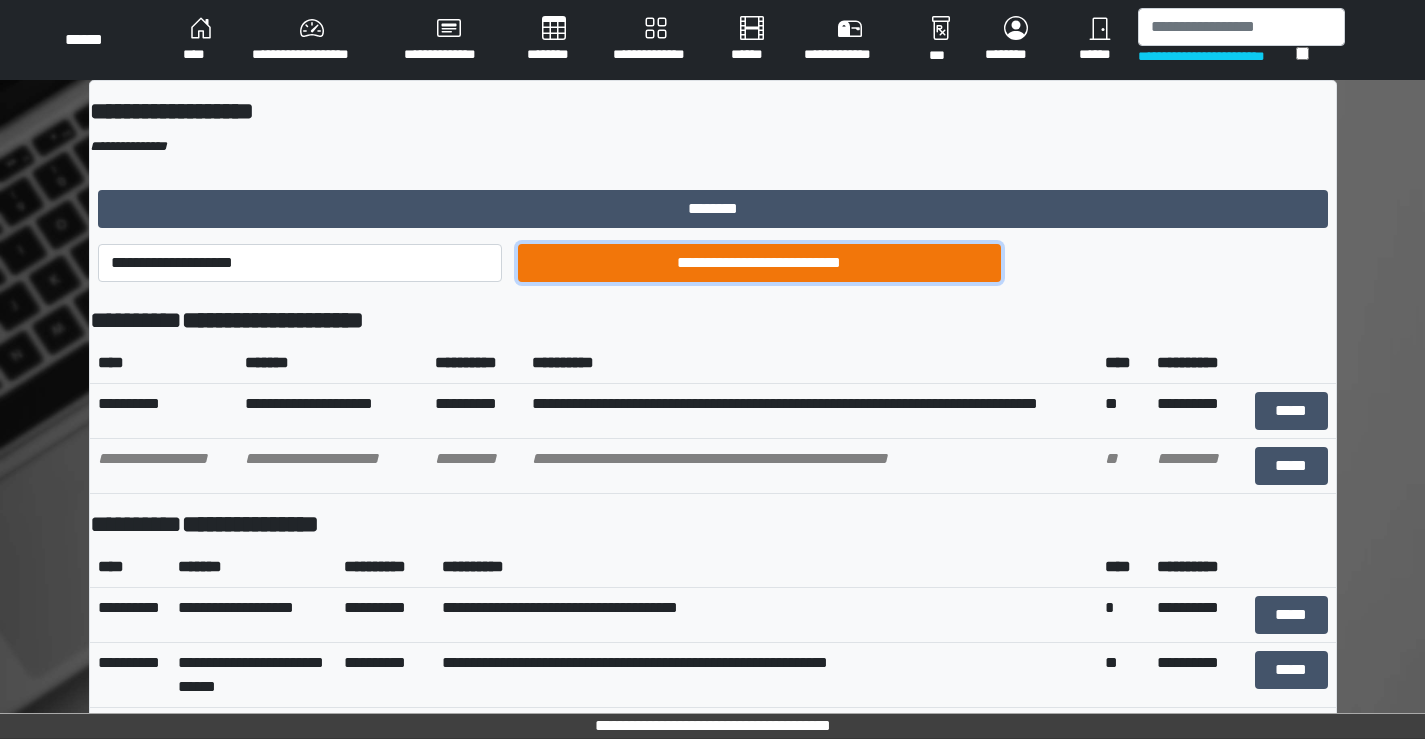 click on "**********" at bounding box center (759, 263) 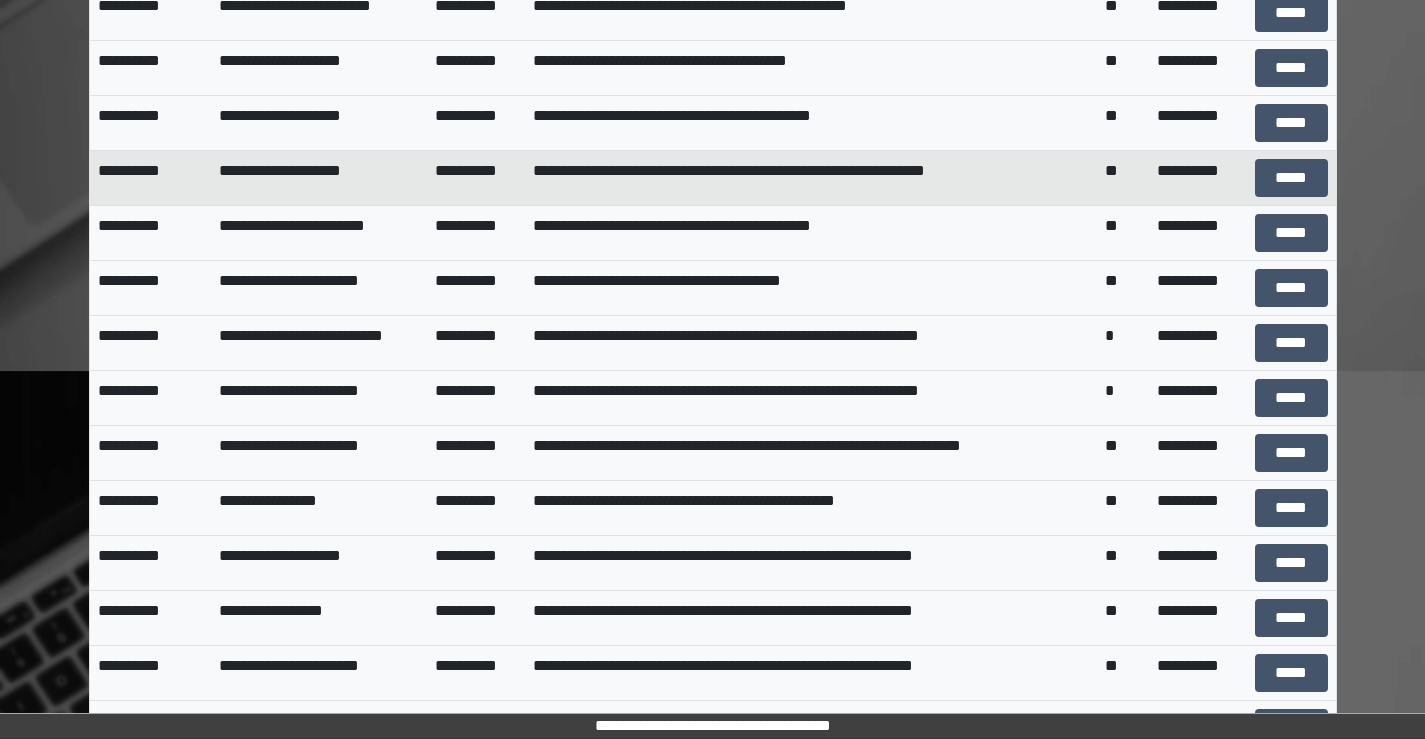 scroll, scrollTop: 500, scrollLeft: 0, axis: vertical 